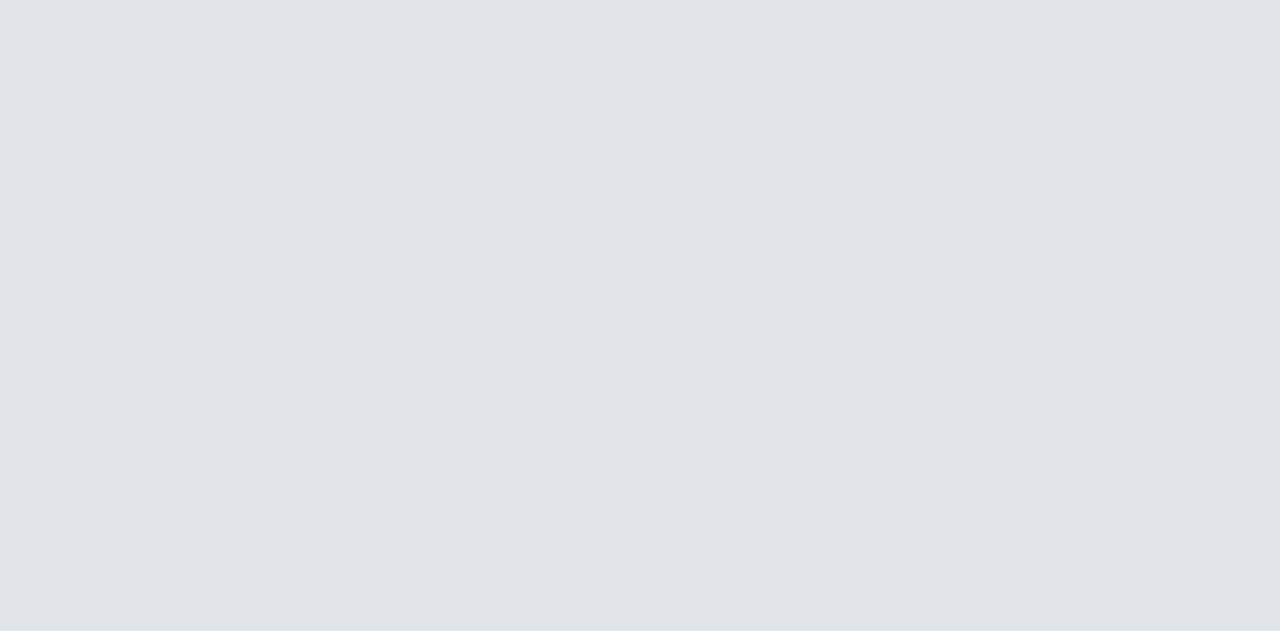 scroll, scrollTop: 0, scrollLeft: 0, axis: both 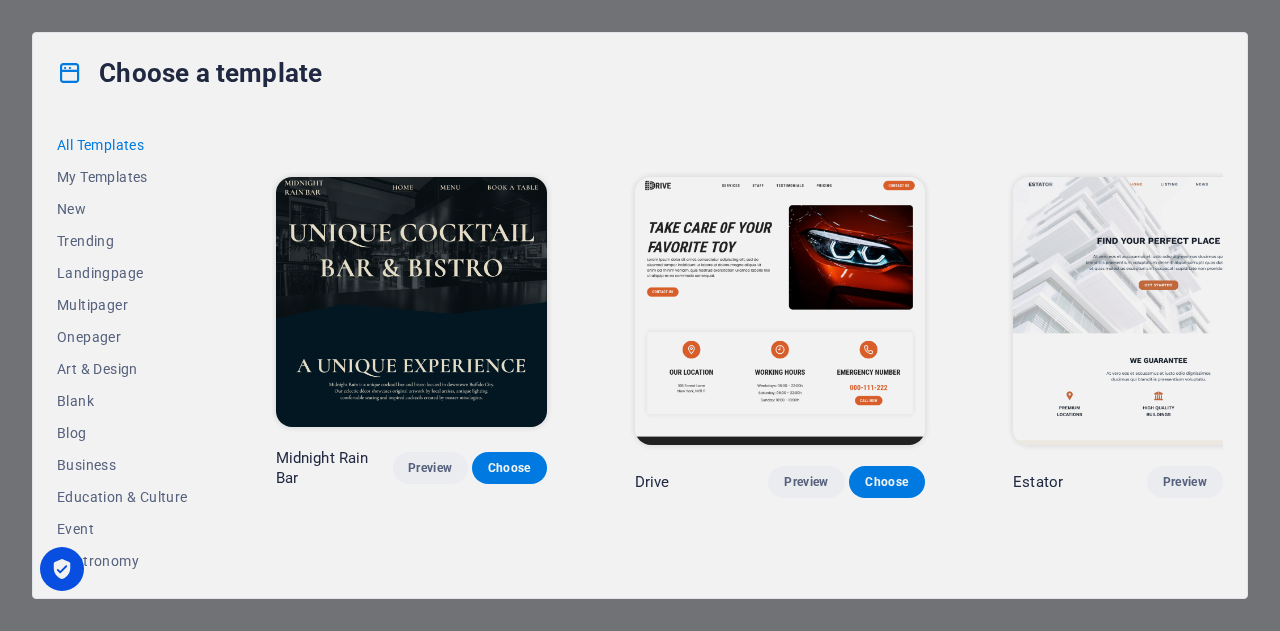 click on "Trending" at bounding box center (122, 241) 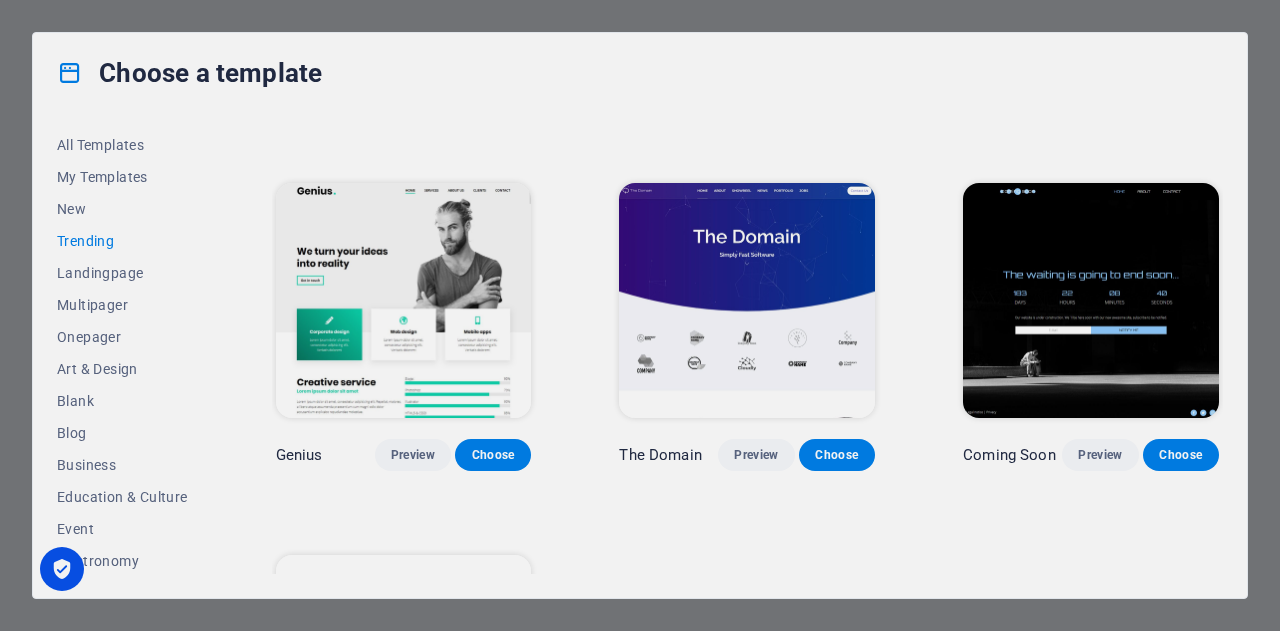 scroll, scrollTop: 1412, scrollLeft: 0, axis: vertical 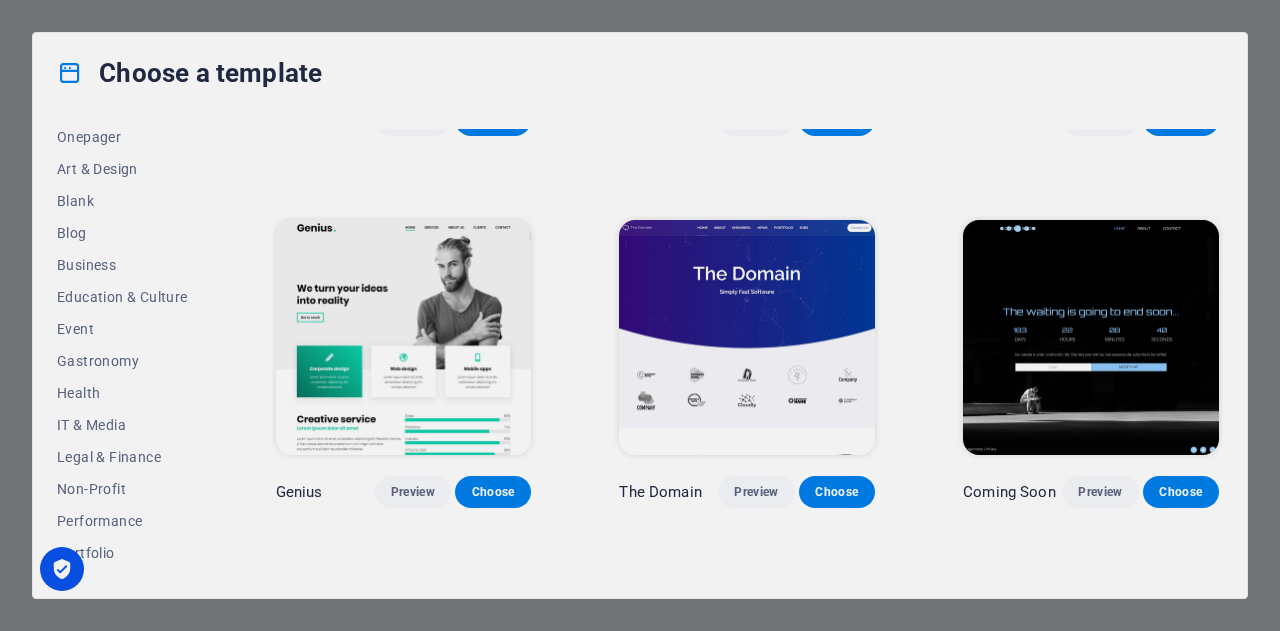 click on "Blog" at bounding box center [122, 233] 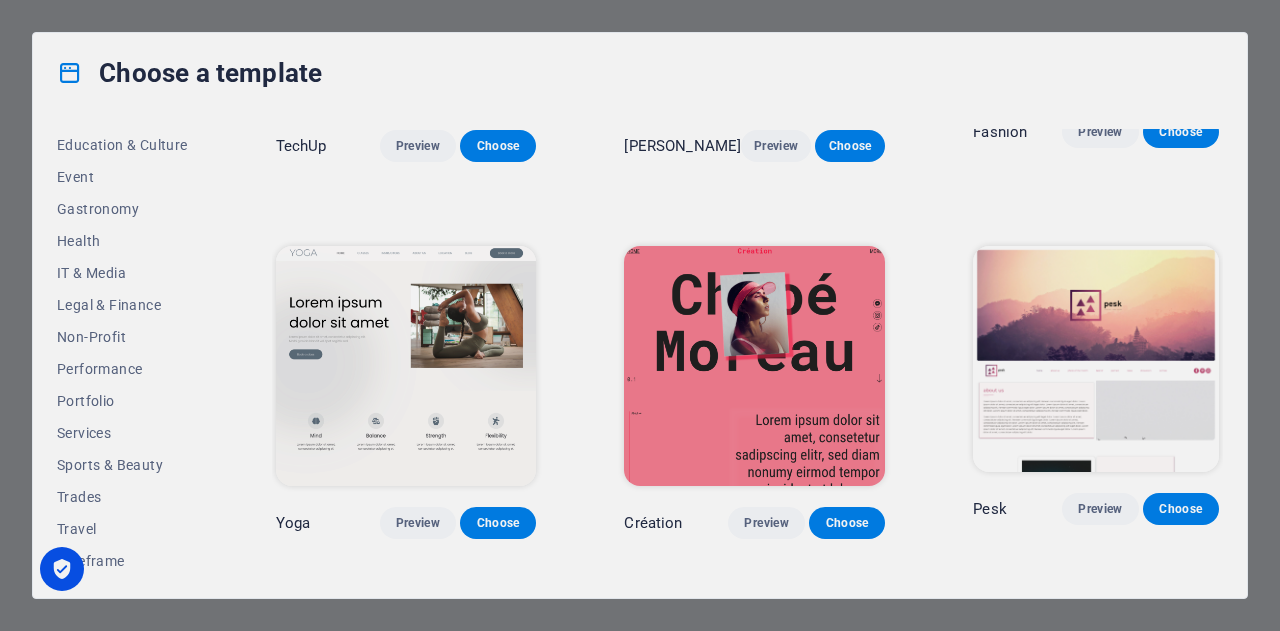 scroll, scrollTop: 354, scrollLeft: 0, axis: vertical 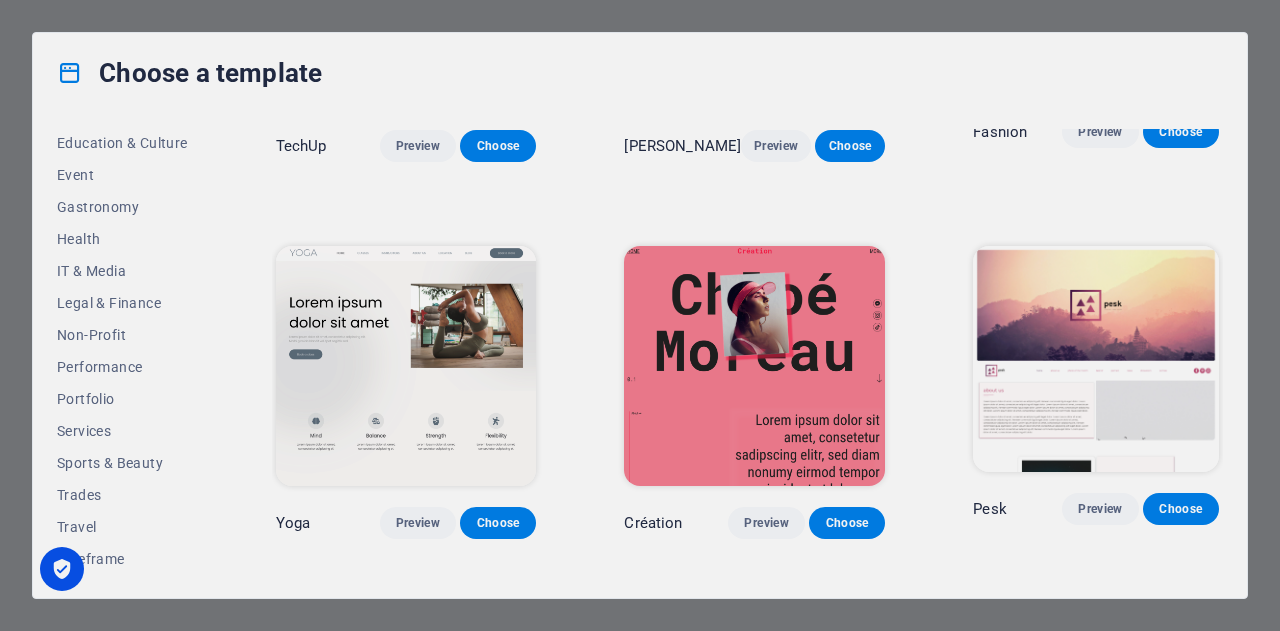 click on "Portfolio" at bounding box center [122, 399] 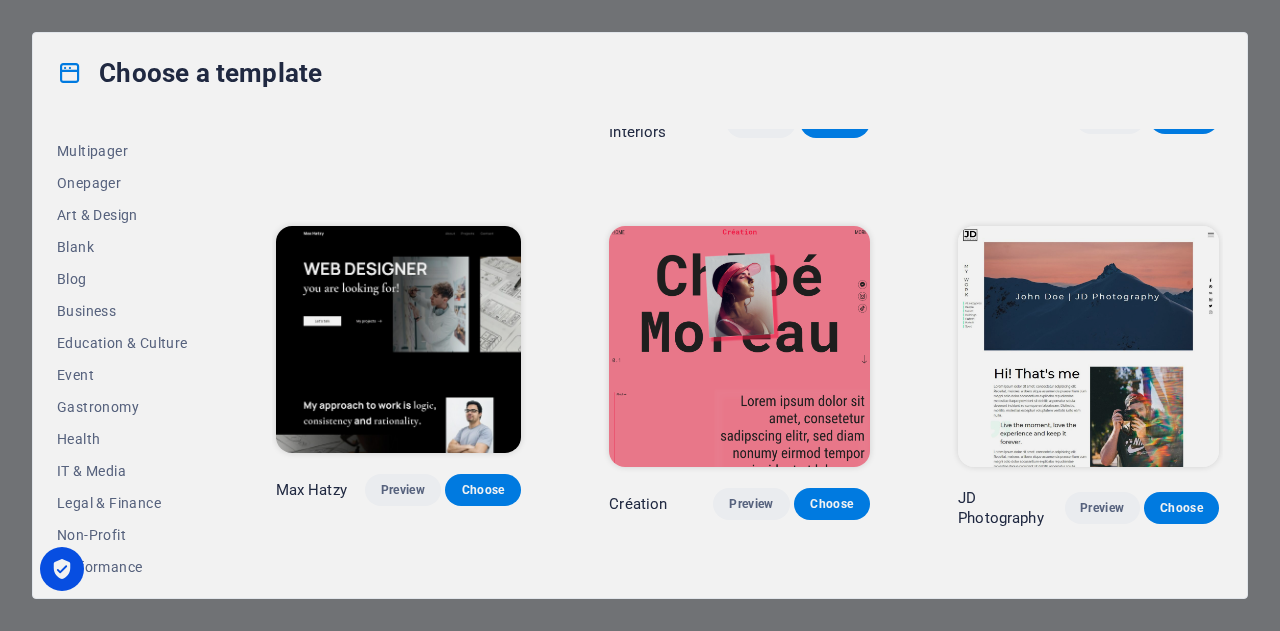scroll, scrollTop: 54, scrollLeft: 0, axis: vertical 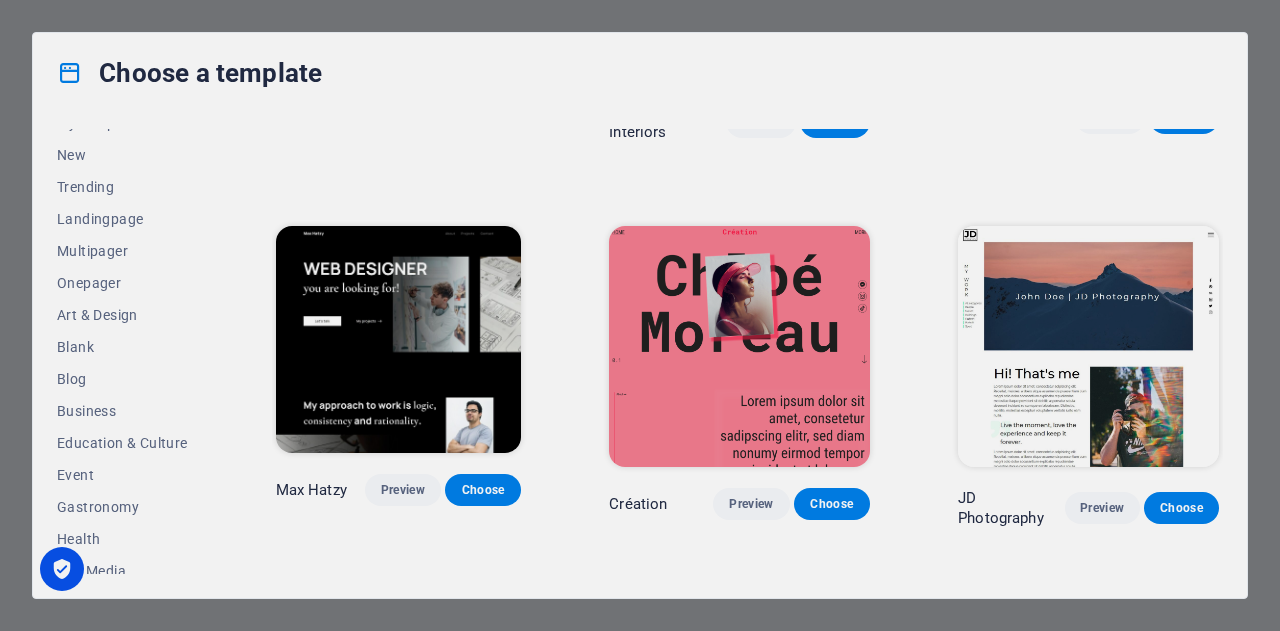 click on "Blog" at bounding box center (122, 379) 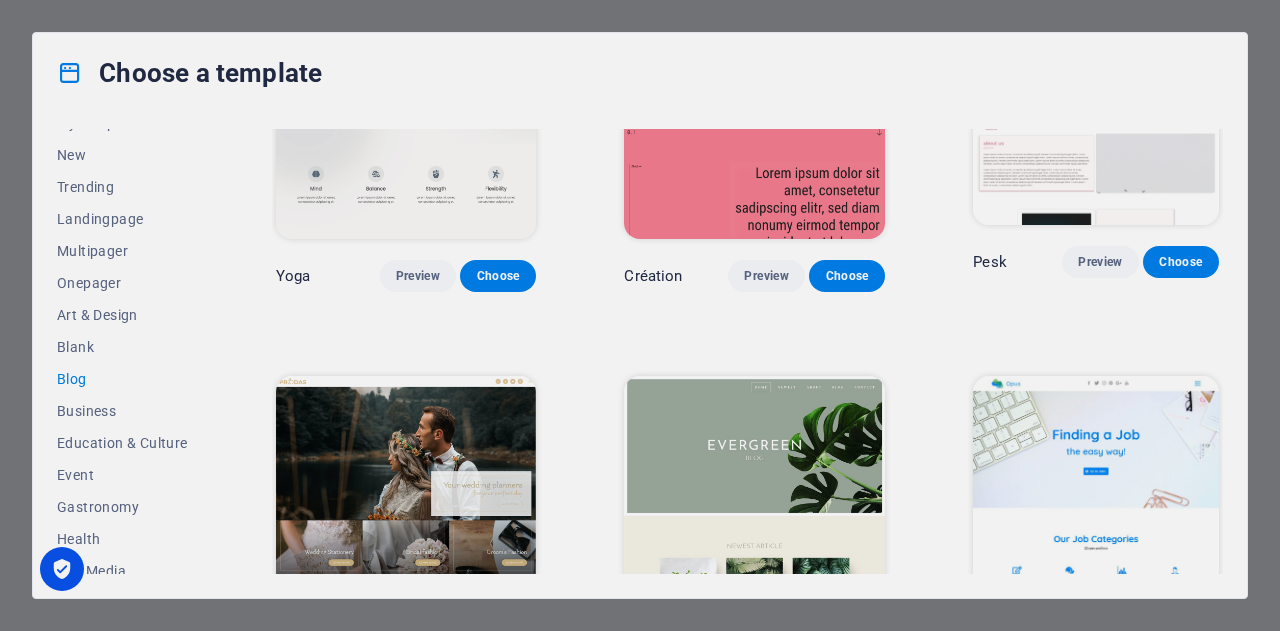 scroll, scrollTop: 2174, scrollLeft: 0, axis: vertical 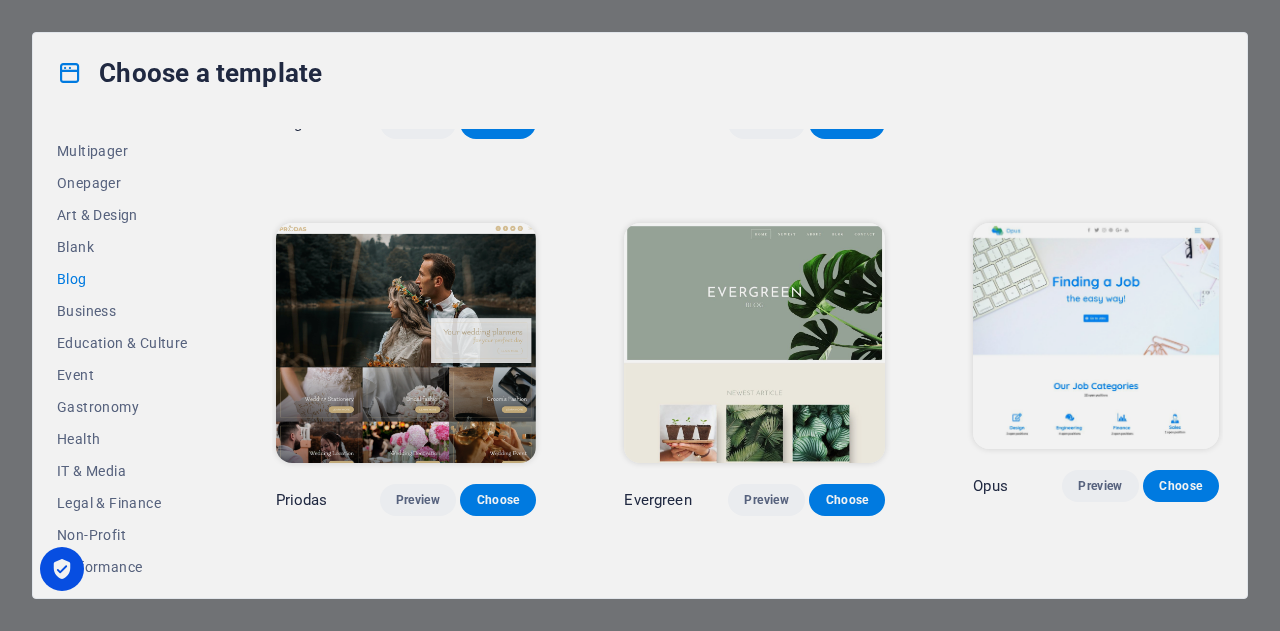 click on "Business" at bounding box center (122, 311) 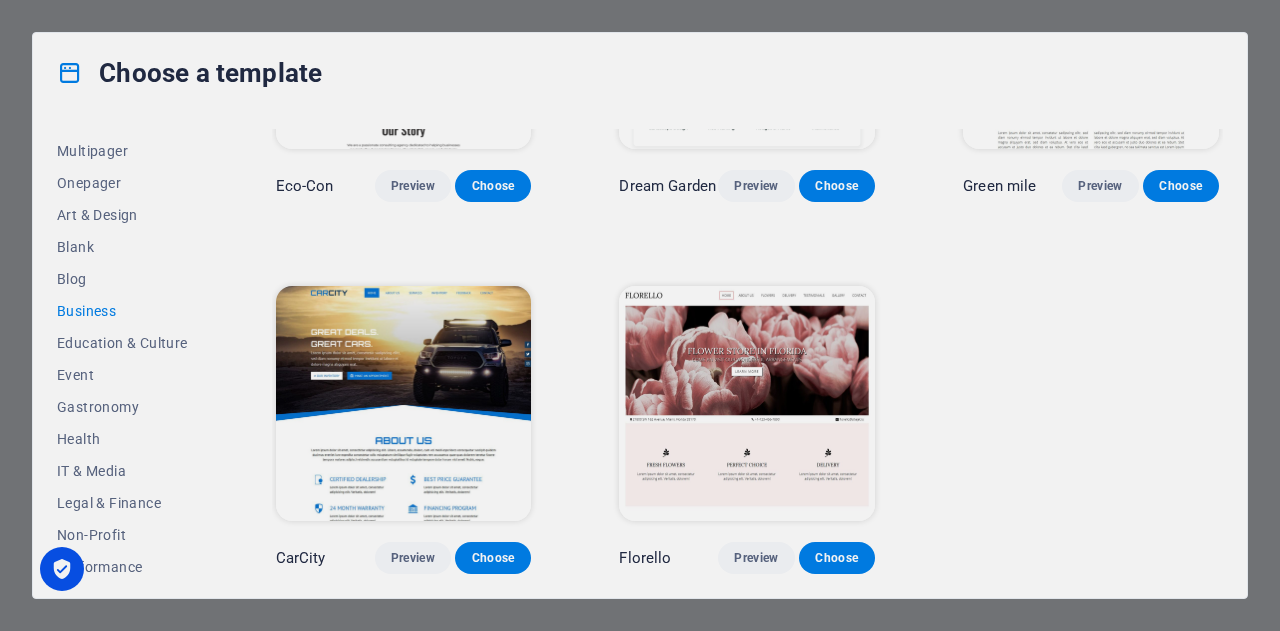 click on "Gastronomy" at bounding box center (122, 407) 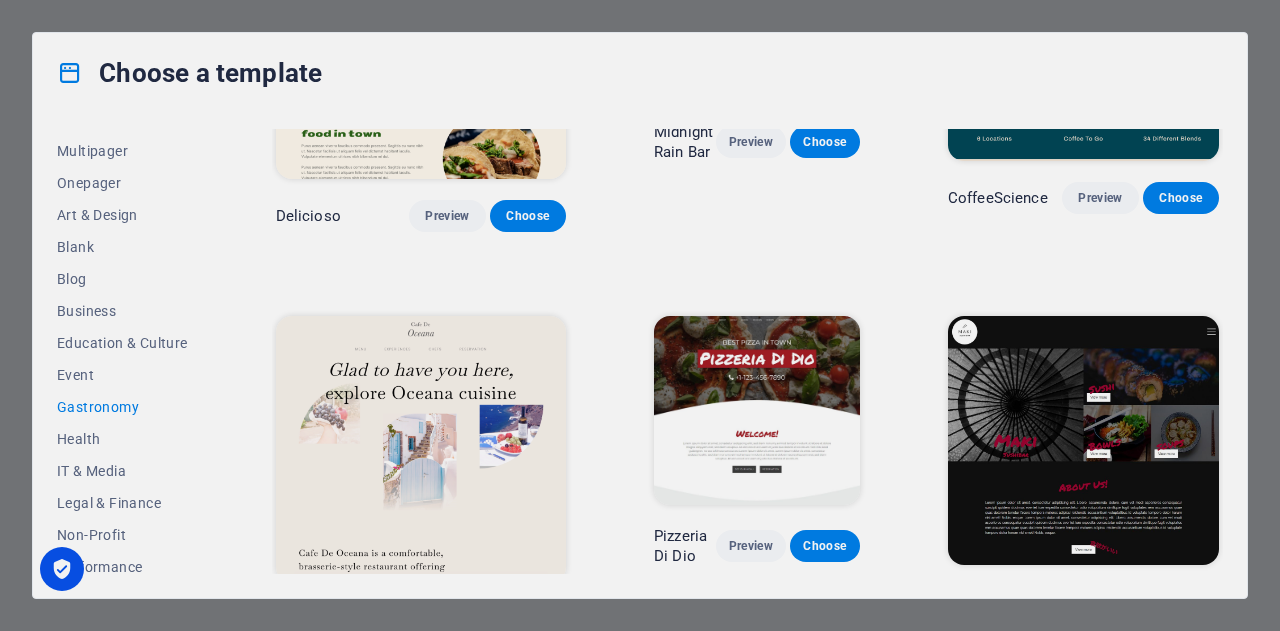 scroll, scrollTop: 1720, scrollLeft: 0, axis: vertical 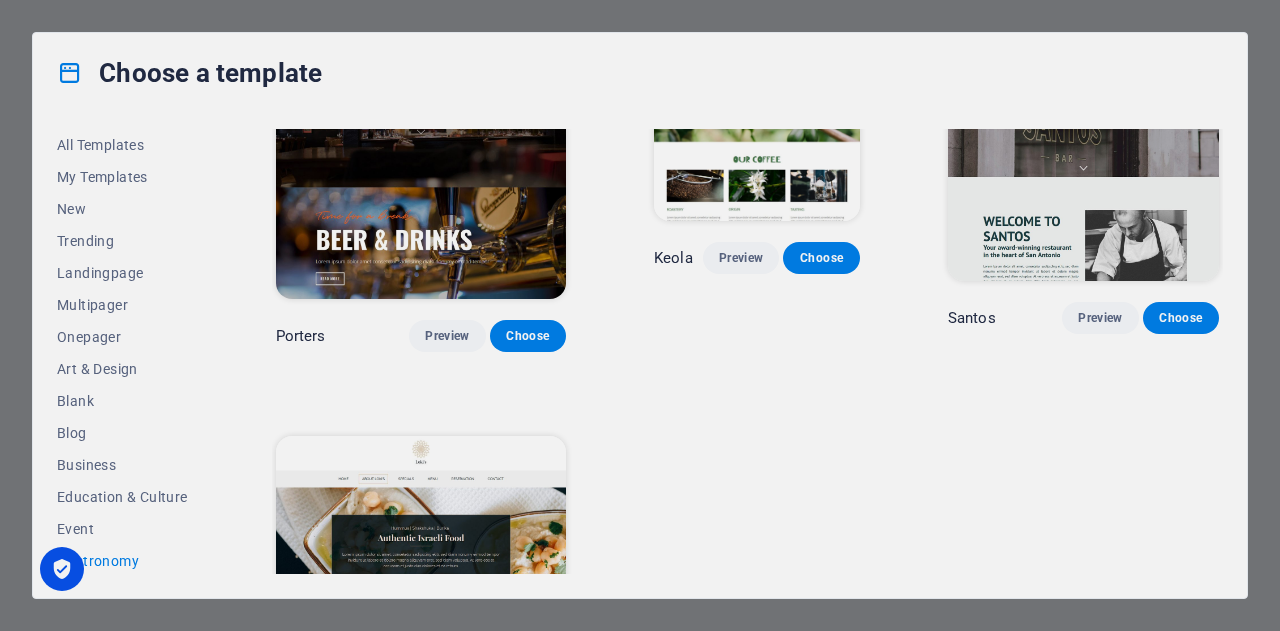 click on "Blank" at bounding box center [122, 401] 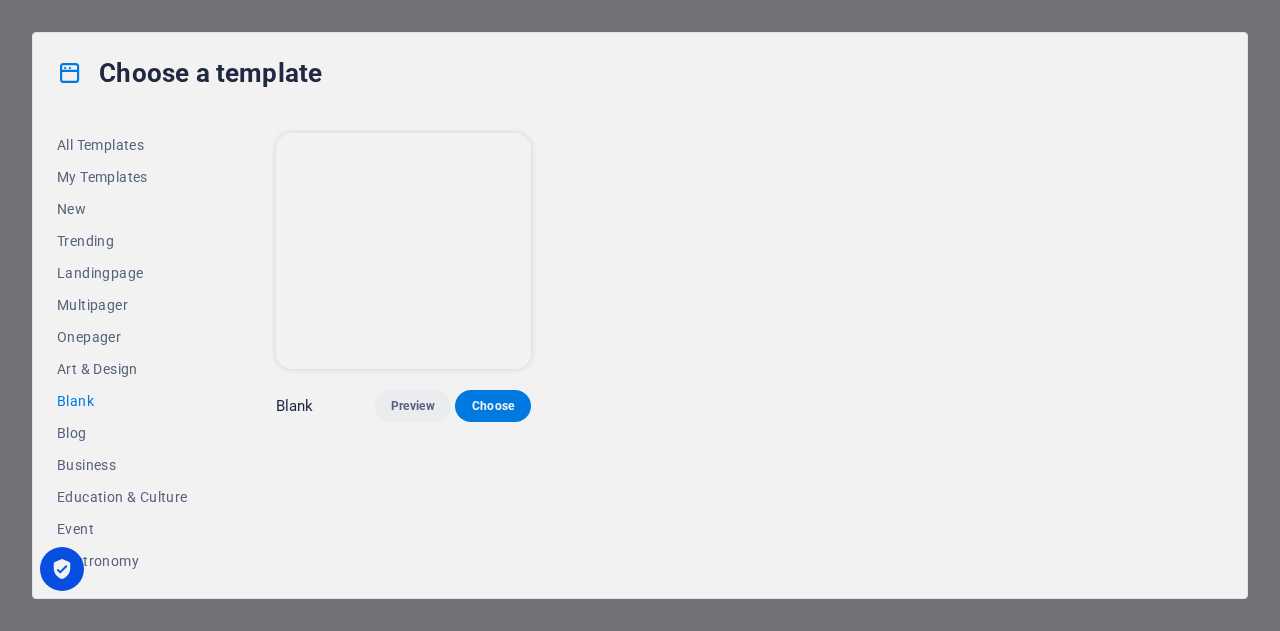 scroll, scrollTop: 0, scrollLeft: 0, axis: both 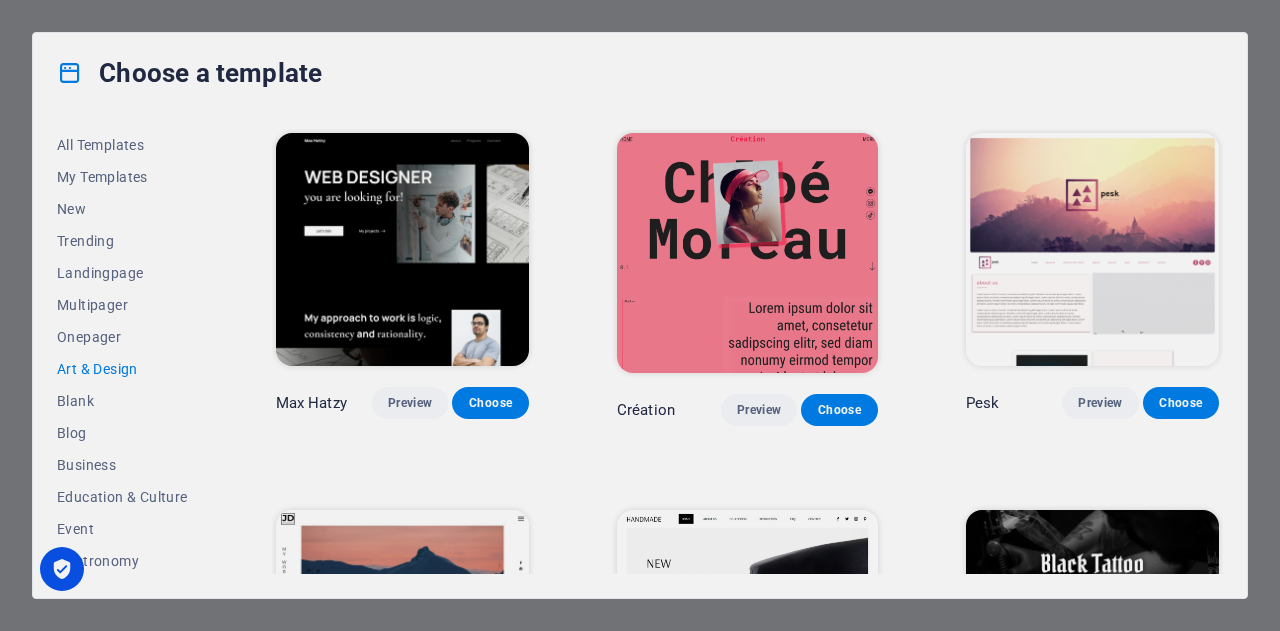 click on "Onepager" at bounding box center (122, 337) 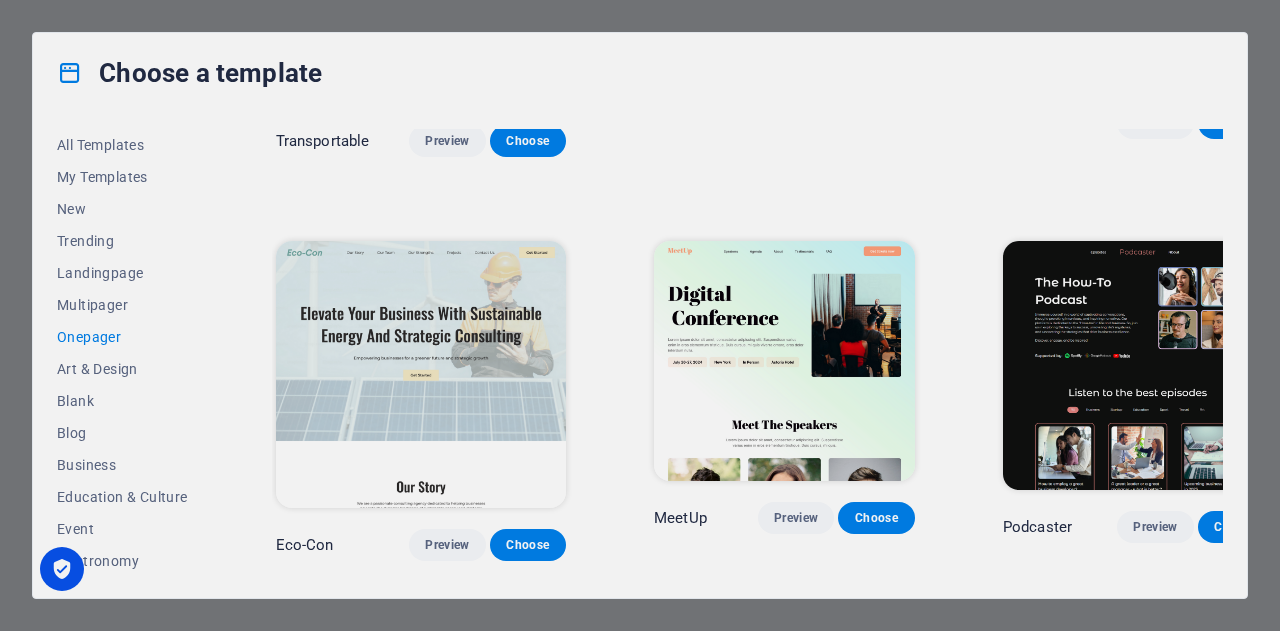 scroll, scrollTop: 400, scrollLeft: 0, axis: vertical 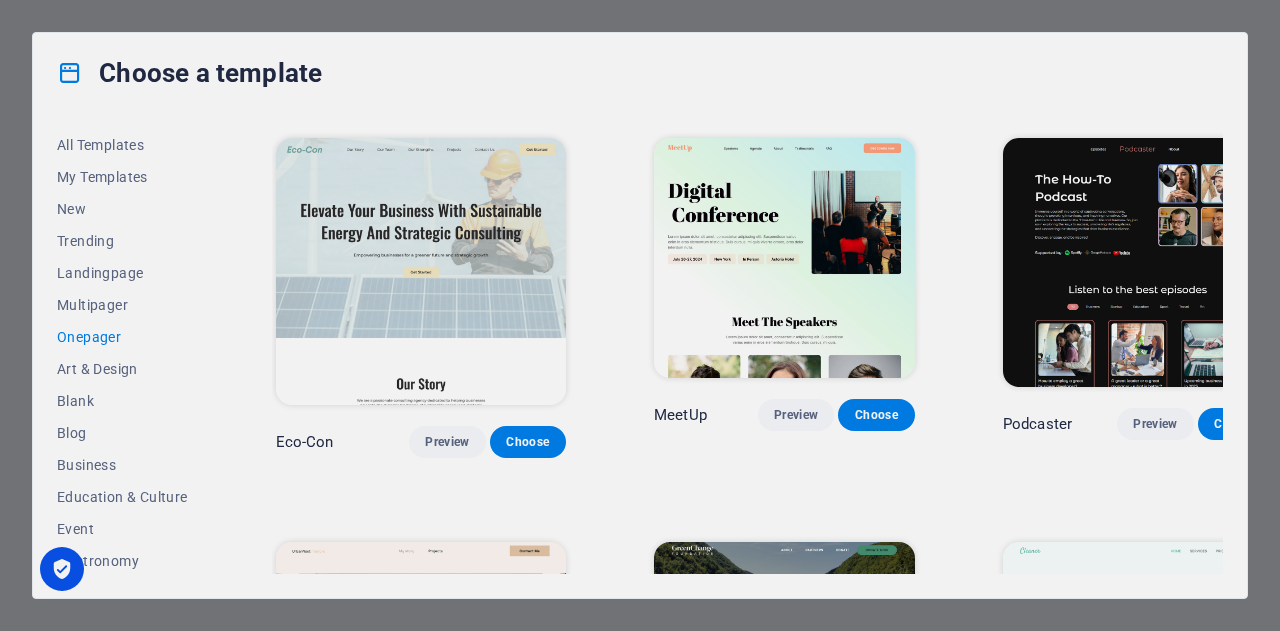 click on "Multipager" at bounding box center (122, 305) 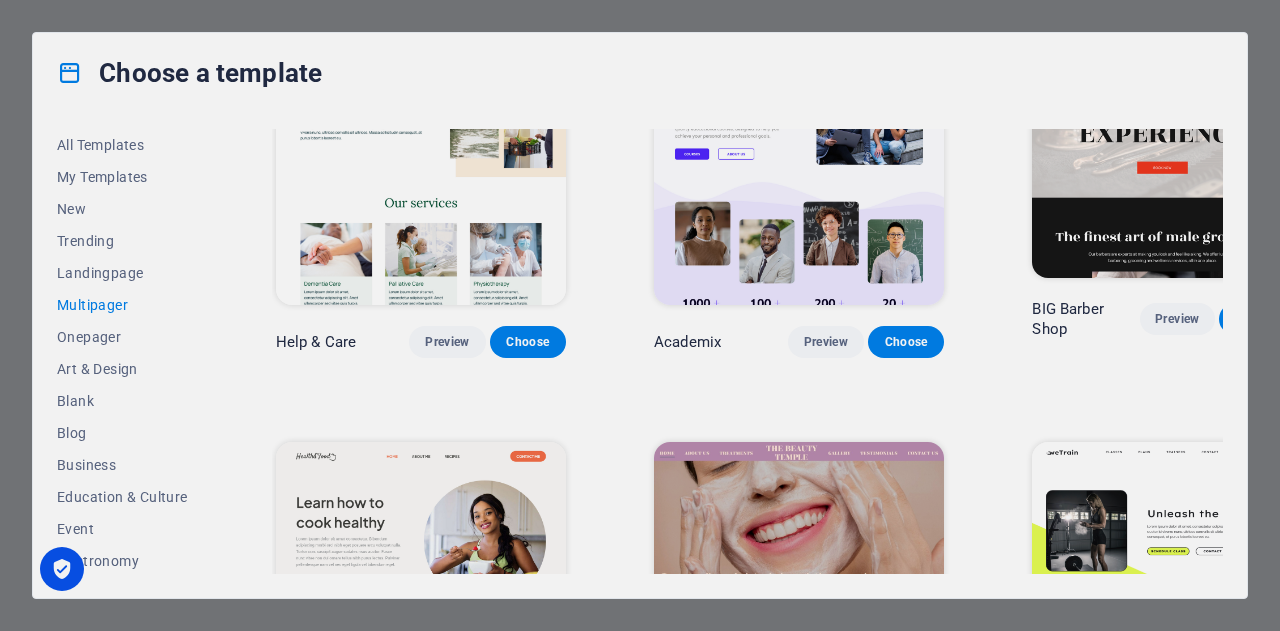 scroll, scrollTop: 600, scrollLeft: 0, axis: vertical 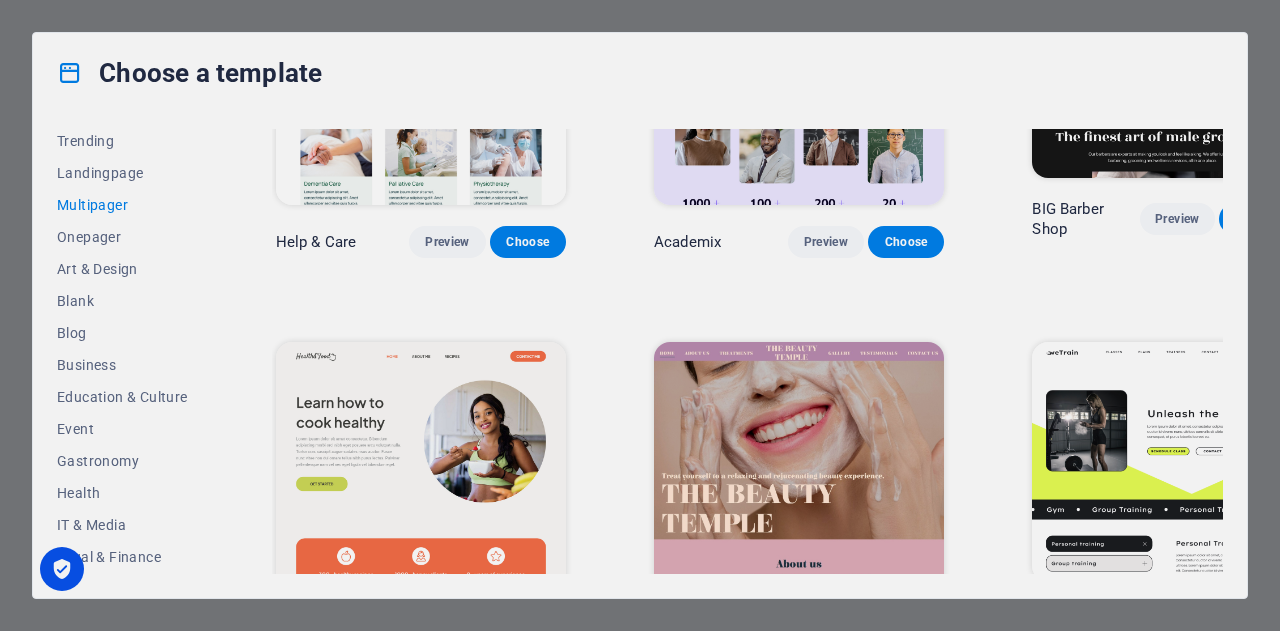 click on "Blog" at bounding box center [122, 333] 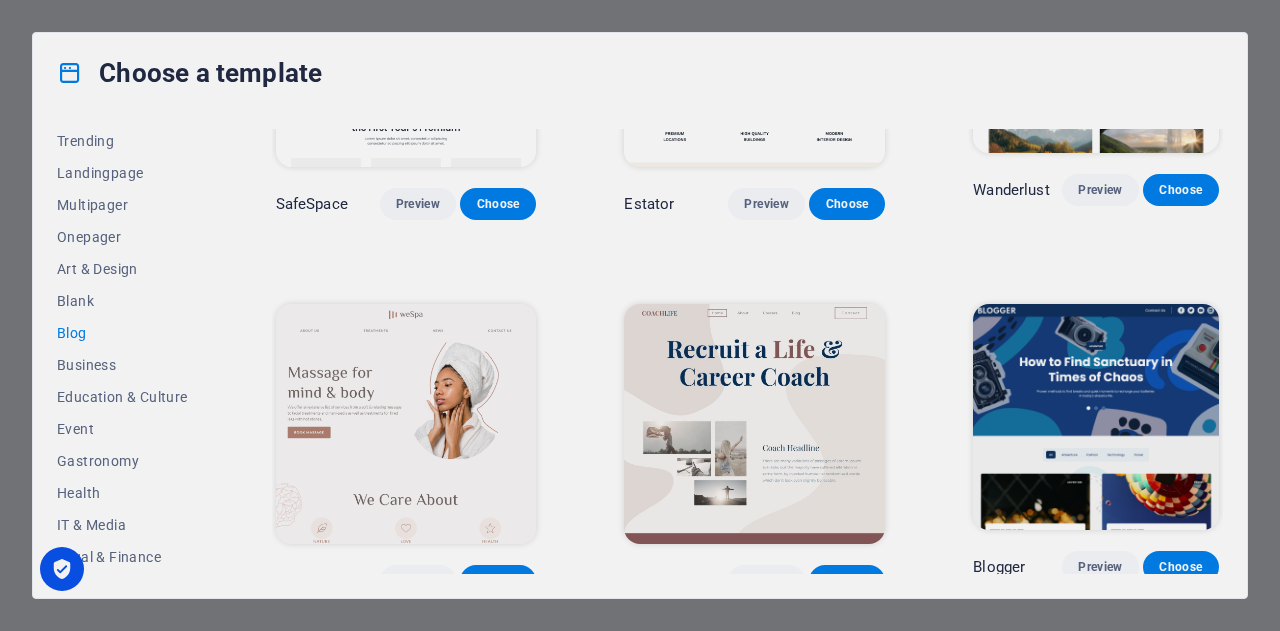 scroll, scrollTop: 990, scrollLeft: 0, axis: vertical 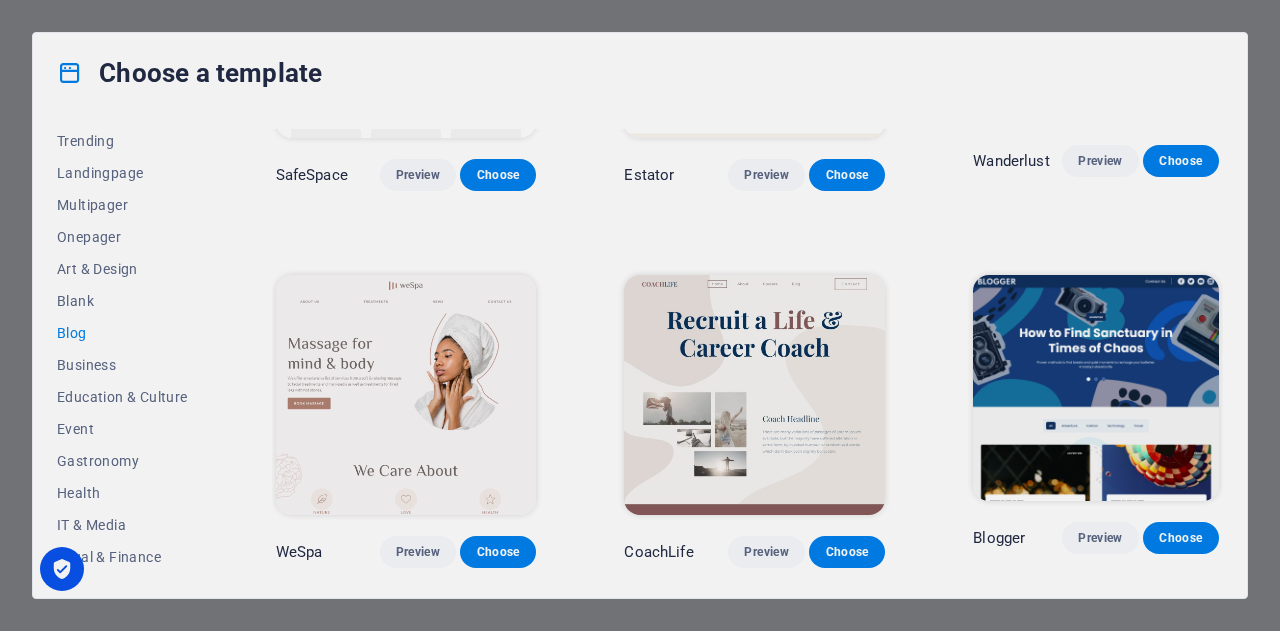 click on "Preview" at bounding box center [1100, 538] 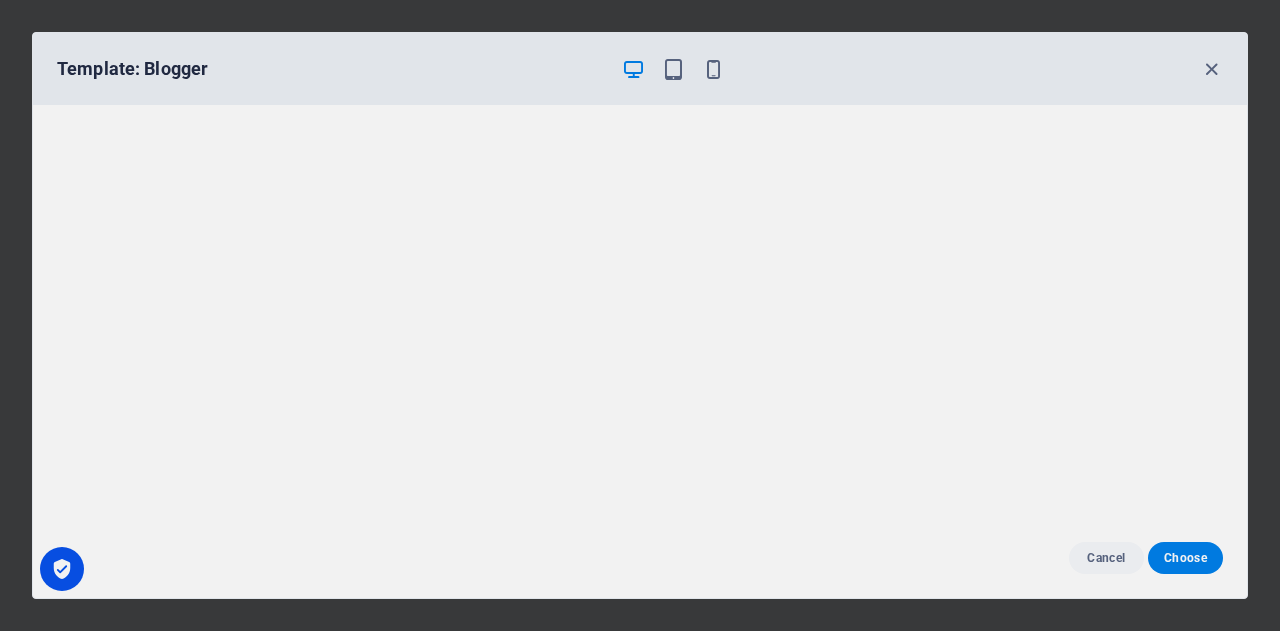 click on "Template: Blogger" at bounding box center [640, 69] 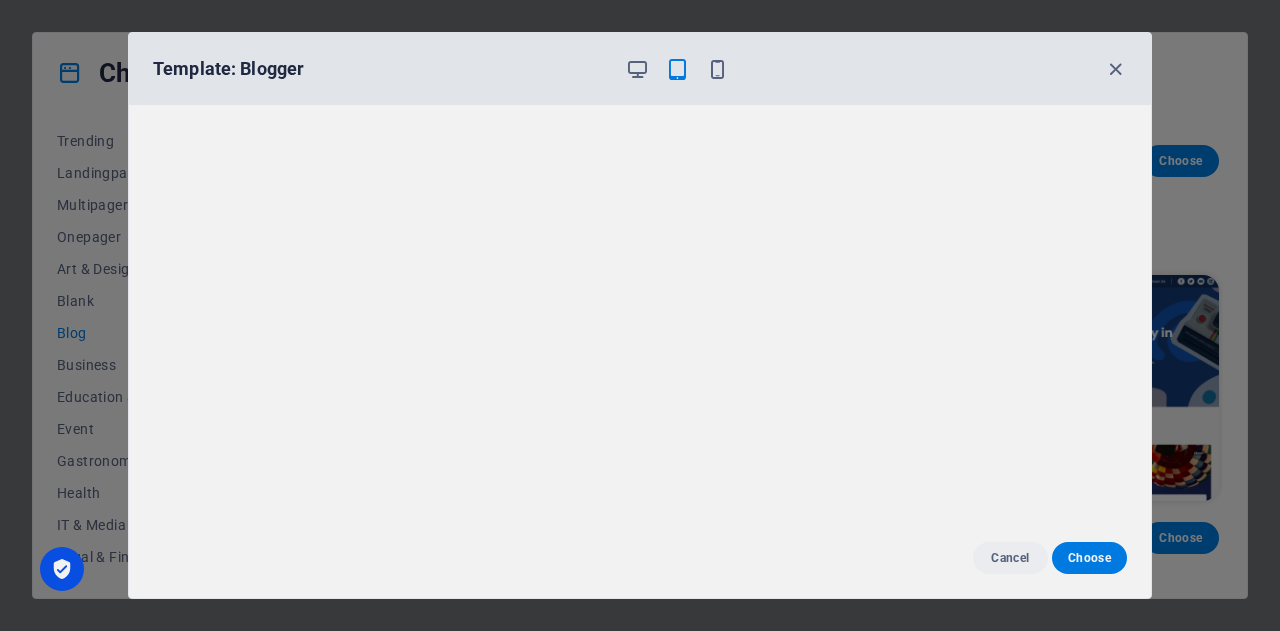click at bounding box center [717, 69] 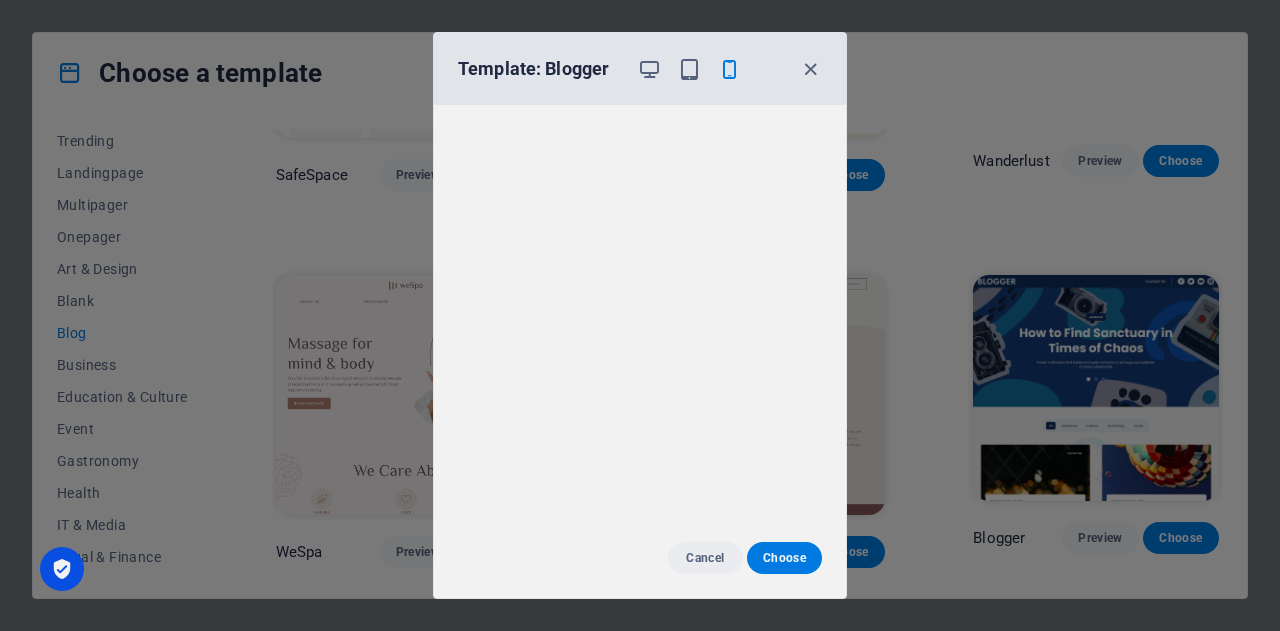 click at bounding box center (689, 69) 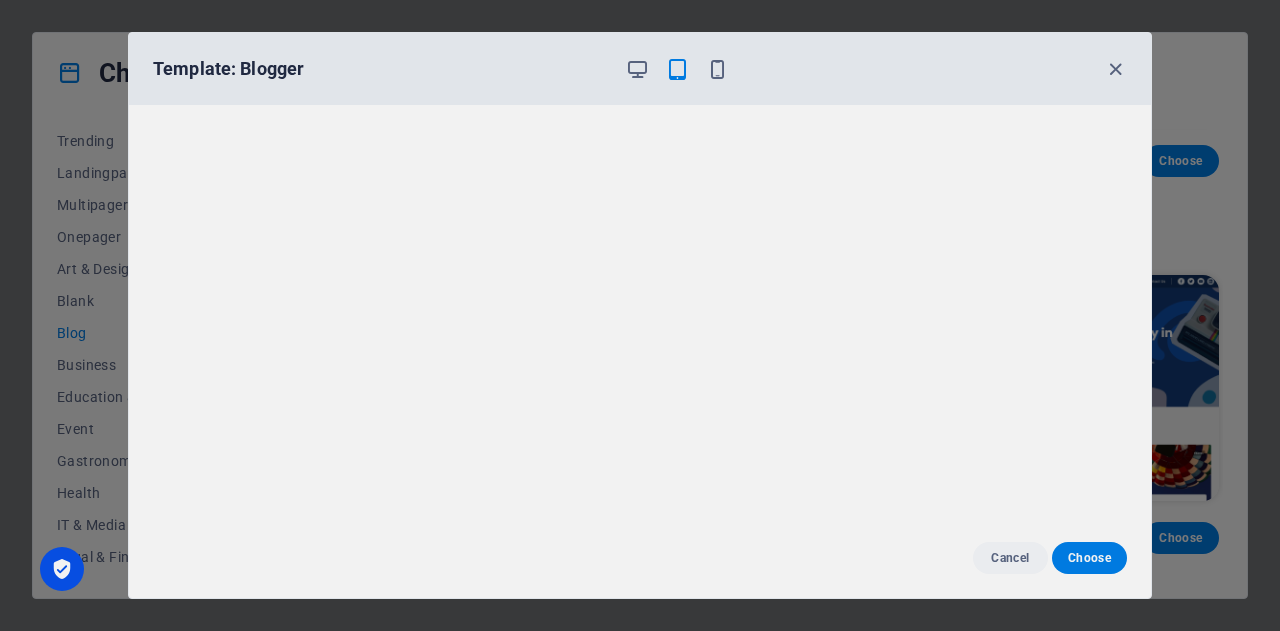 click at bounding box center (637, 69) 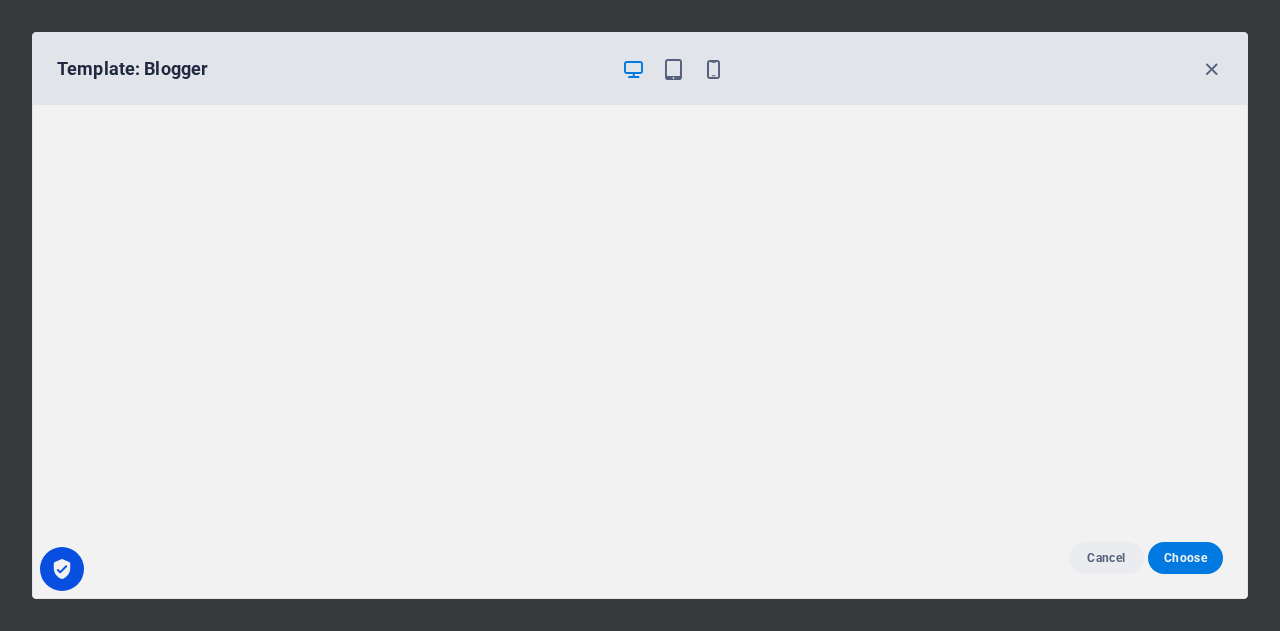 click at bounding box center (713, 69) 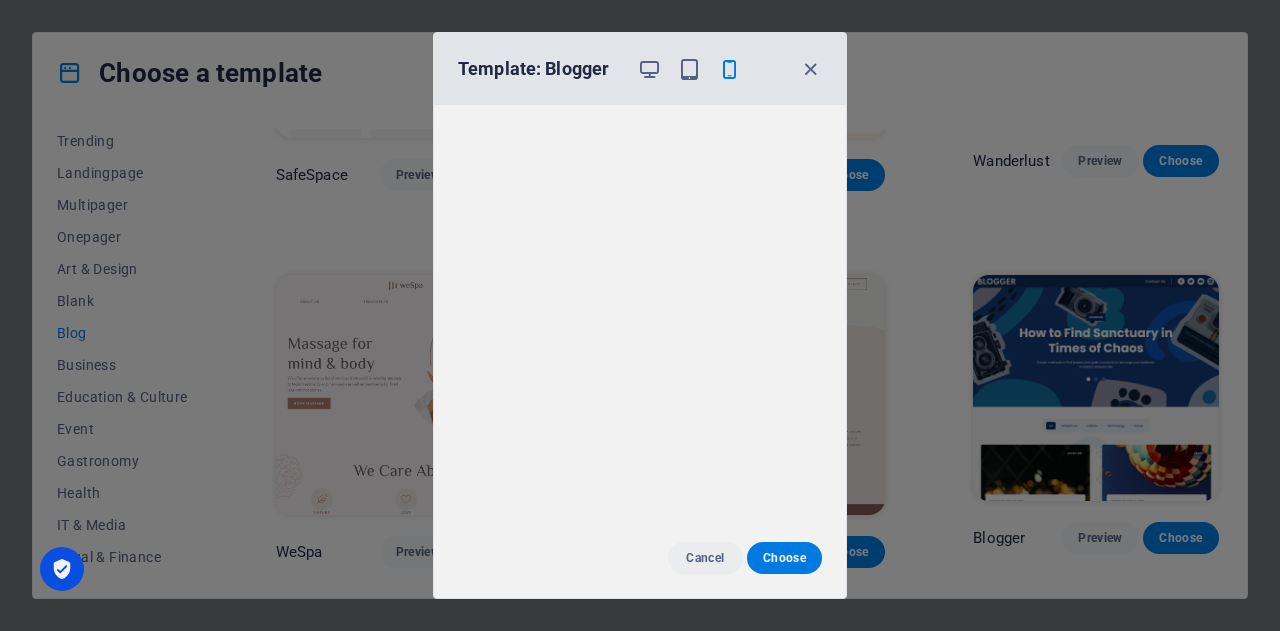 click at bounding box center [649, 69] 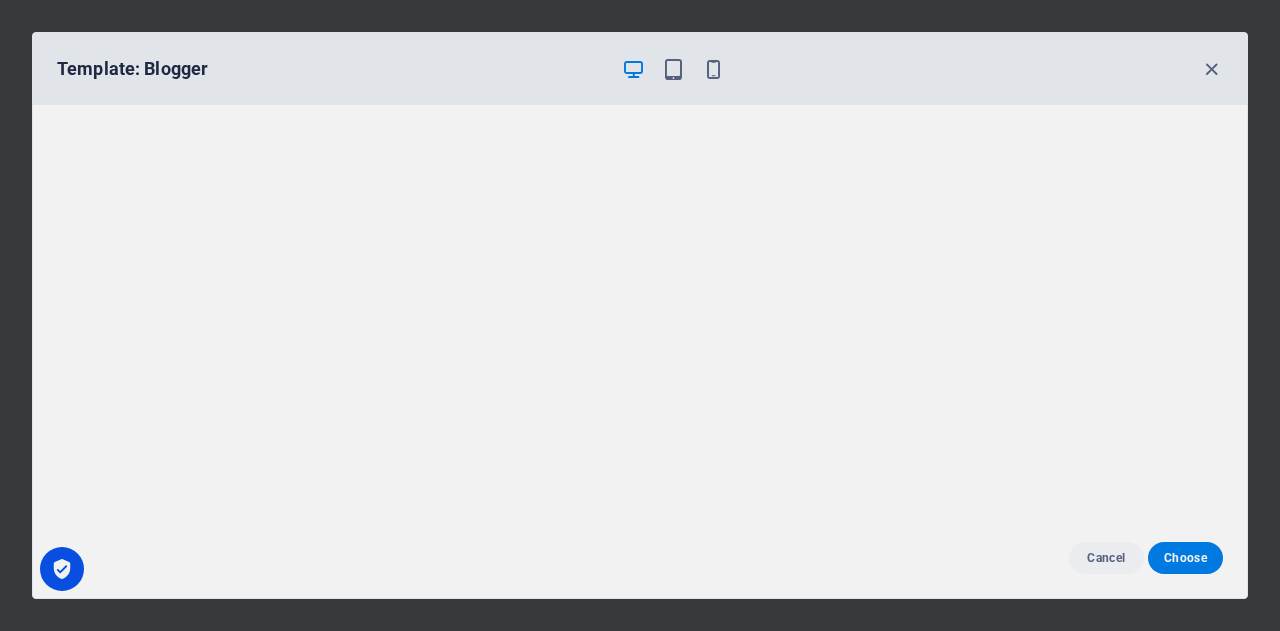 click at bounding box center (713, 69) 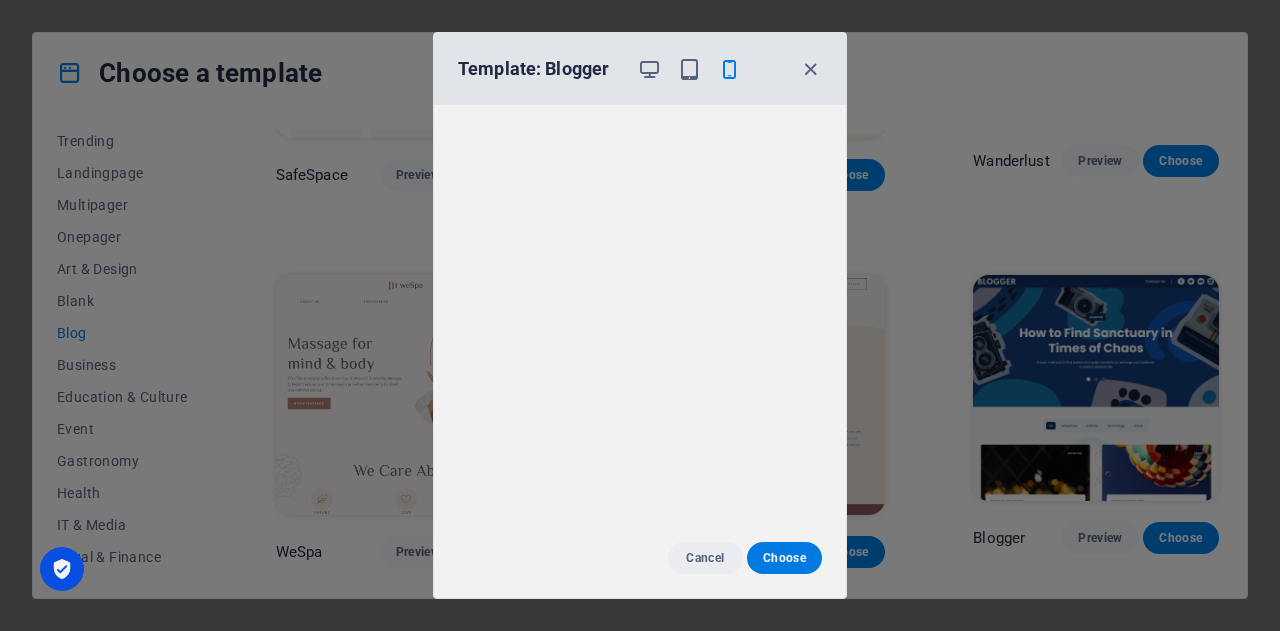 click at bounding box center (649, 69) 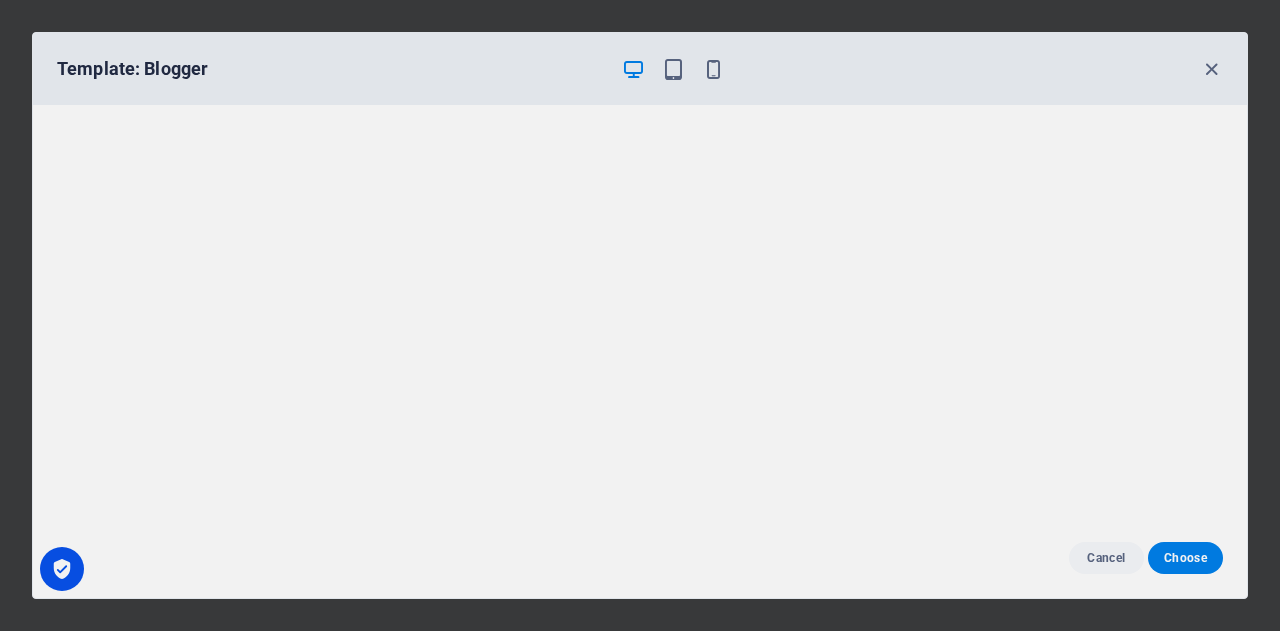 click on "Cancel" at bounding box center (1106, 558) 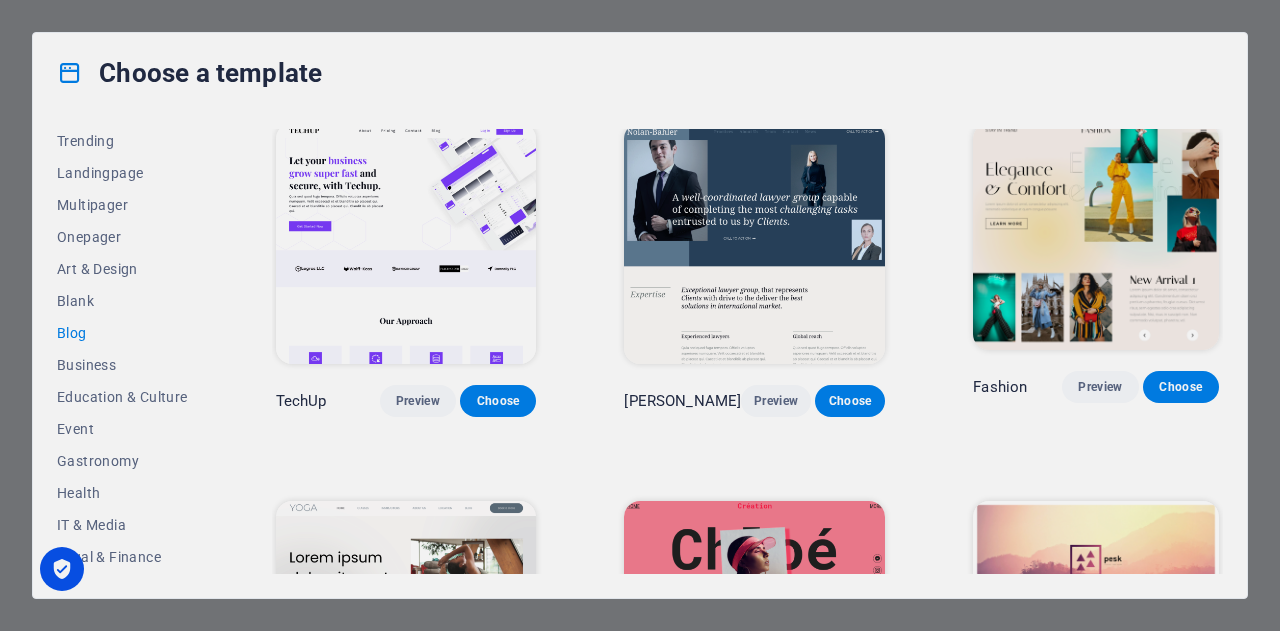 scroll, scrollTop: 1490, scrollLeft: 0, axis: vertical 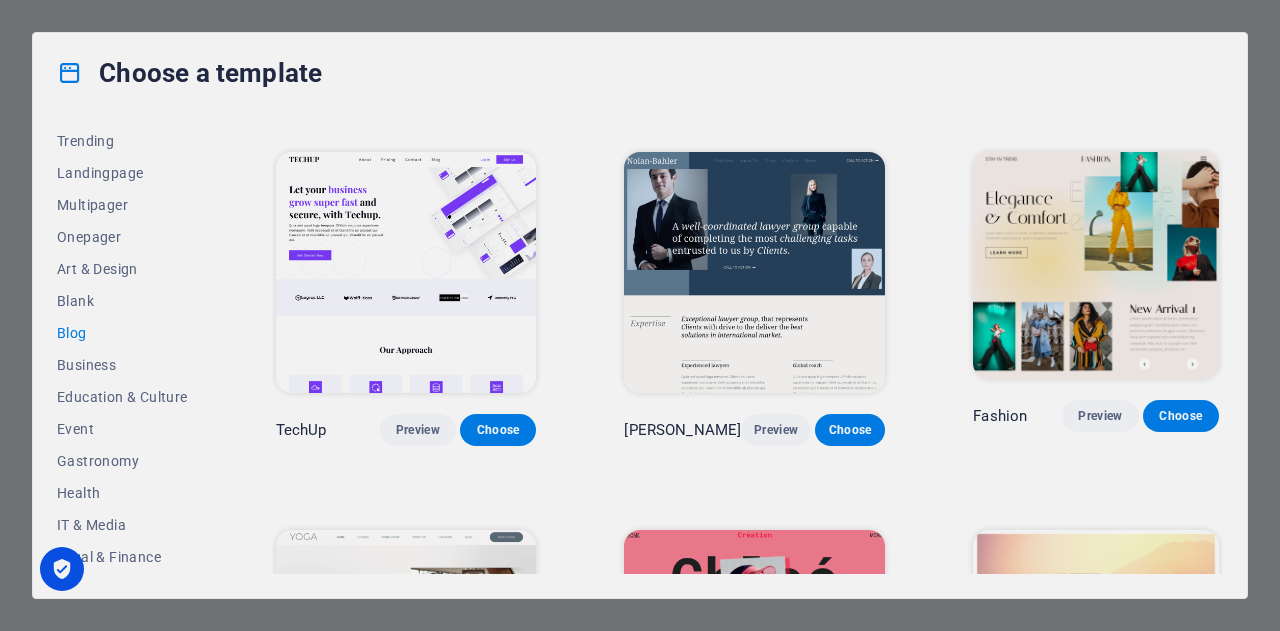 click on "Choose" at bounding box center [1181, 416] 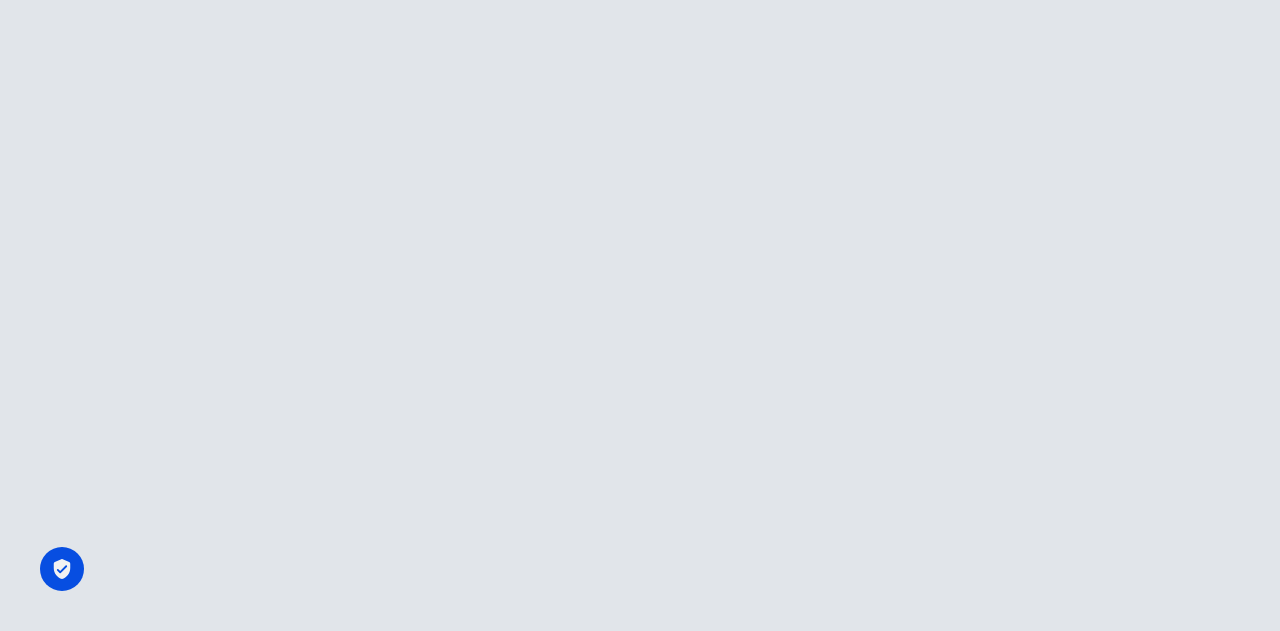 scroll, scrollTop: 0, scrollLeft: 0, axis: both 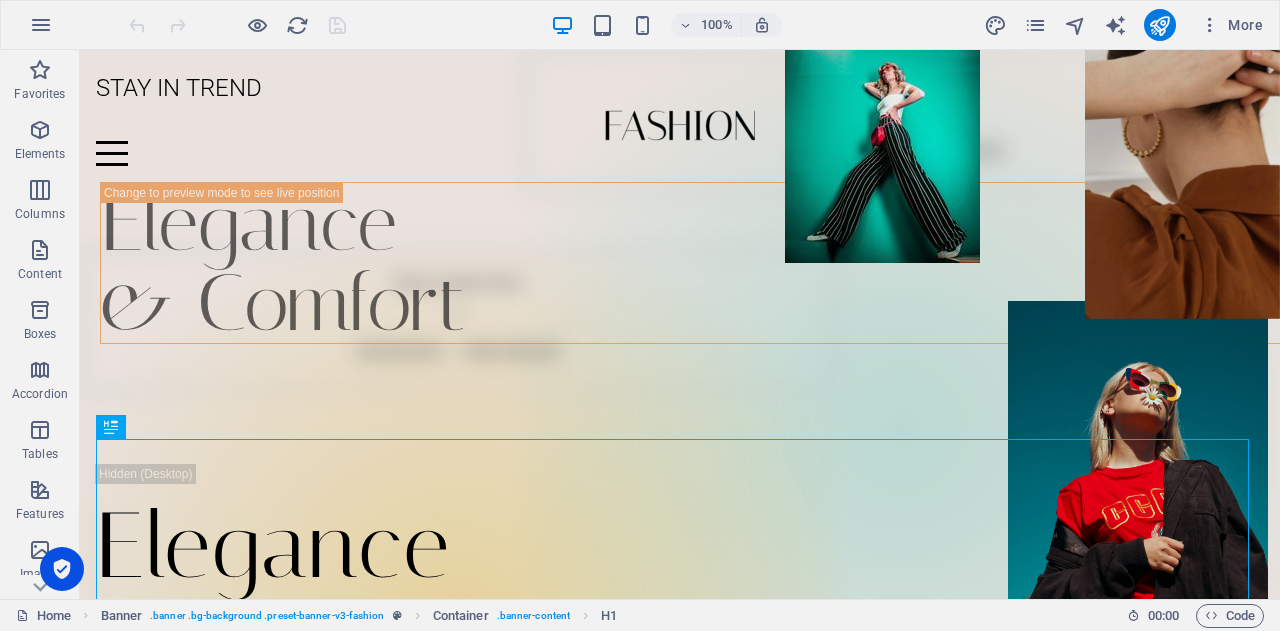 click at bounding box center (41, 25) 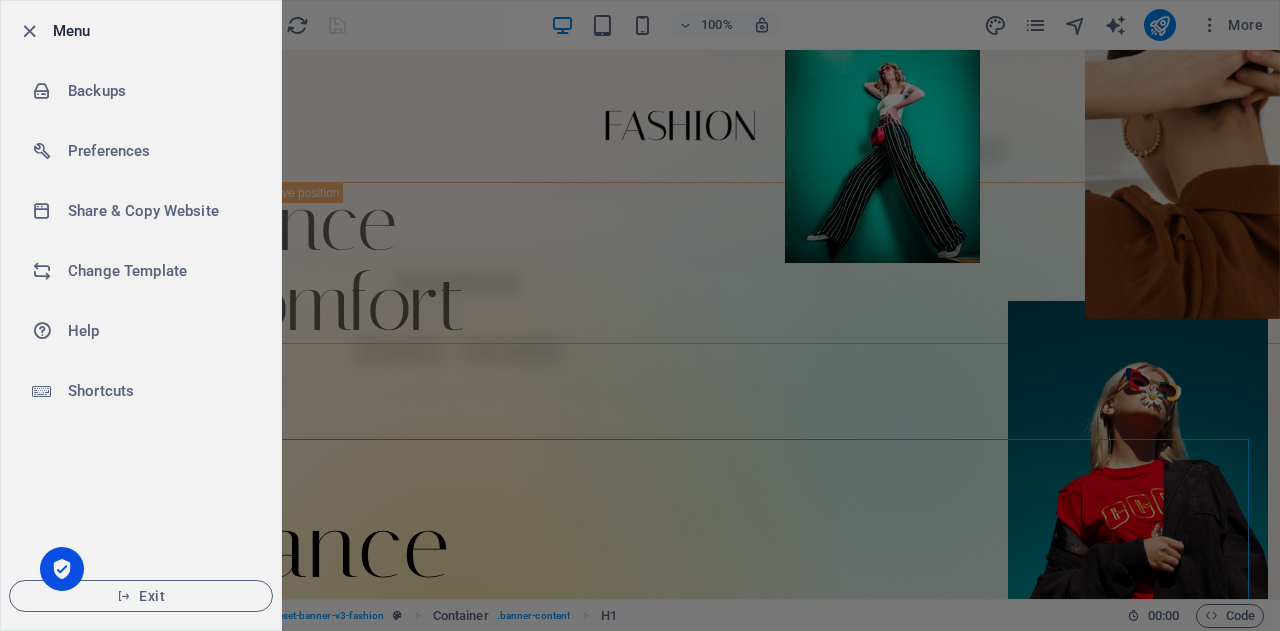 click at bounding box center [640, 315] 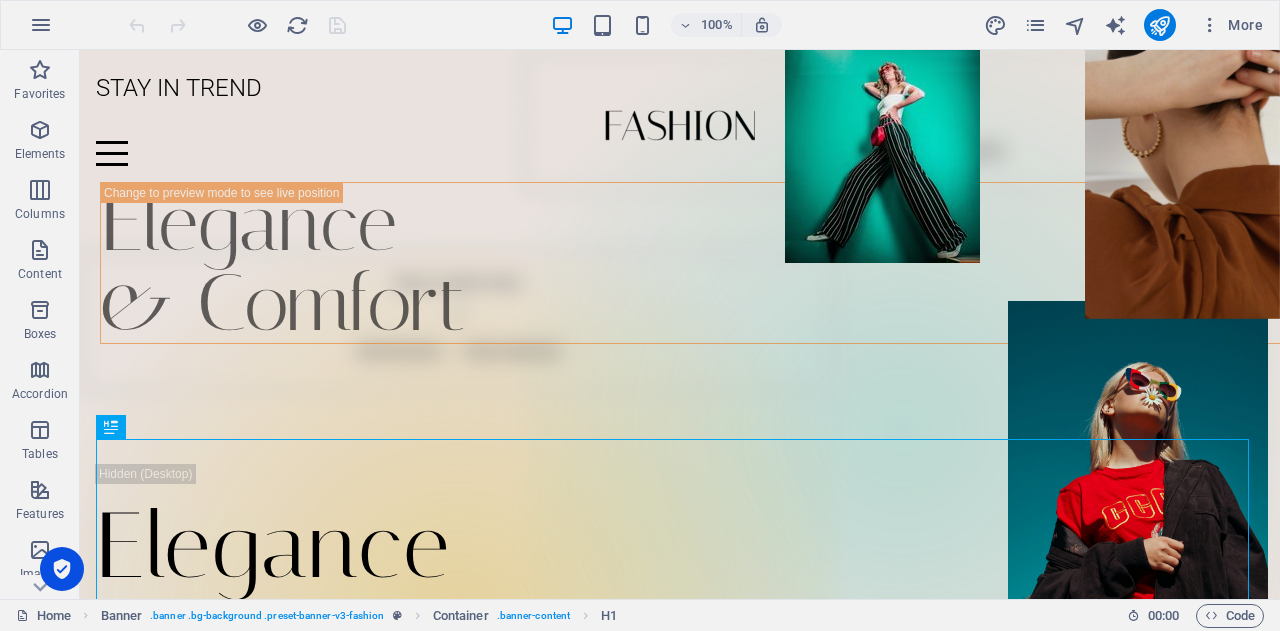 click on "More" at bounding box center [1231, 25] 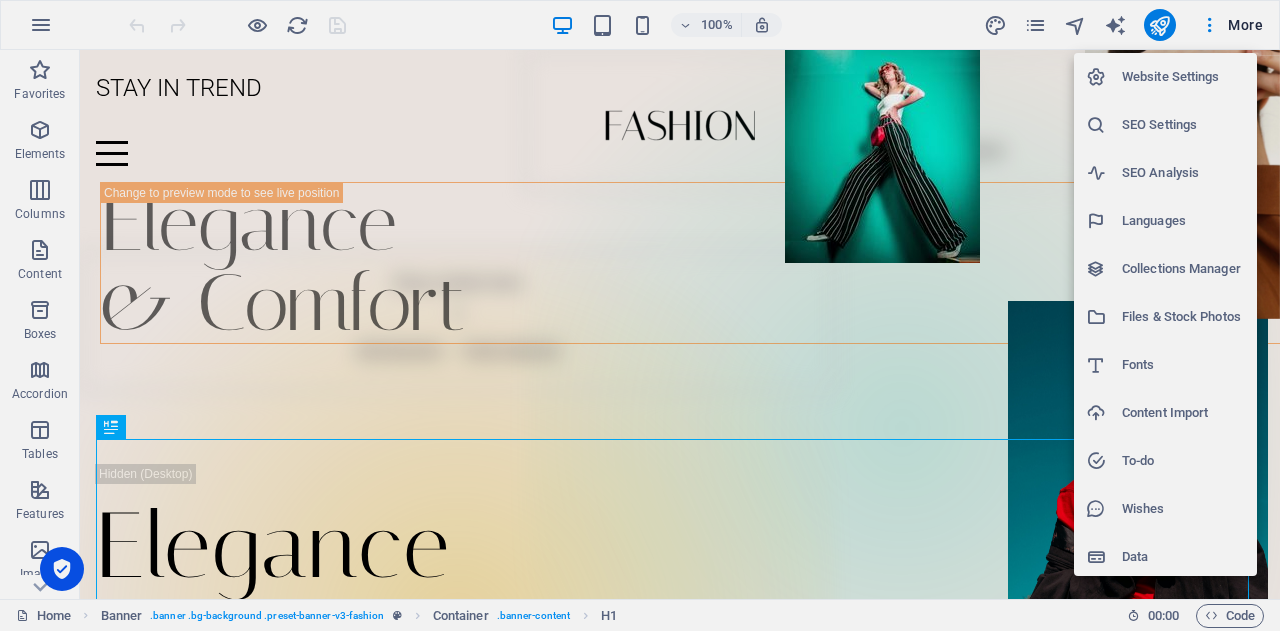 click at bounding box center (640, 315) 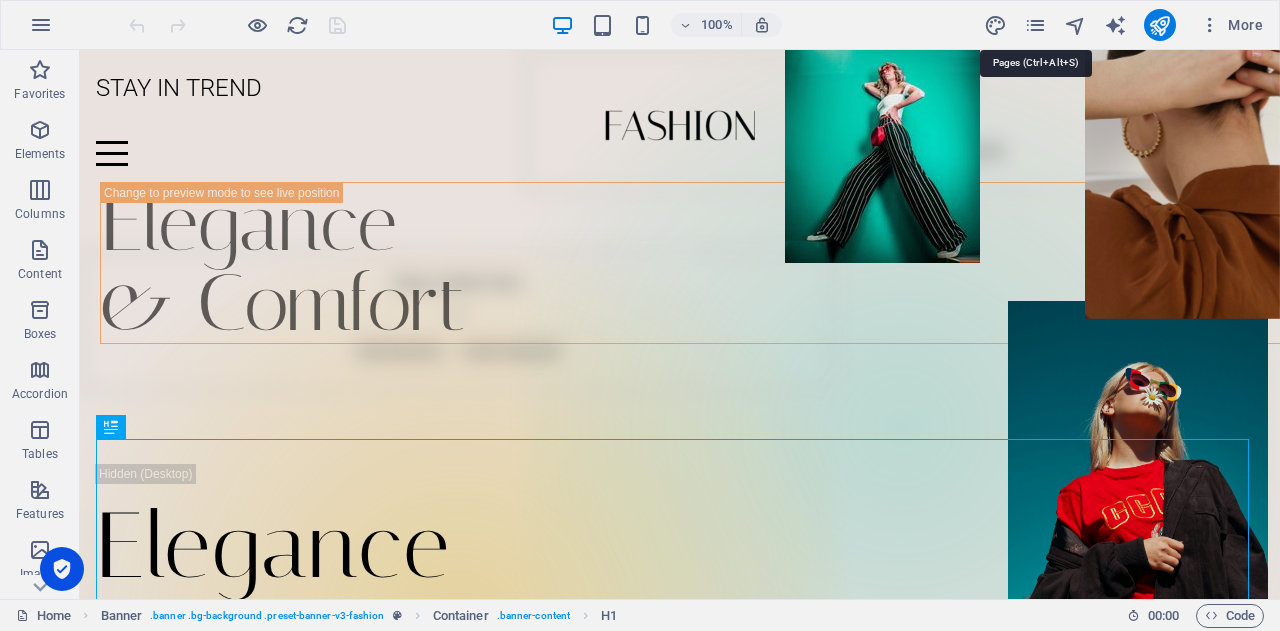 click at bounding box center [1035, 25] 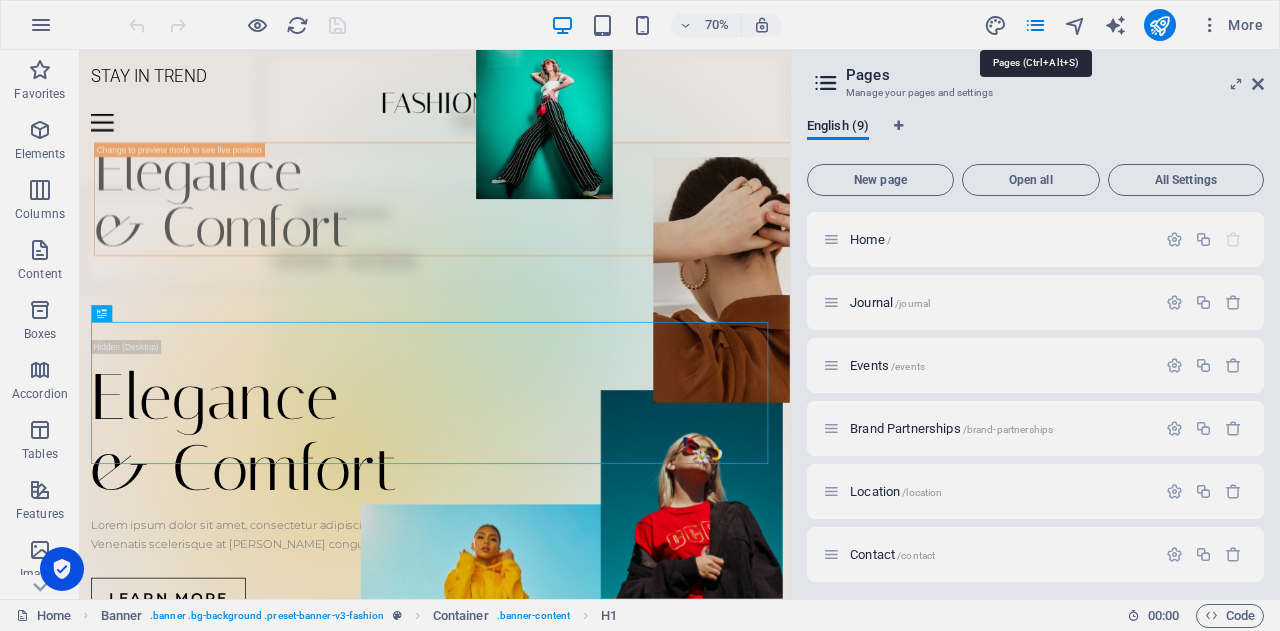 click at bounding box center (1035, 25) 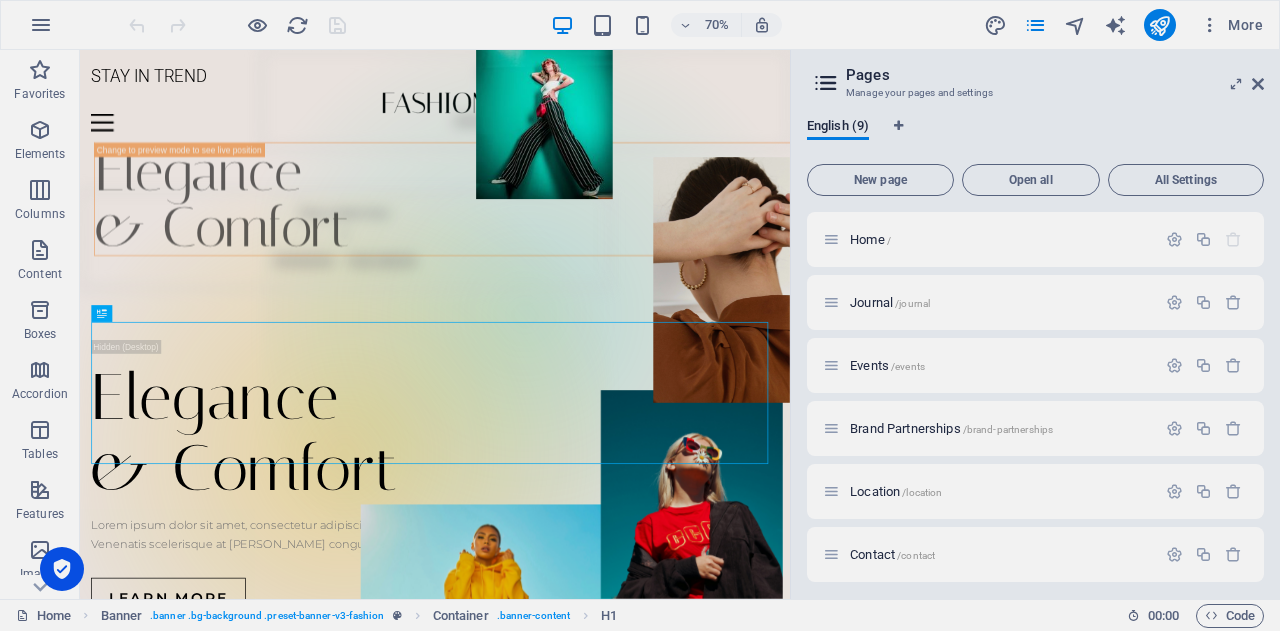click on "70% More" at bounding box center [698, 25] 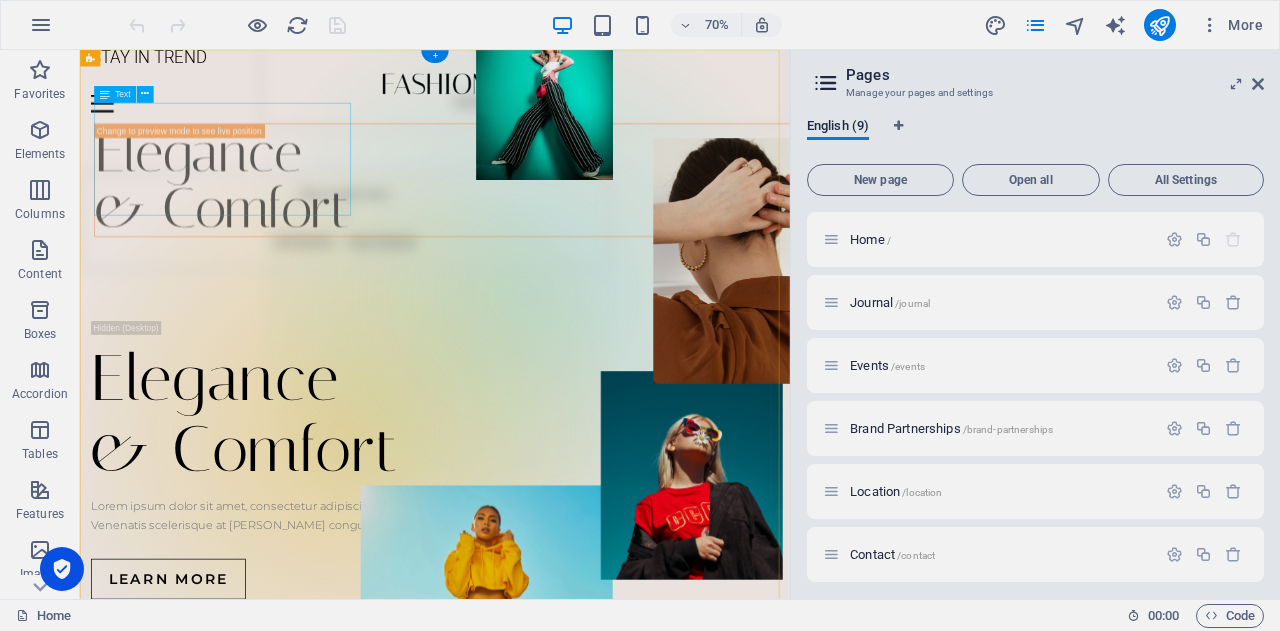 scroll, scrollTop: 0, scrollLeft: 0, axis: both 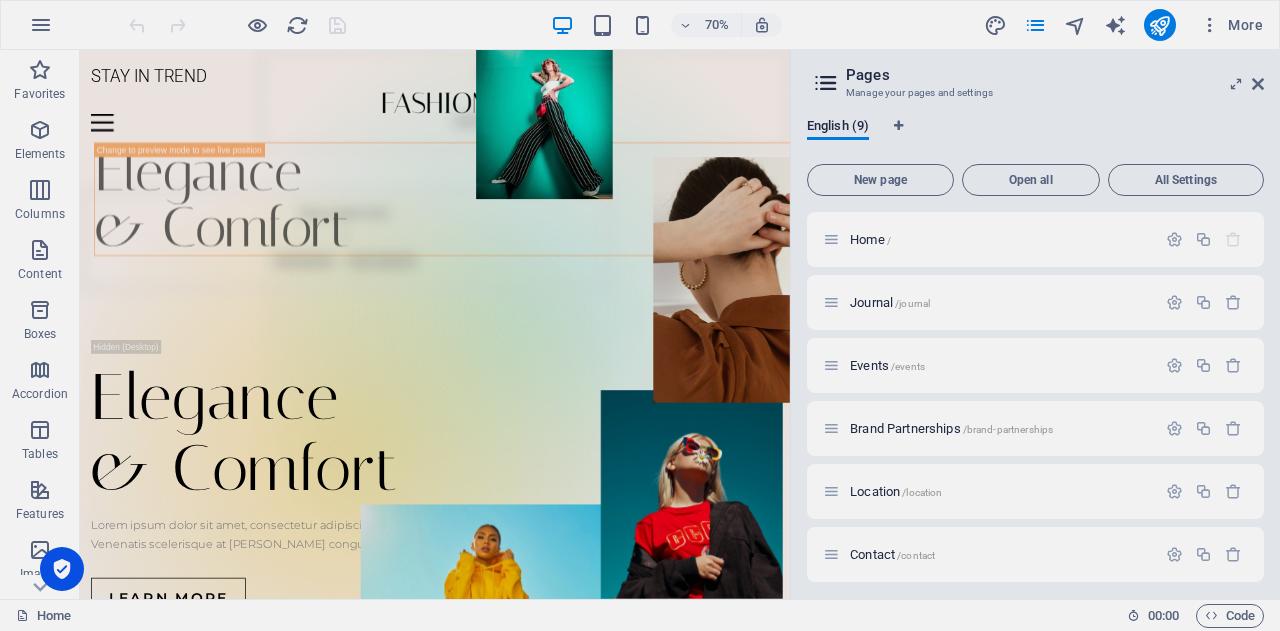 click at bounding box center [41, 25] 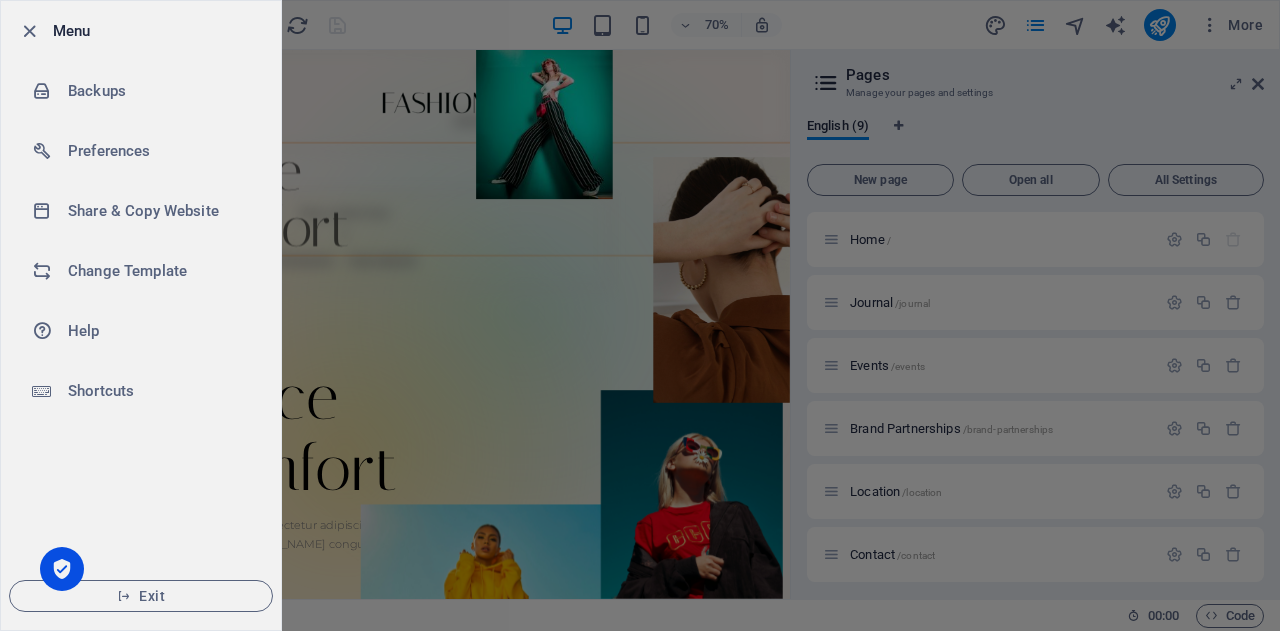 click on "Change Template" at bounding box center [160, 271] 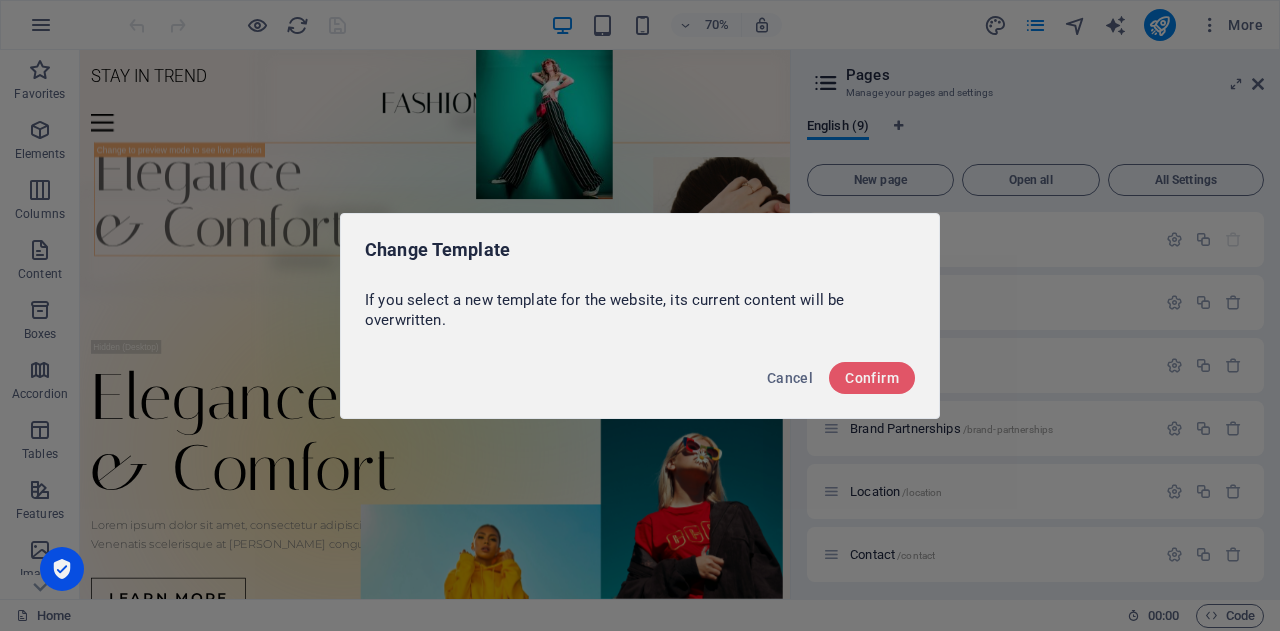 click on "Confirm" at bounding box center [872, 378] 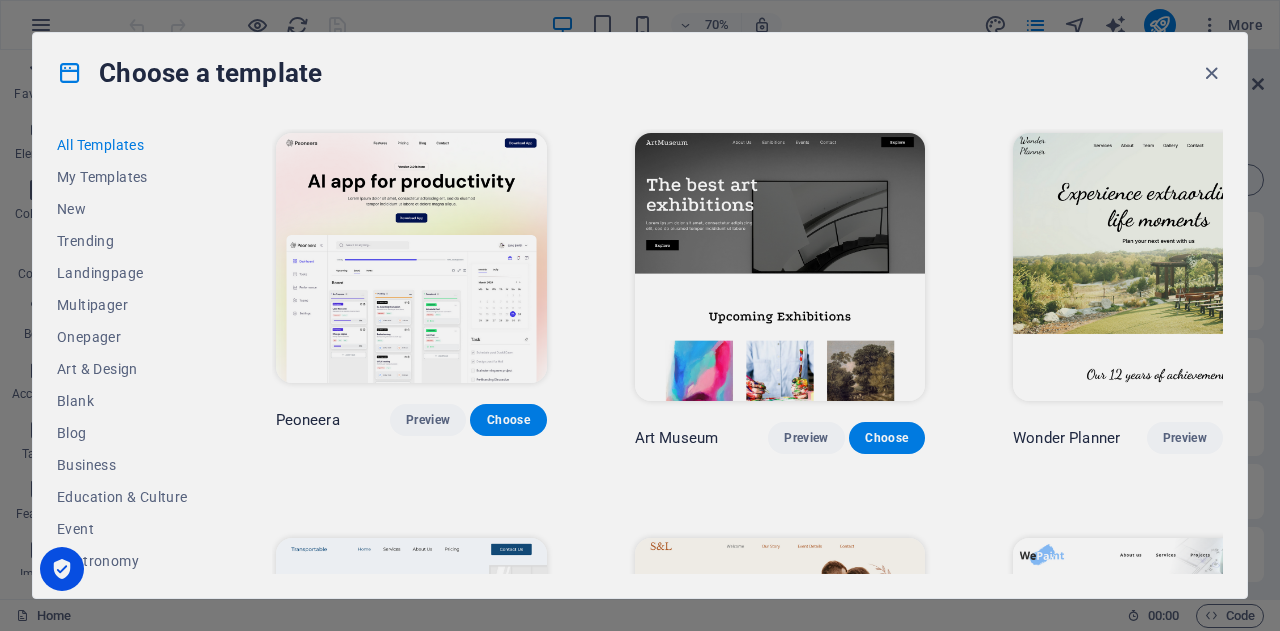 click at bounding box center [780, 267] 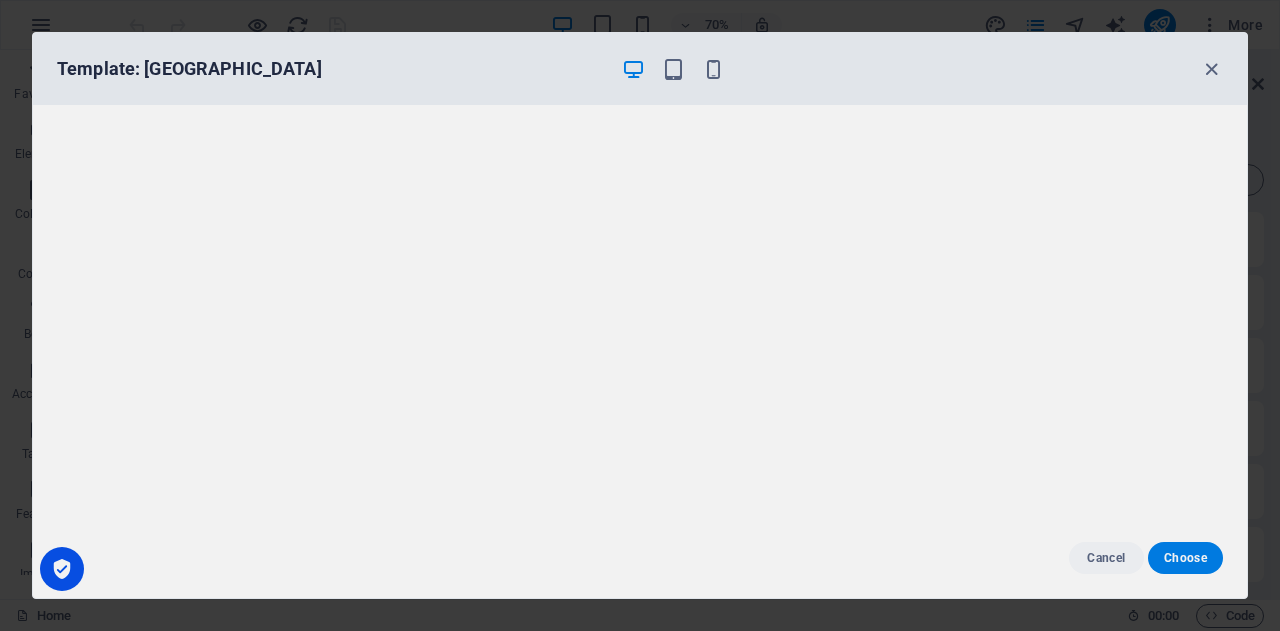 click at bounding box center (1211, 69) 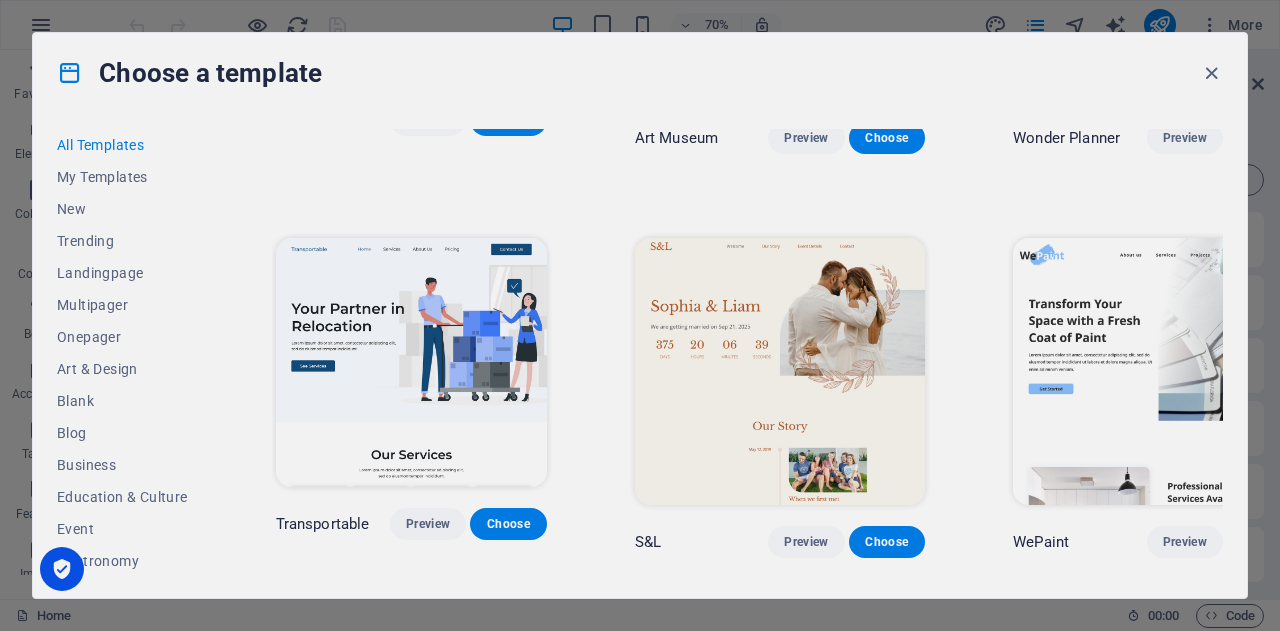 scroll, scrollTop: 400, scrollLeft: 0, axis: vertical 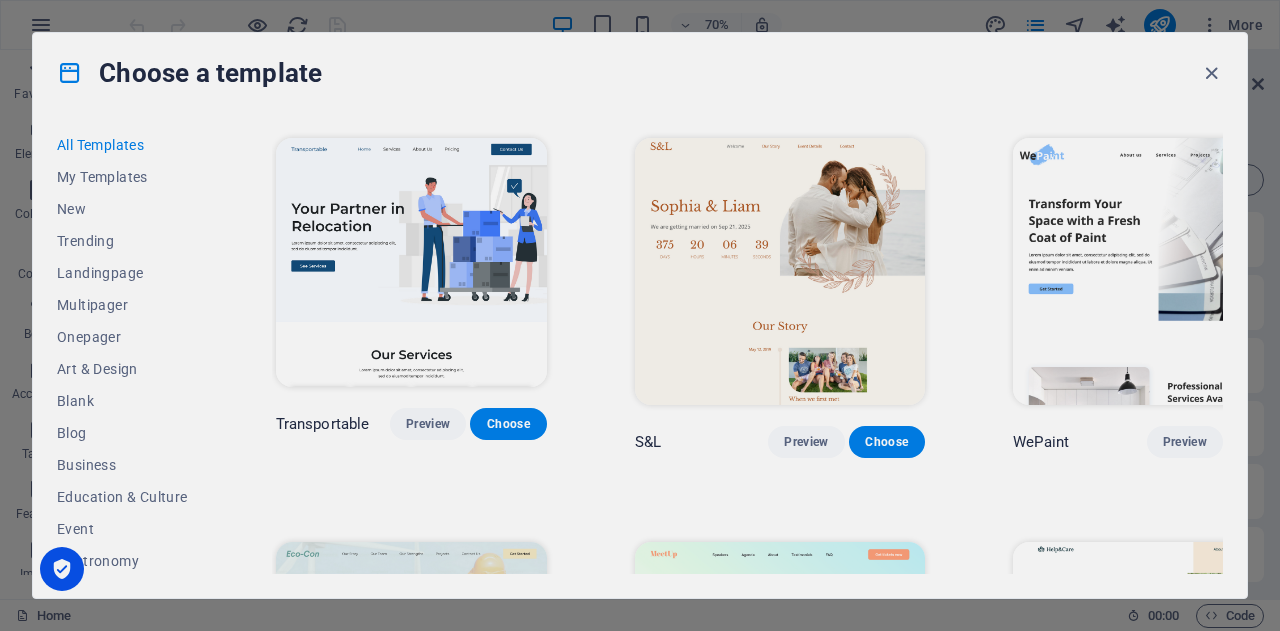 click on "Onepager" at bounding box center [122, 337] 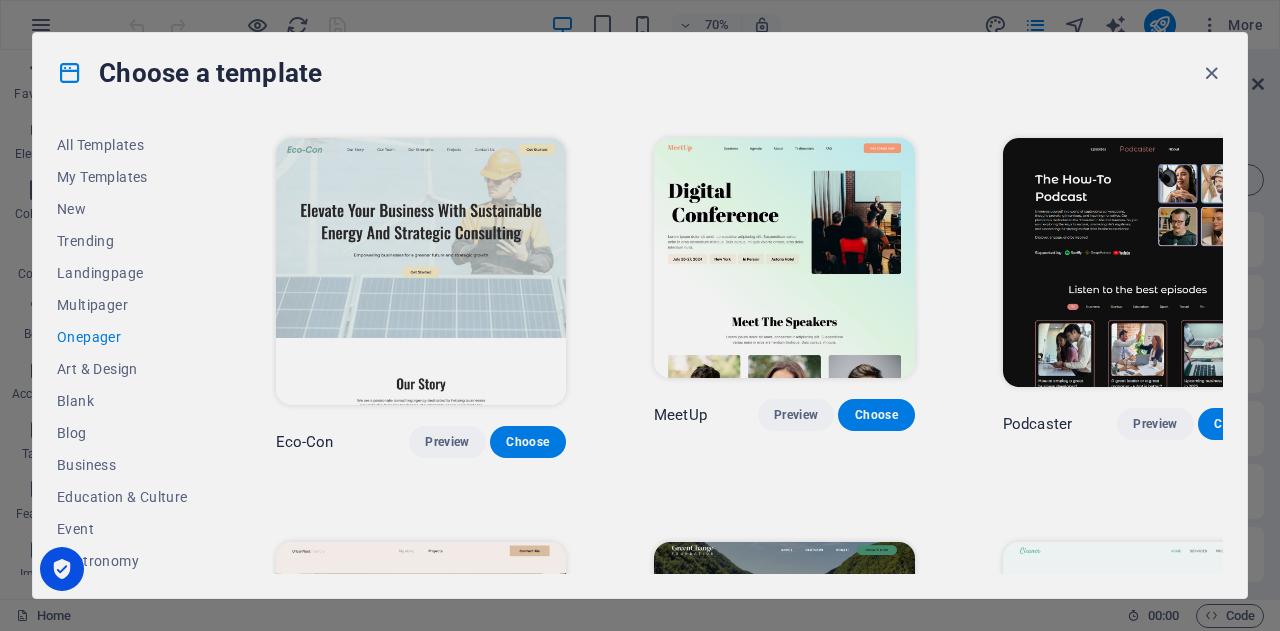 scroll, scrollTop: 20, scrollLeft: 0, axis: vertical 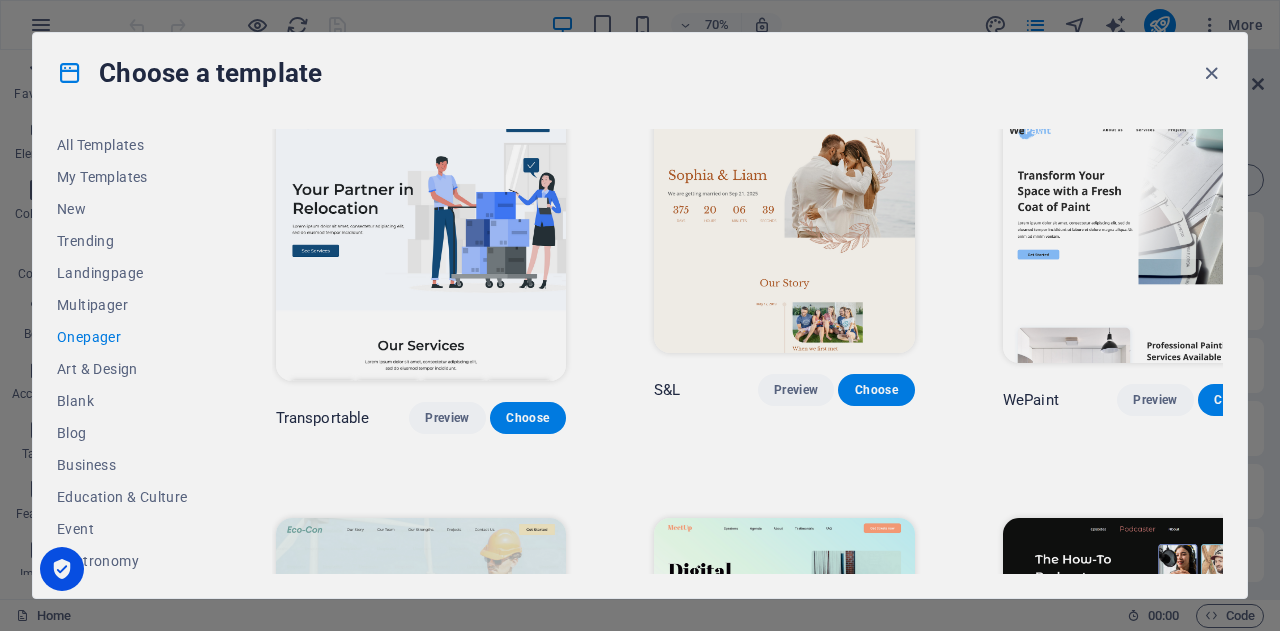 click on "Multipager" at bounding box center [122, 305] 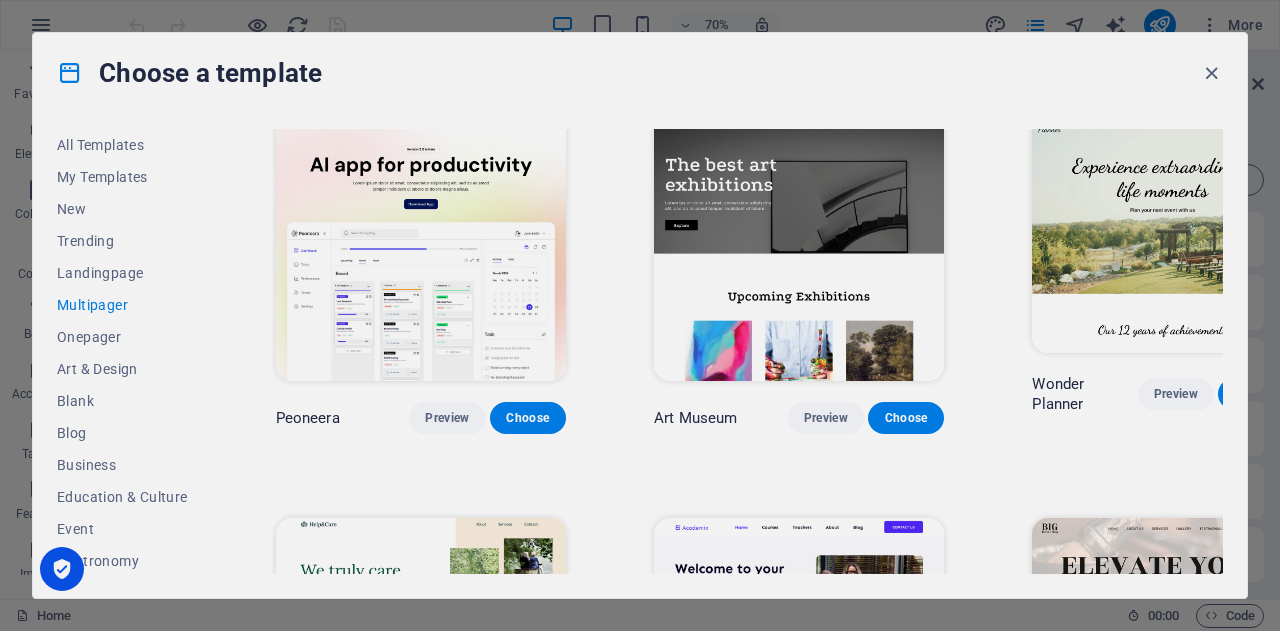 click on "Art & Design" at bounding box center (122, 369) 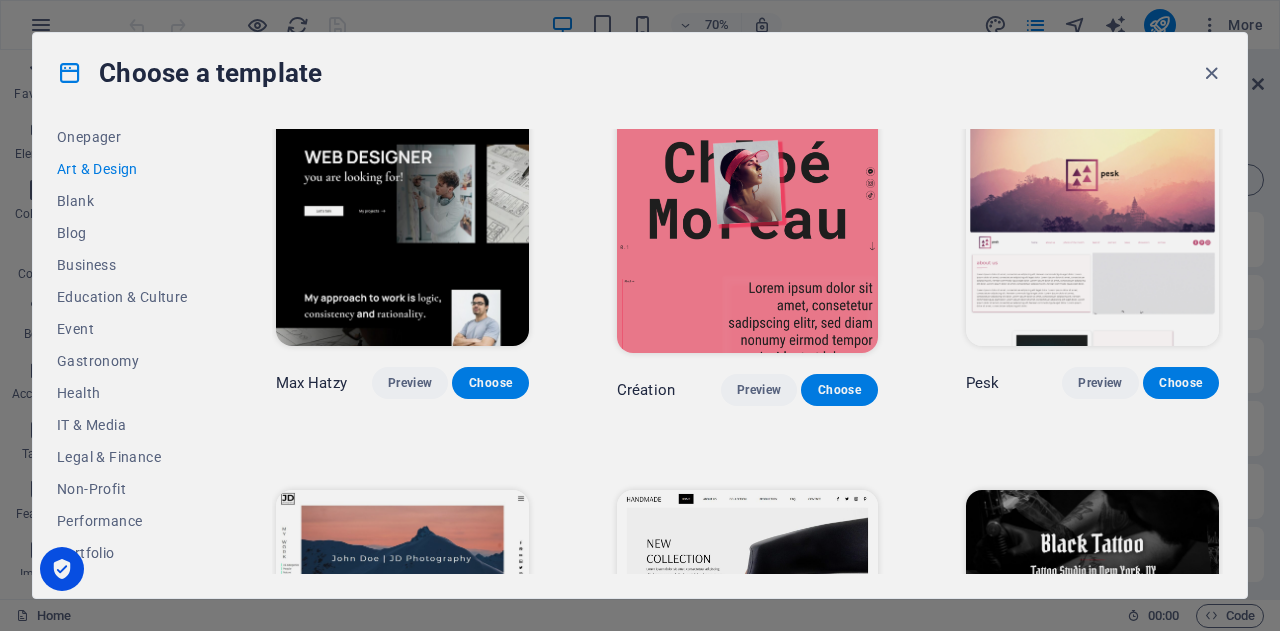 scroll, scrollTop: 100, scrollLeft: 0, axis: vertical 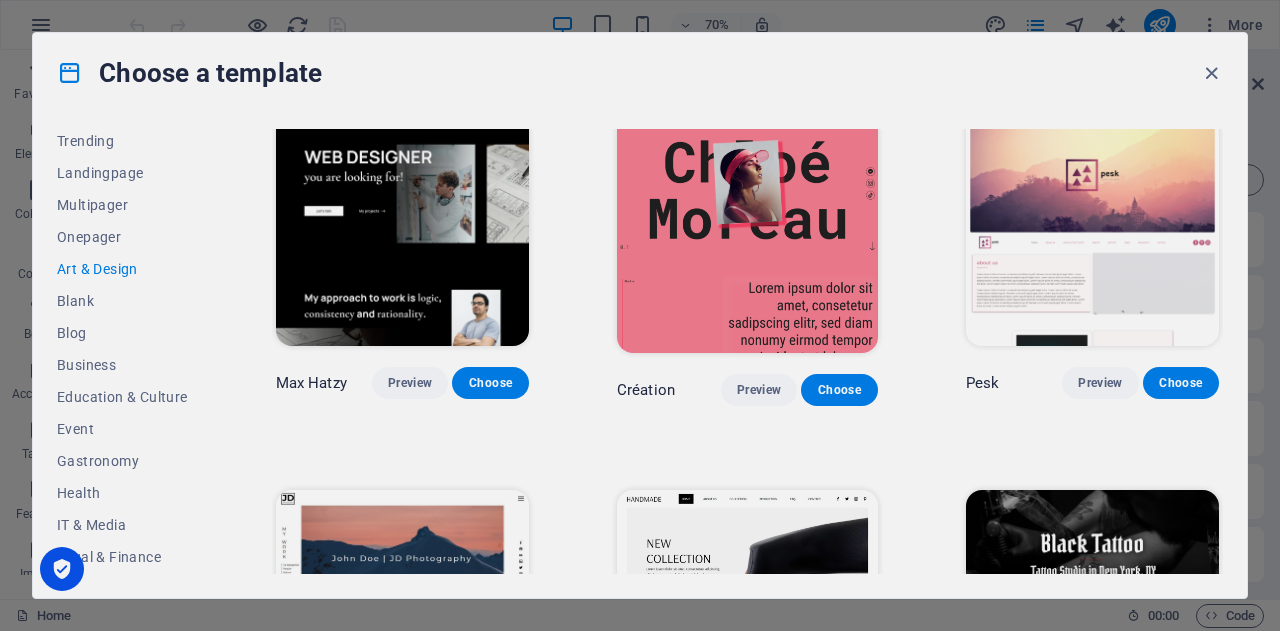 click on "Event" at bounding box center [122, 429] 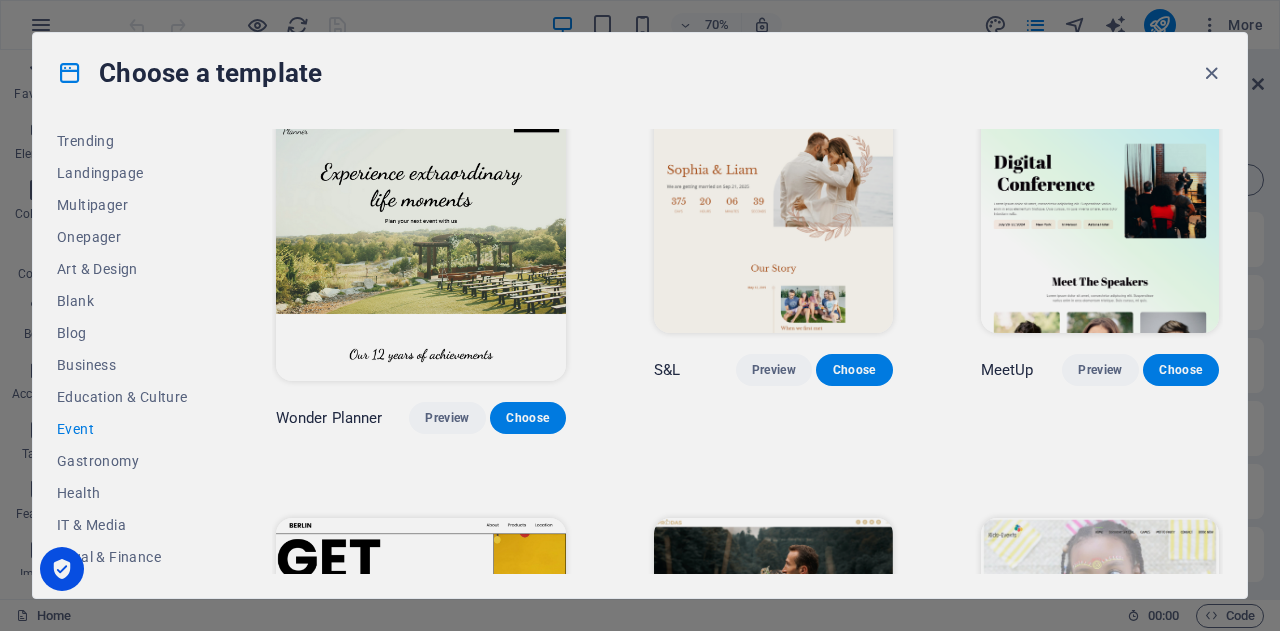 click on "Education & Culture" at bounding box center [122, 397] 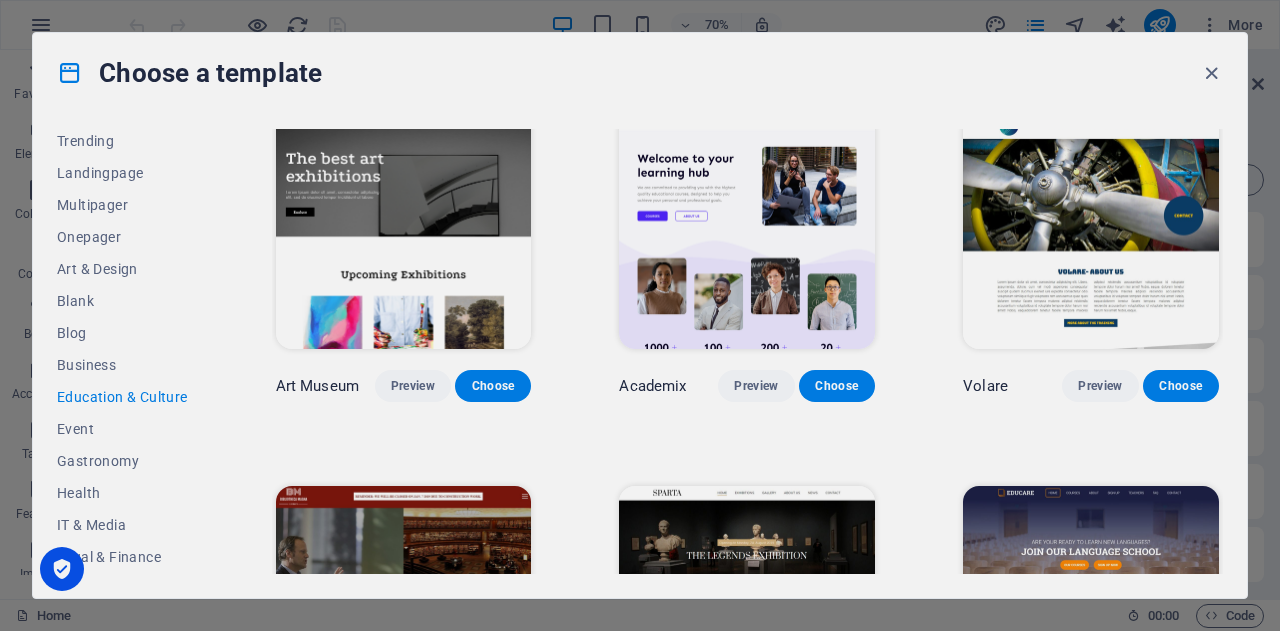 click on "Business" at bounding box center [122, 365] 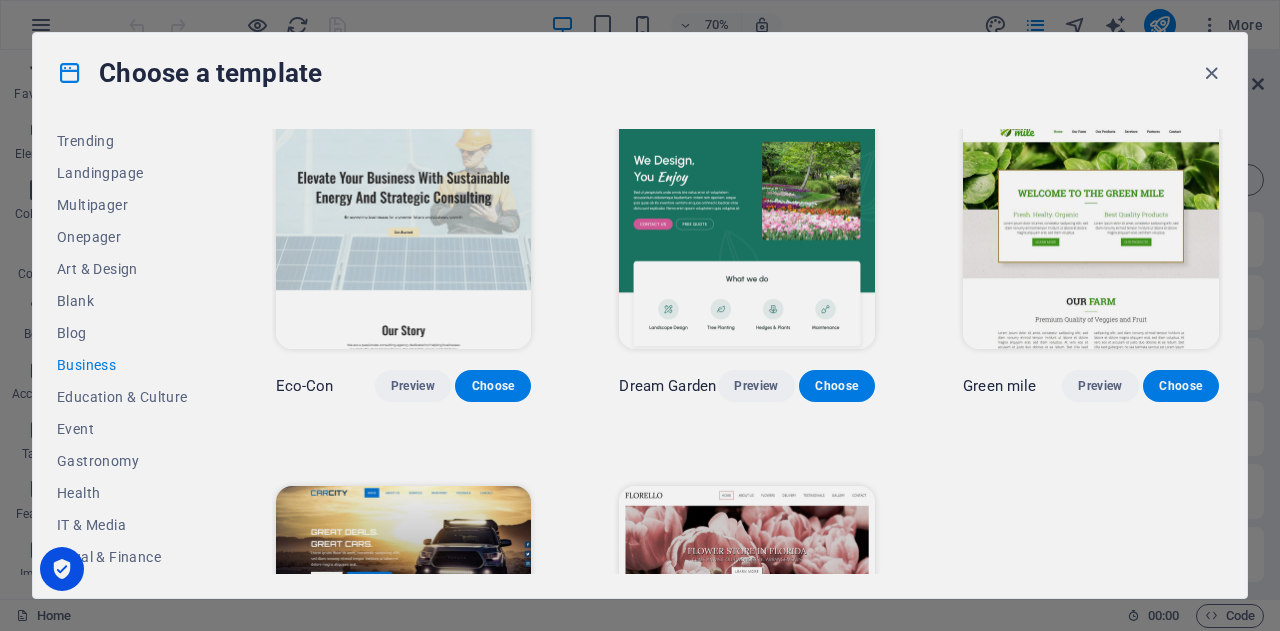 click on "Education & Culture" at bounding box center (122, 397) 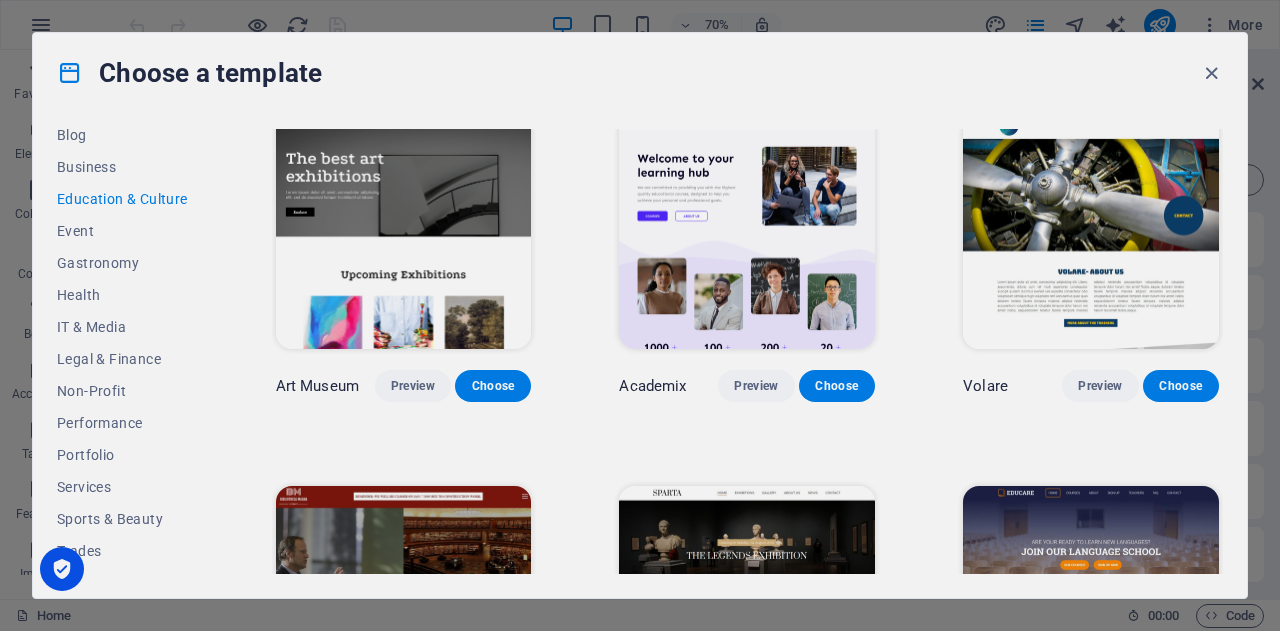 scroll, scrollTop: 300, scrollLeft: 0, axis: vertical 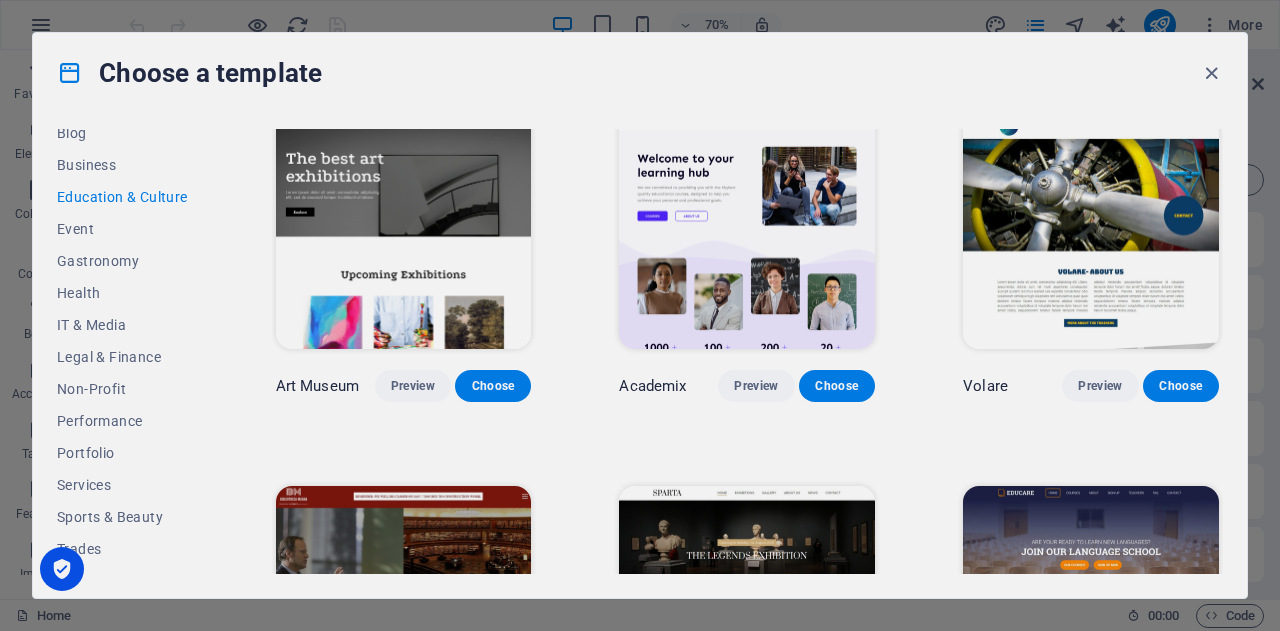 click on "IT & Media" at bounding box center [122, 325] 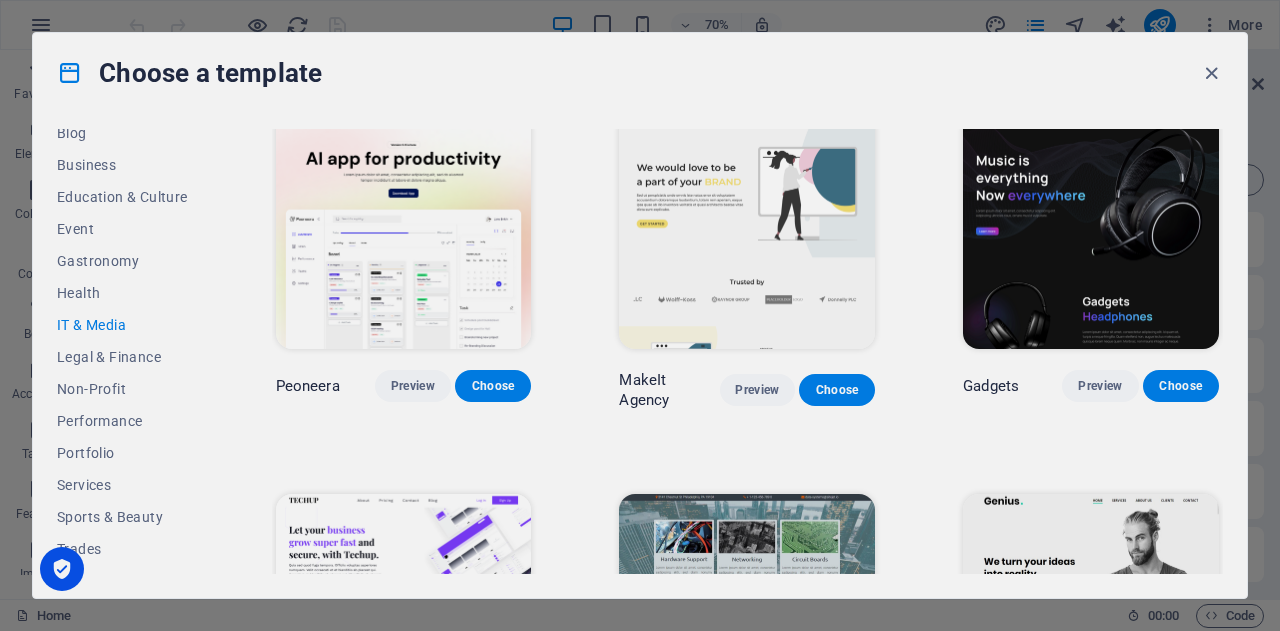 click on "Legal & Finance" at bounding box center (122, 357) 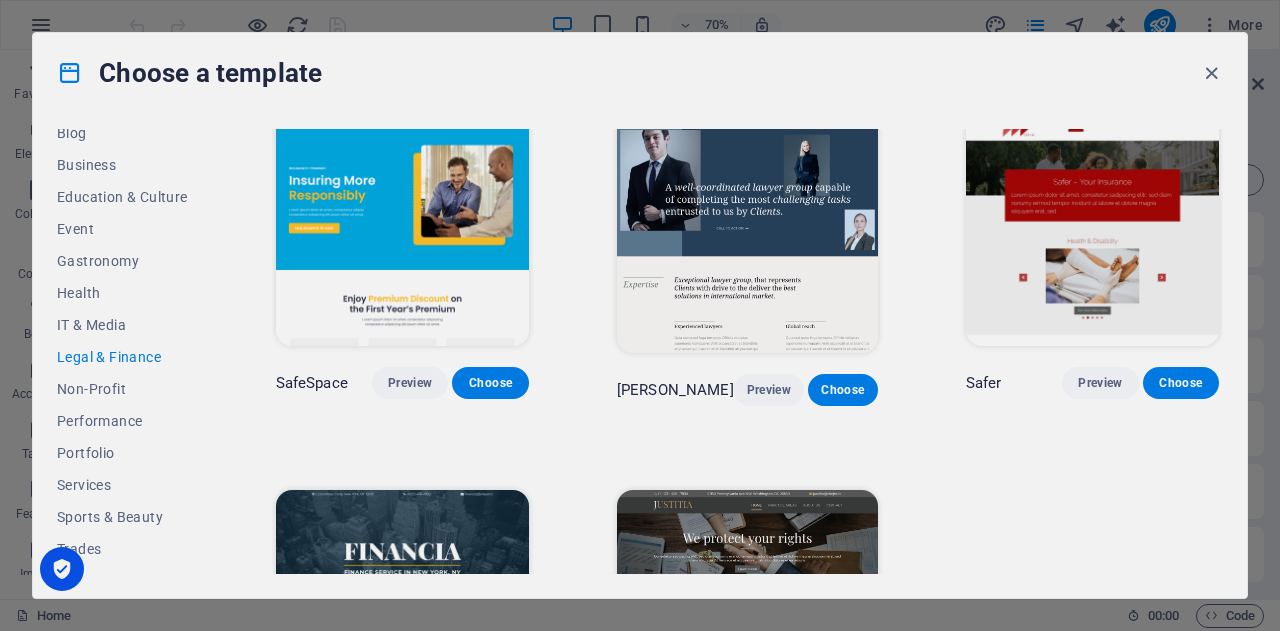 scroll, scrollTop: 354, scrollLeft: 0, axis: vertical 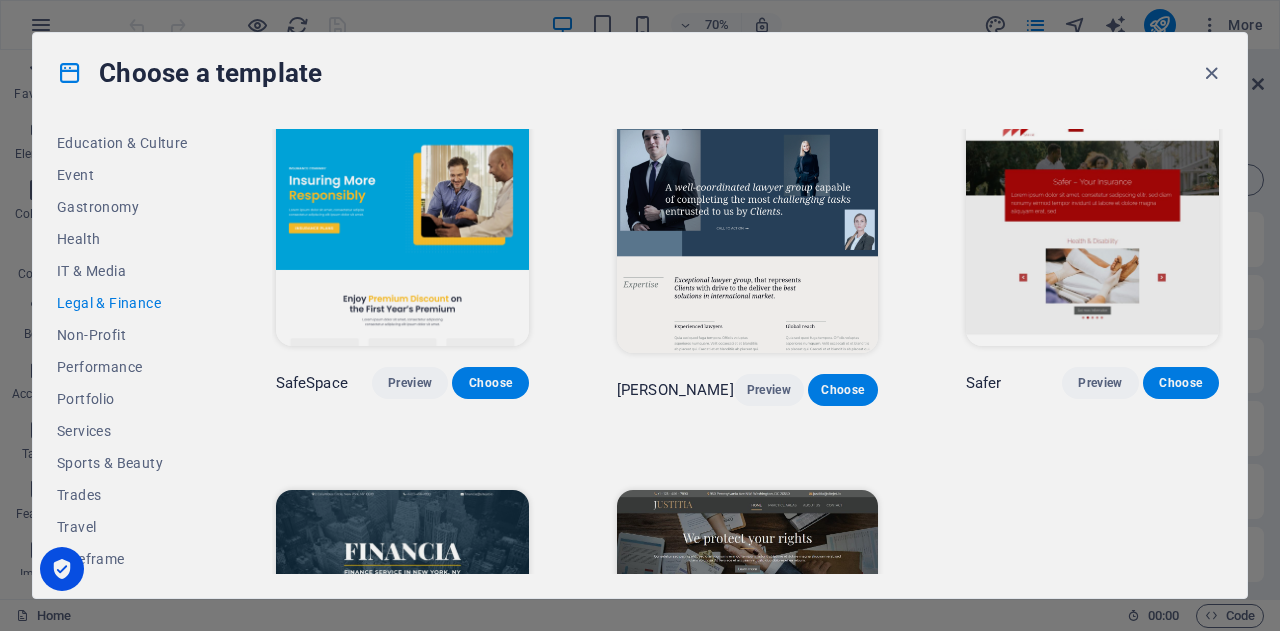 click on "Non-Profit" at bounding box center [122, 335] 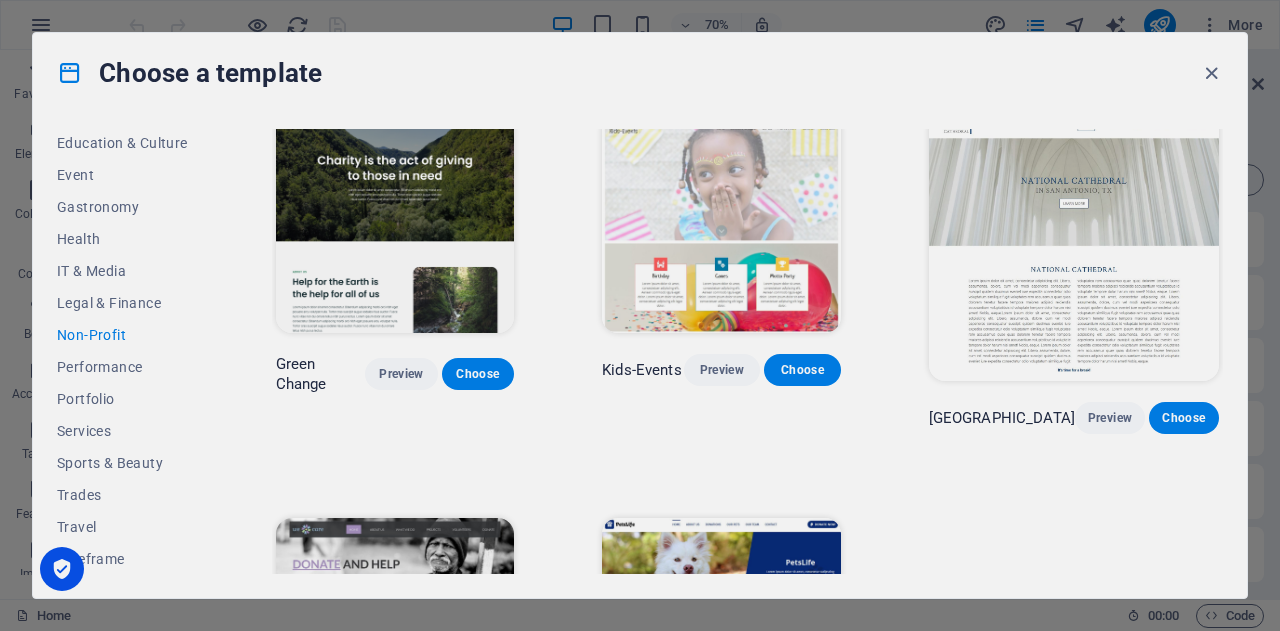 click on "Portfolio" at bounding box center [122, 399] 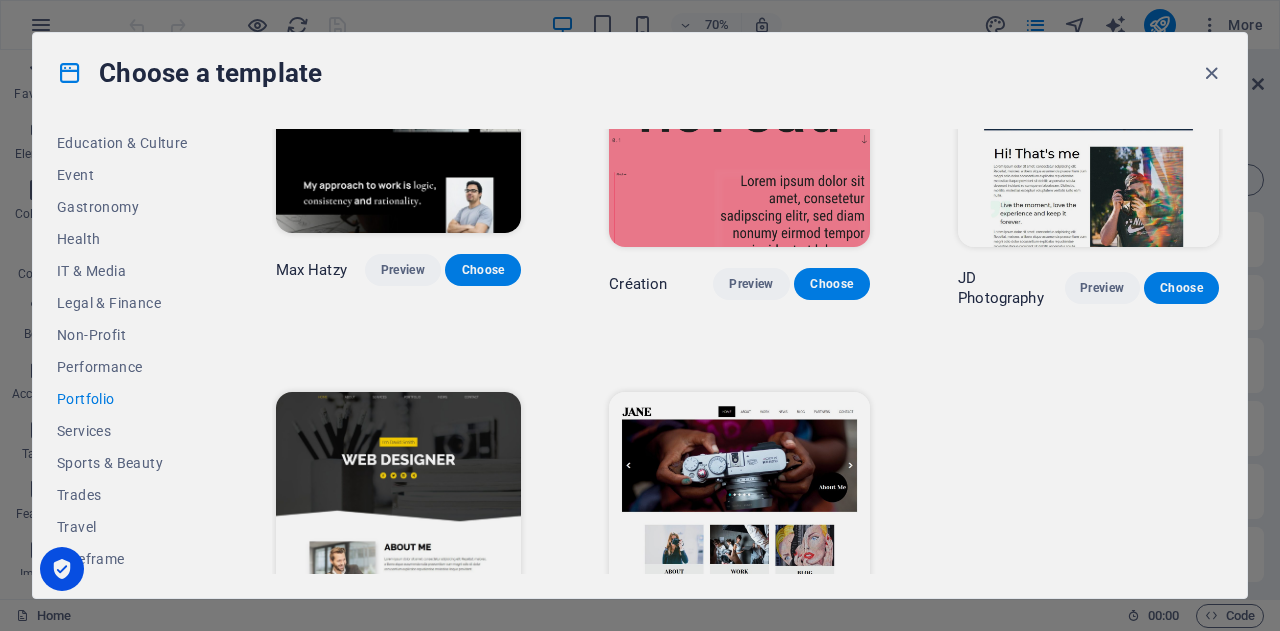 scroll, scrollTop: 600, scrollLeft: 0, axis: vertical 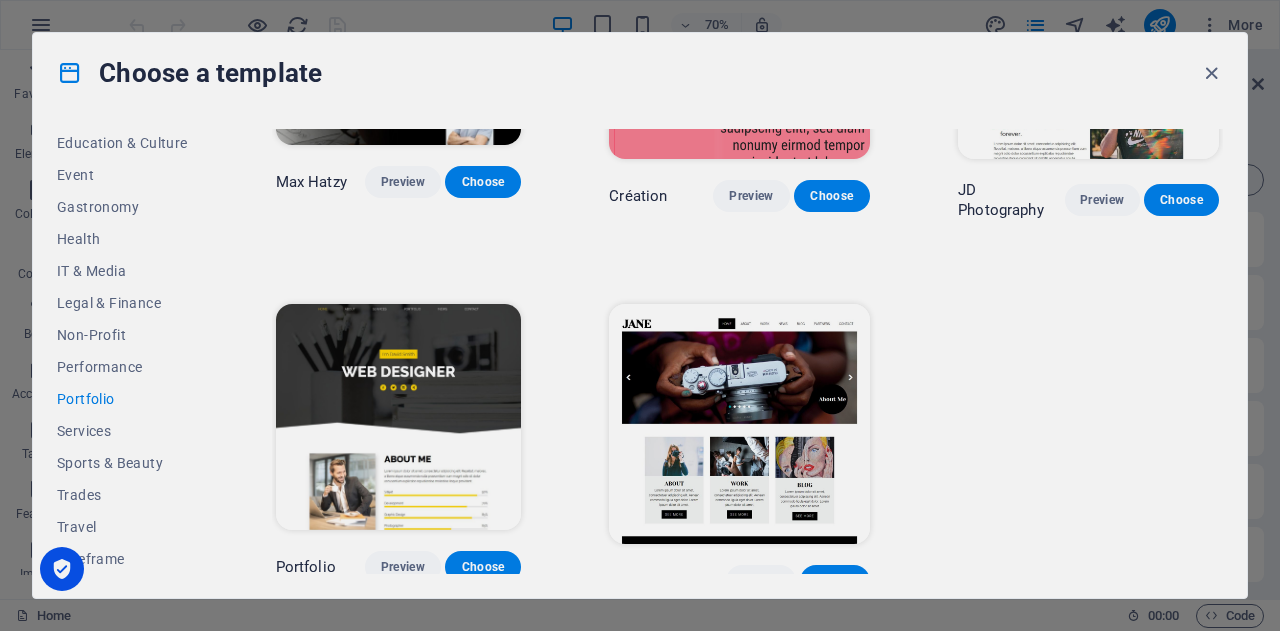 click on "Performance" at bounding box center [122, 367] 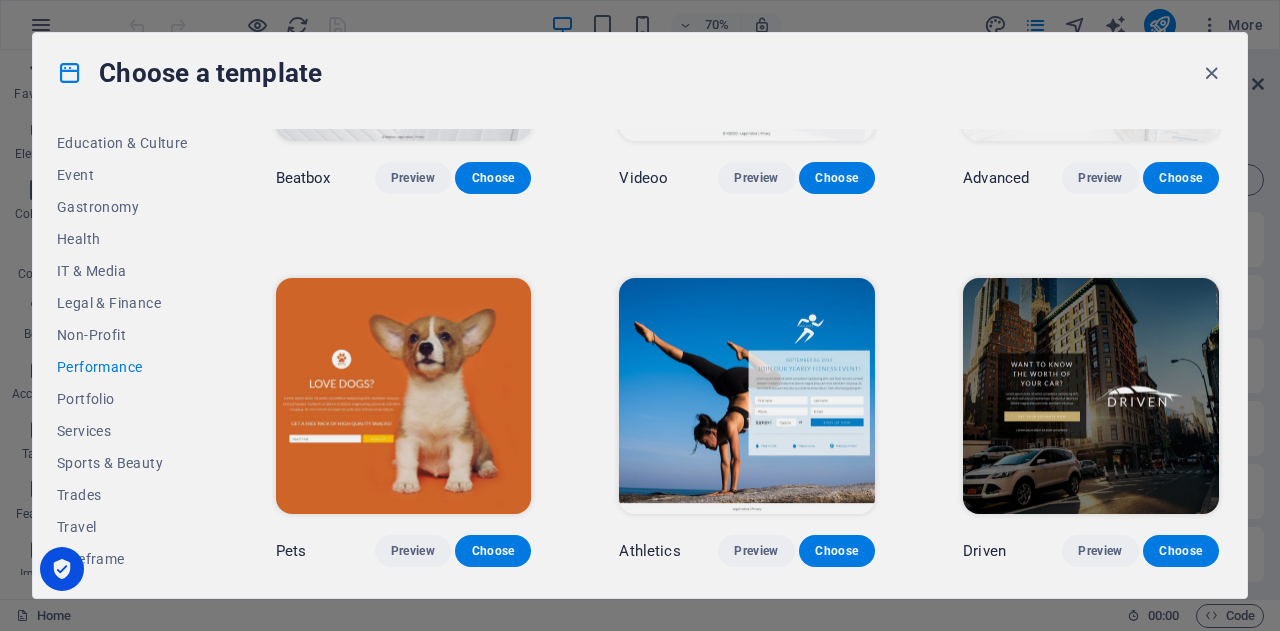 drag, startPoint x: 103, startPoint y: 370, endPoint x: 151, endPoint y: 457, distance: 99.36297 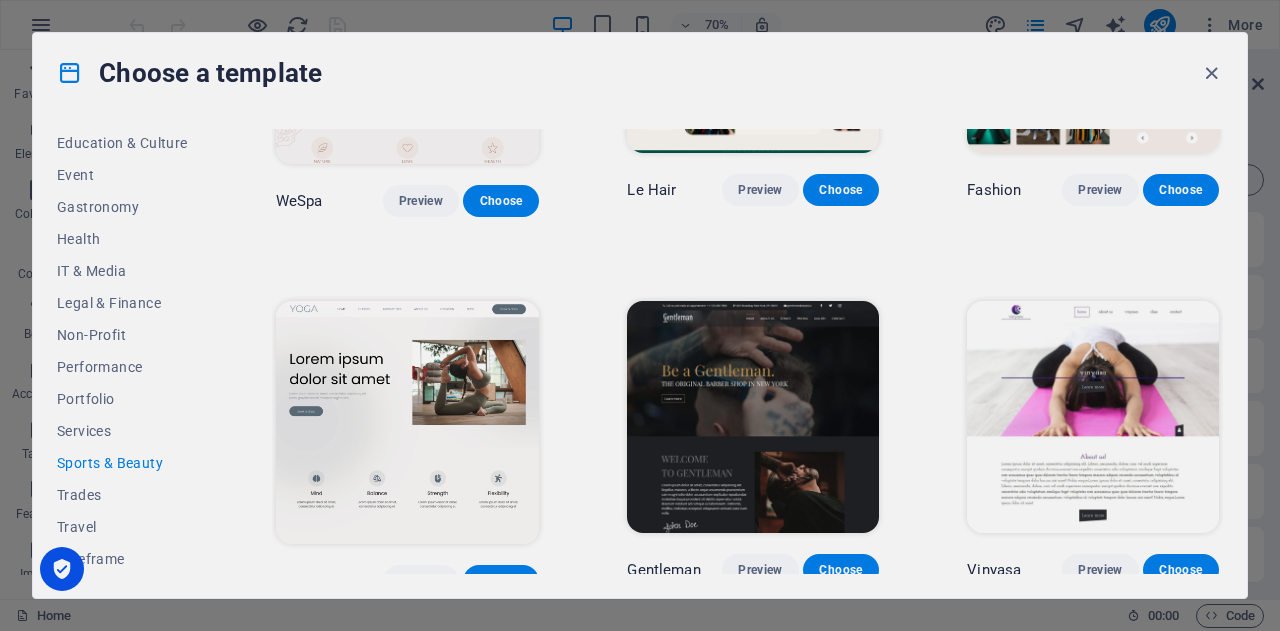 click on "Wireframe" at bounding box center (122, 559) 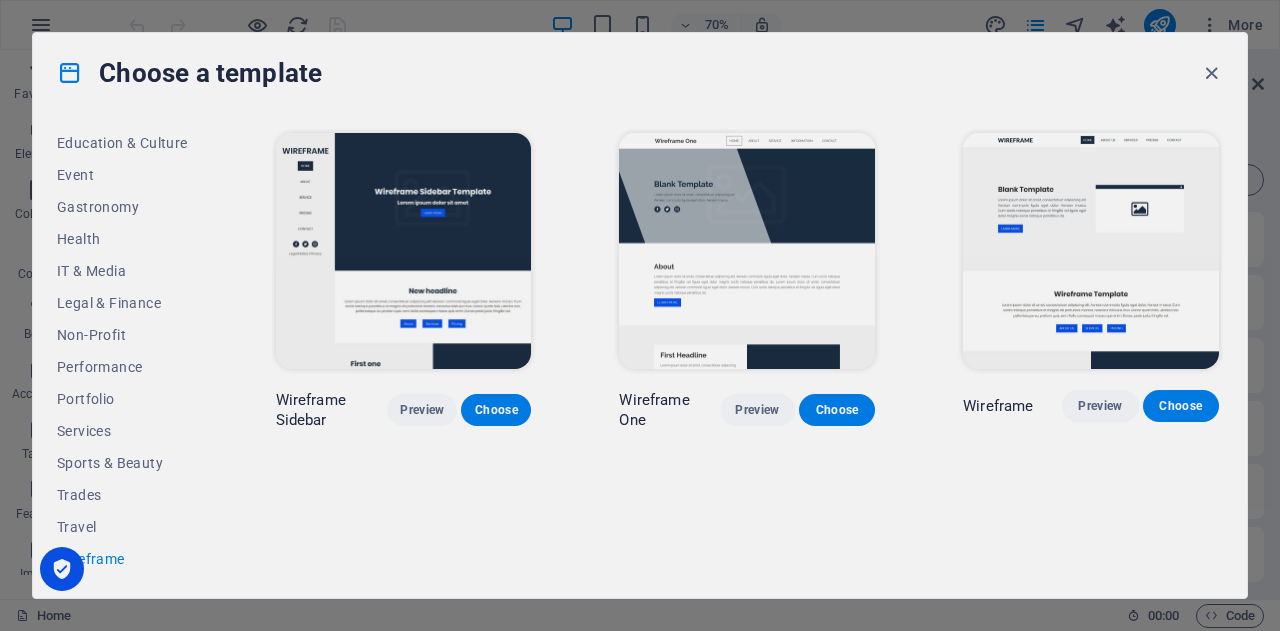 click on "Travel" at bounding box center (122, 527) 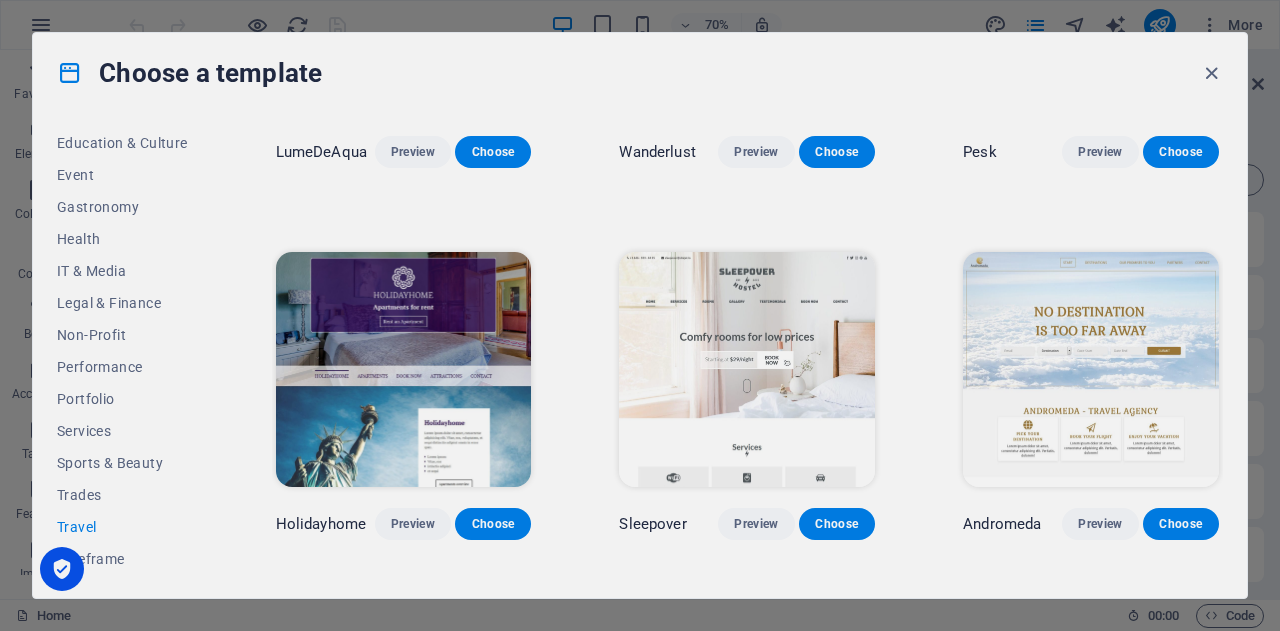 scroll, scrollTop: 200, scrollLeft: 0, axis: vertical 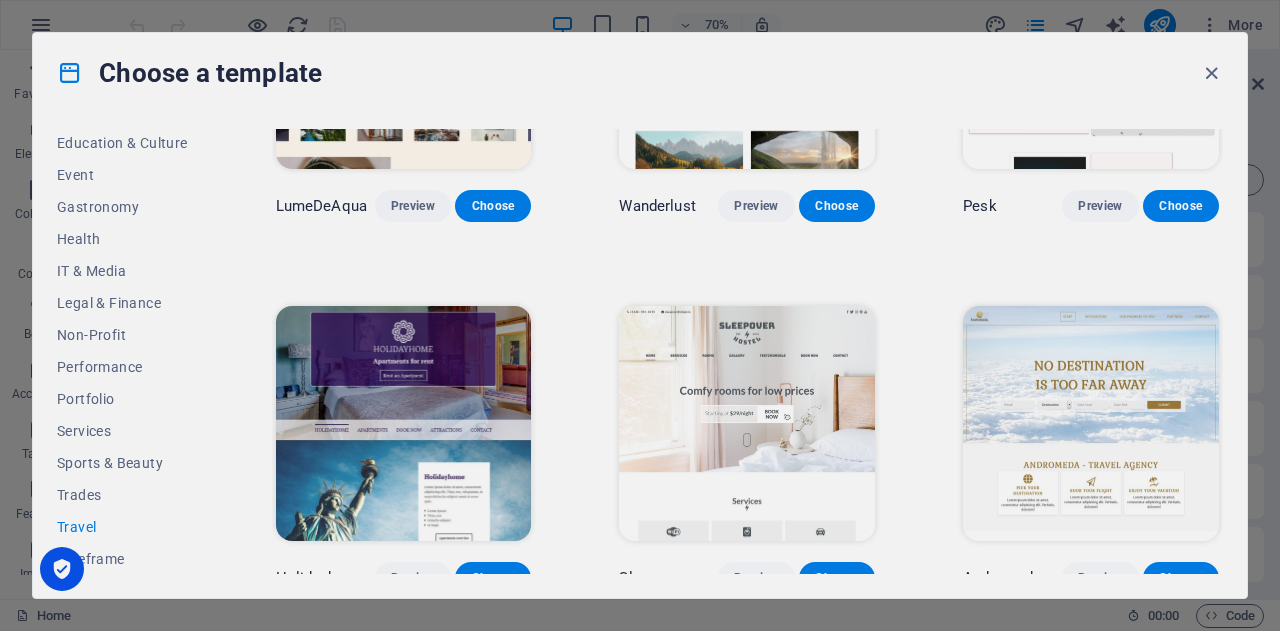click on "Trades" at bounding box center [122, 495] 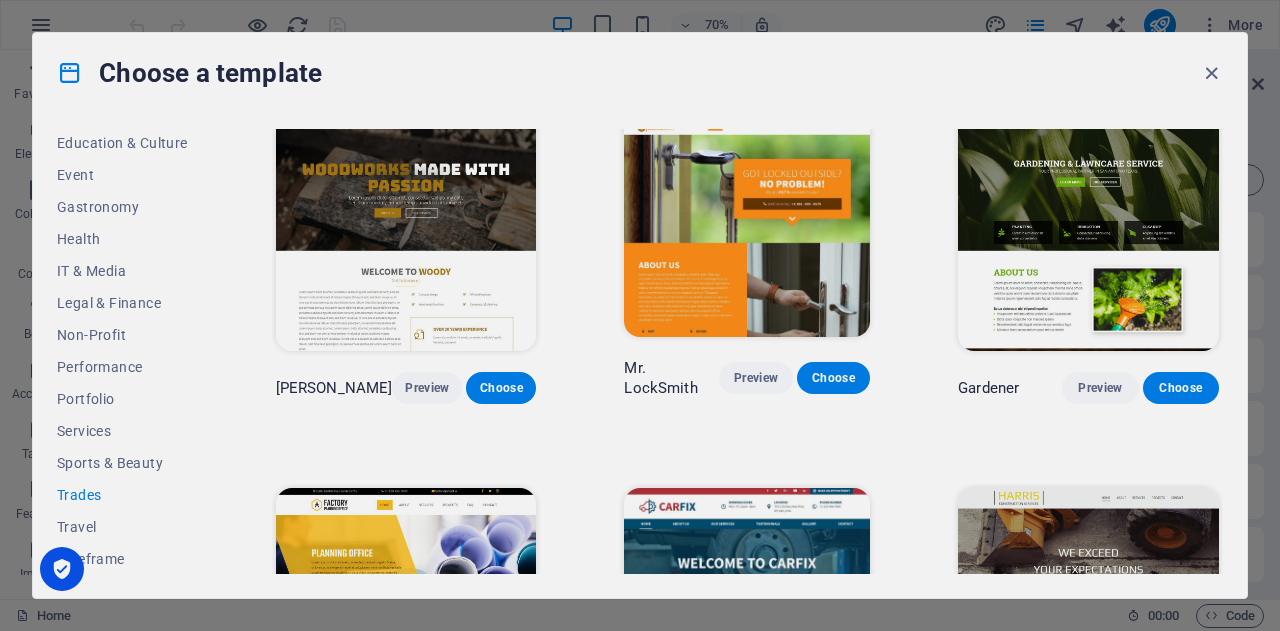 scroll, scrollTop: 592, scrollLeft: 0, axis: vertical 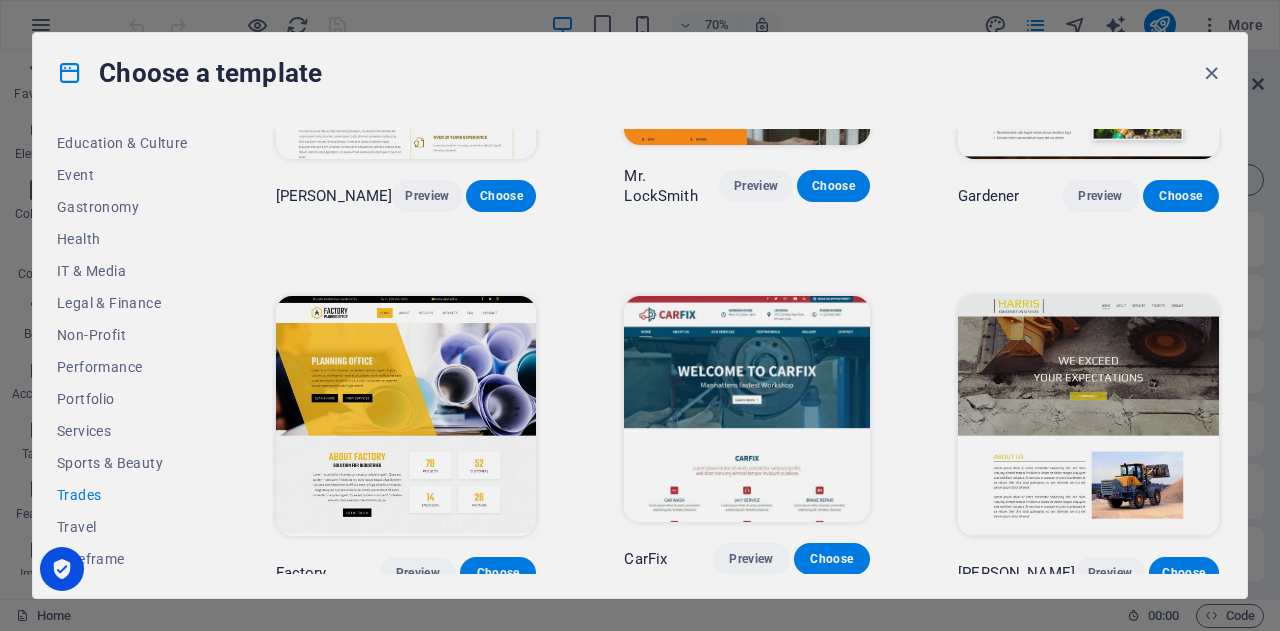 click on "Sports & Beauty" at bounding box center [122, 463] 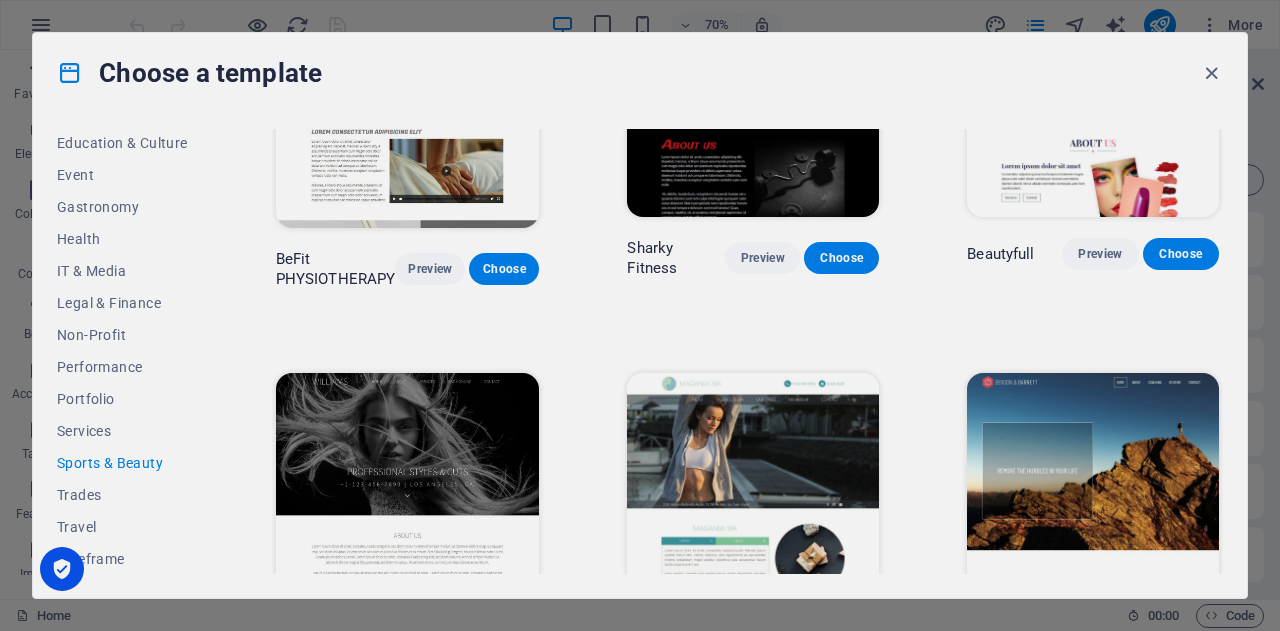 scroll, scrollTop: 1386, scrollLeft: 0, axis: vertical 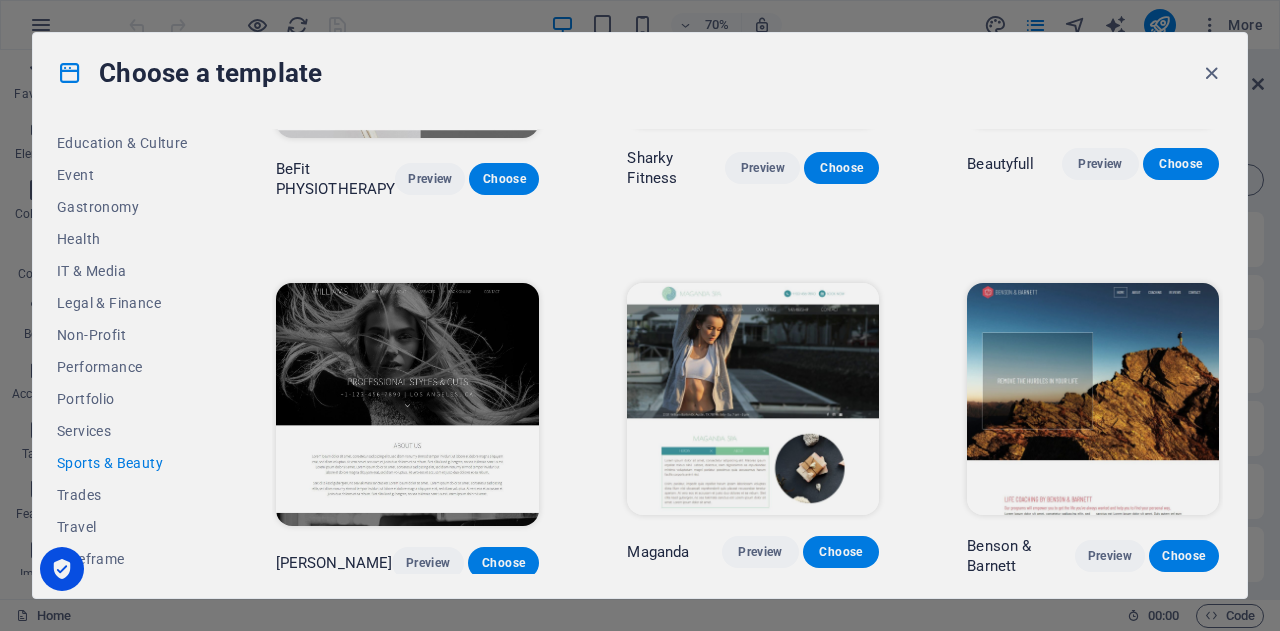 click on "Services" at bounding box center (122, 431) 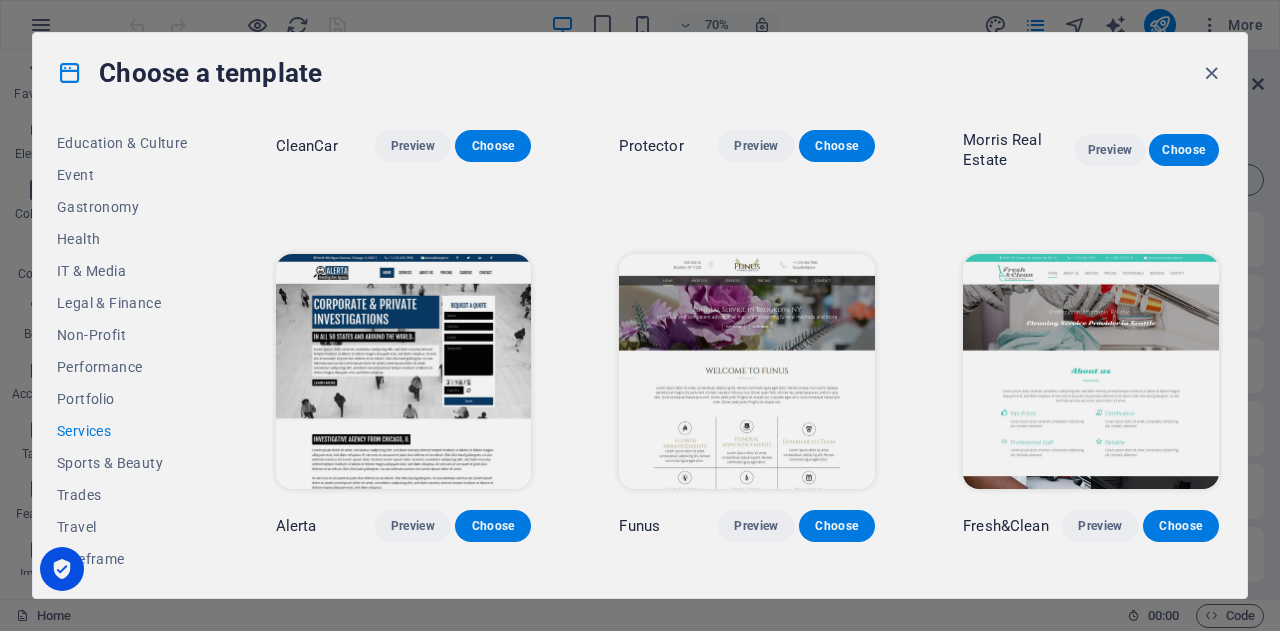 click on "Portfolio" at bounding box center [122, 399] 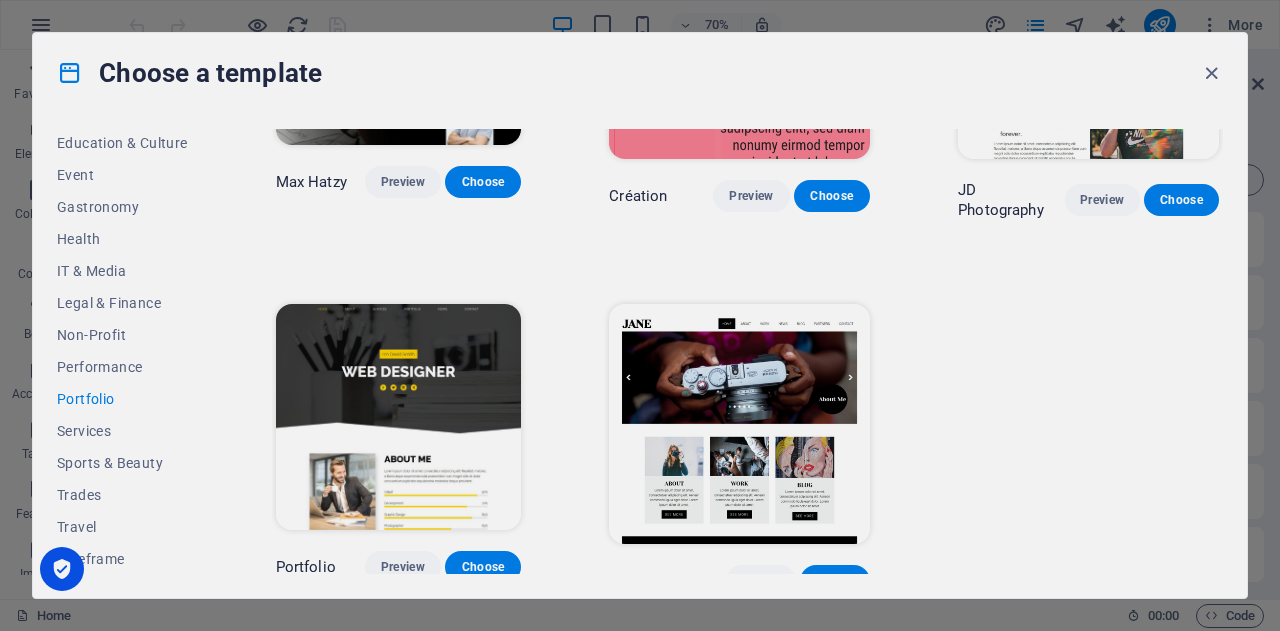 click on "Services" at bounding box center [122, 431] 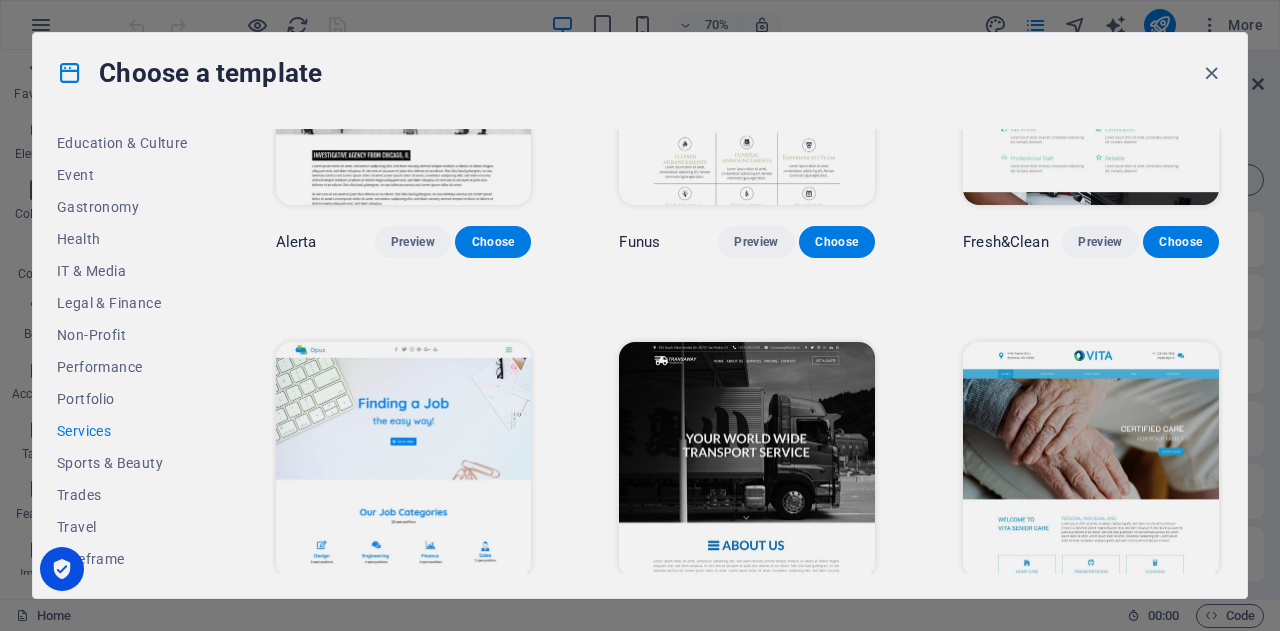 scroll, scrollTop: 1786, scrollLeft: 0, axis: vertical 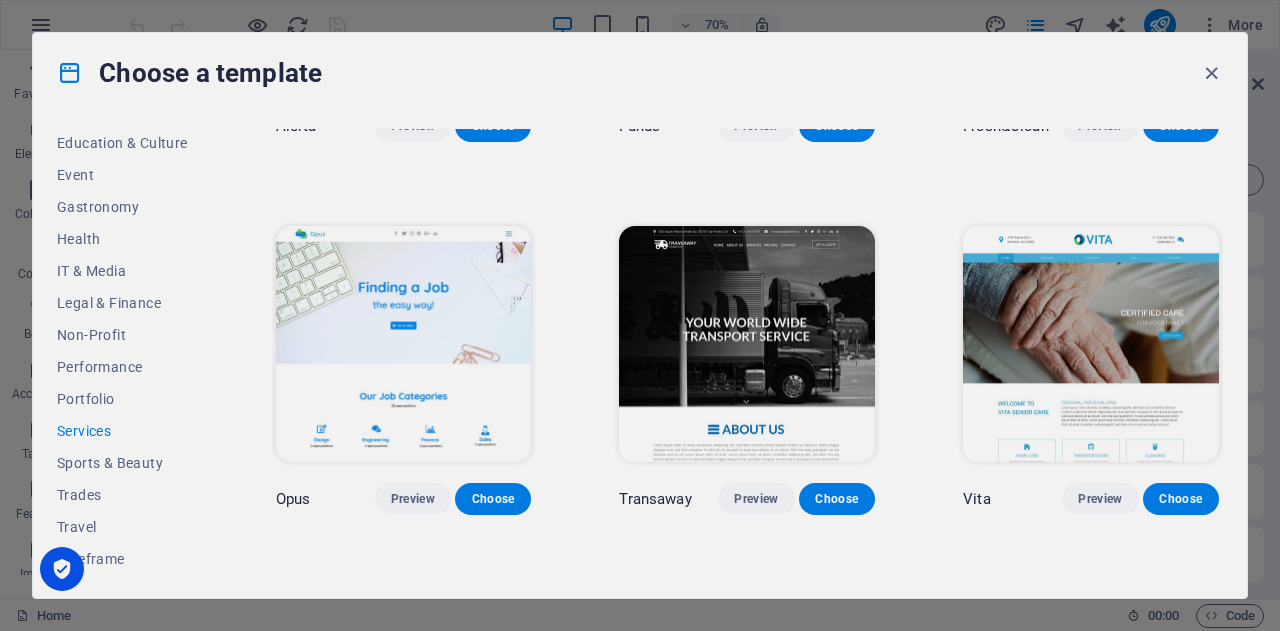 click on "Portfolio" at bounding box center (122, 399) 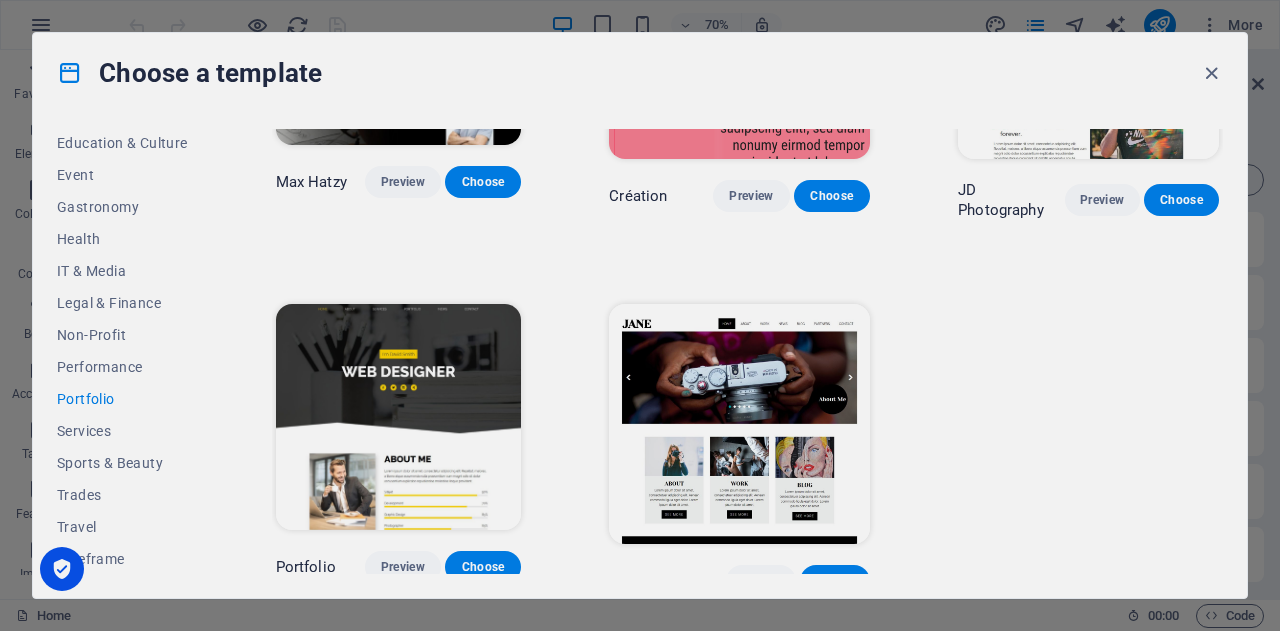 click on "Performance" at bounding box center (122, 367) 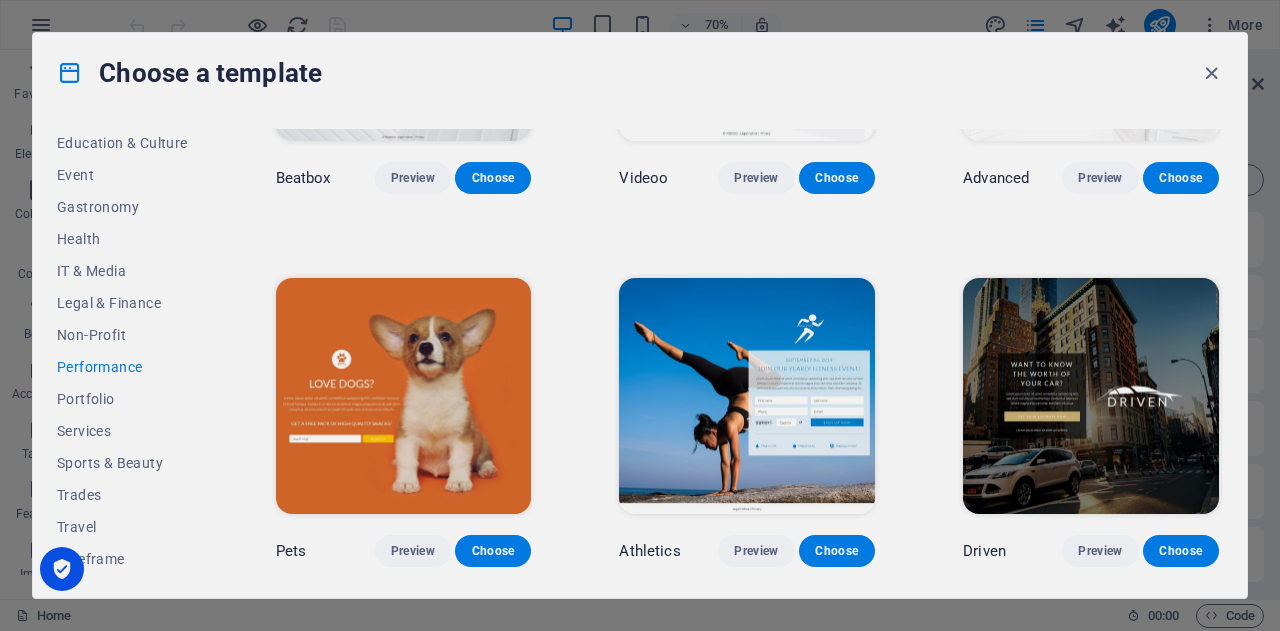 scroll, scrollTop: 1712, scrollLeft: 0, axis: vertical 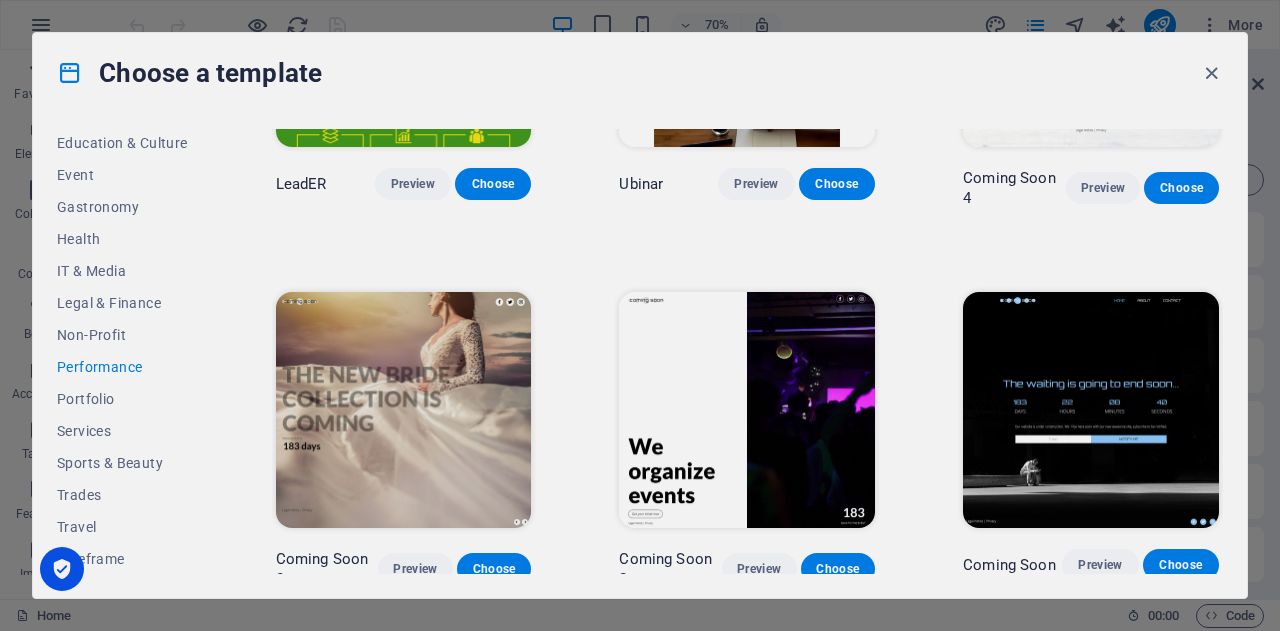 click on "Non-Profit" at bounding box center (122, 335) 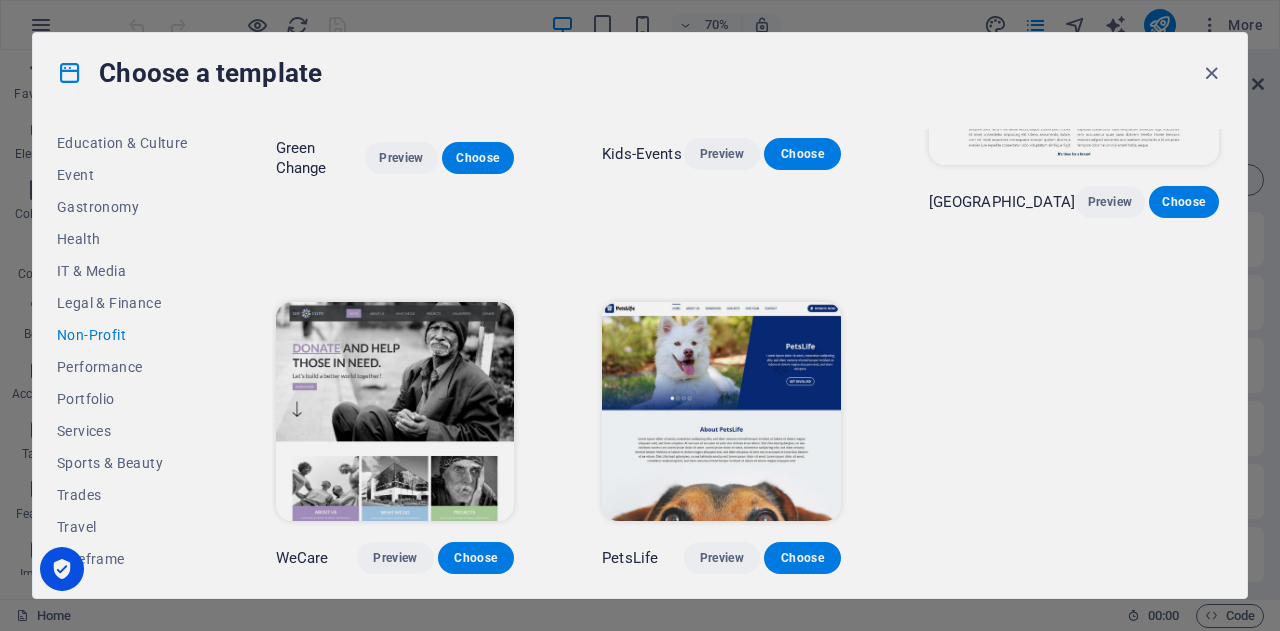 scroll, scrollTop: 222, scrollLeft: 0, axis: vertical 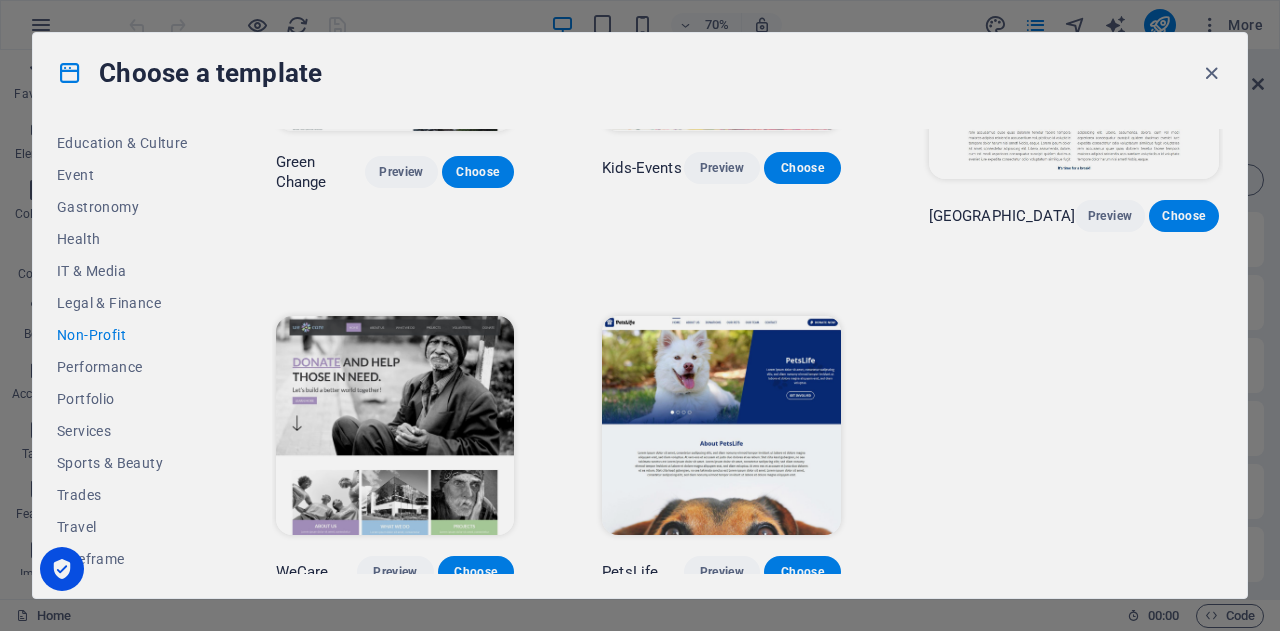 click on "Legal & Finance" at bounding box center (122, 303) 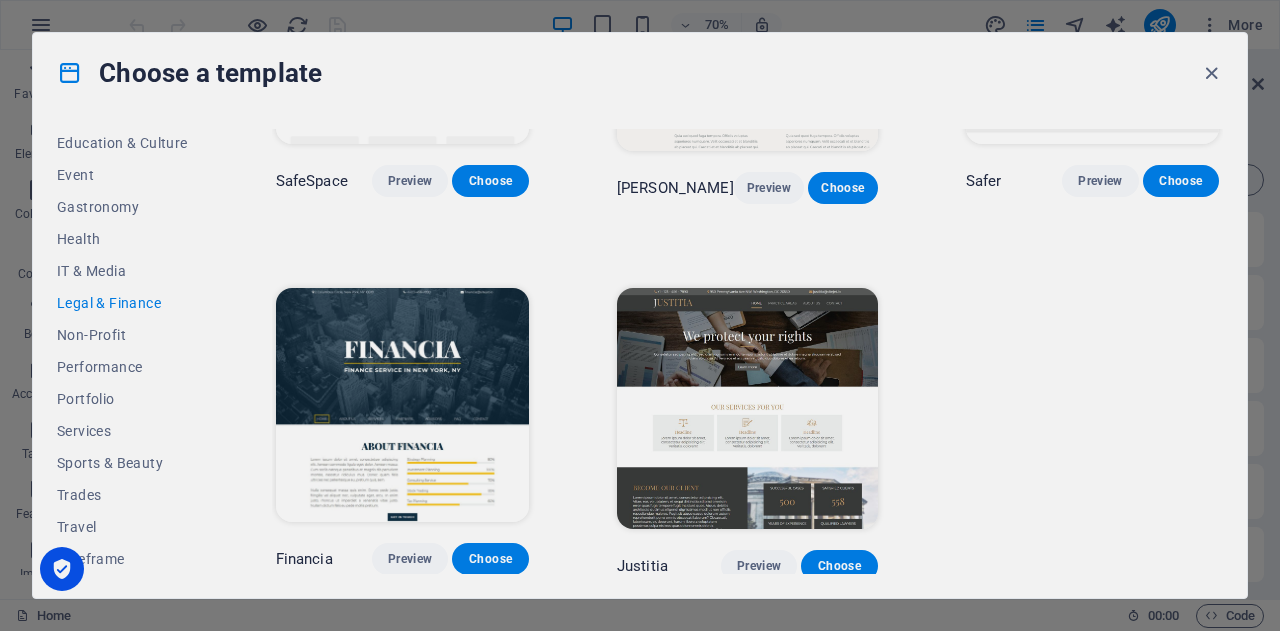 scroll, scrollTop: 214, scrollLeft: 0, axis: vertical 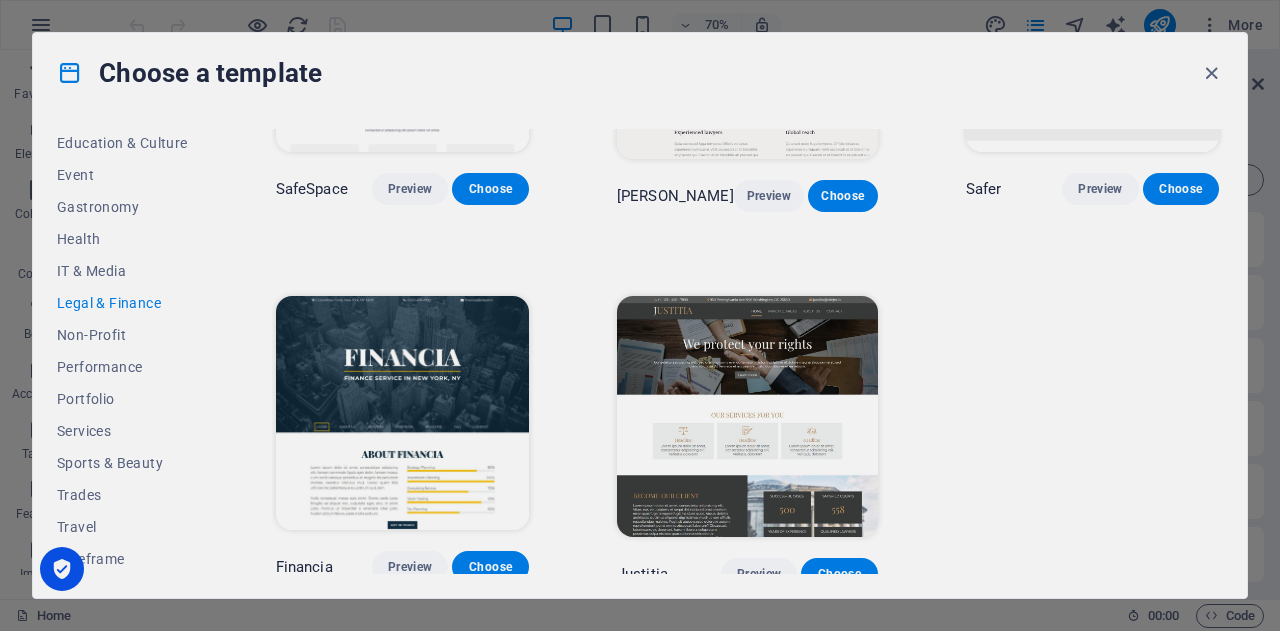 click on "IT & Media" at bounding box center [122, 271] 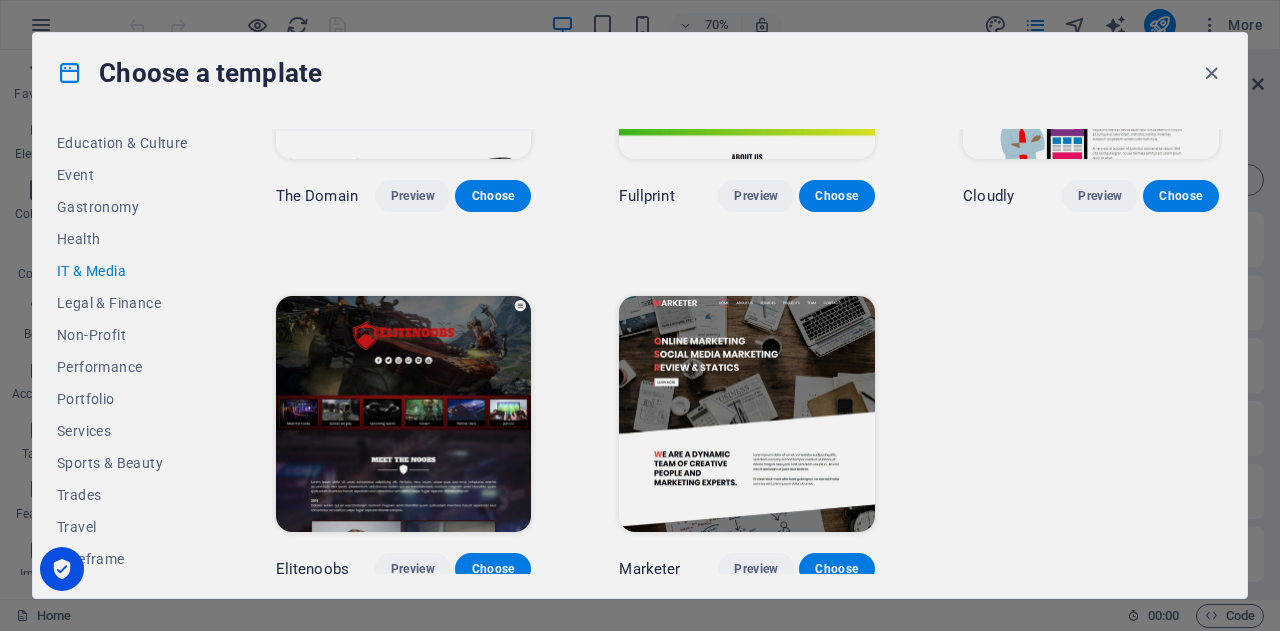 click on "Health" at bounding box center (122, 239) 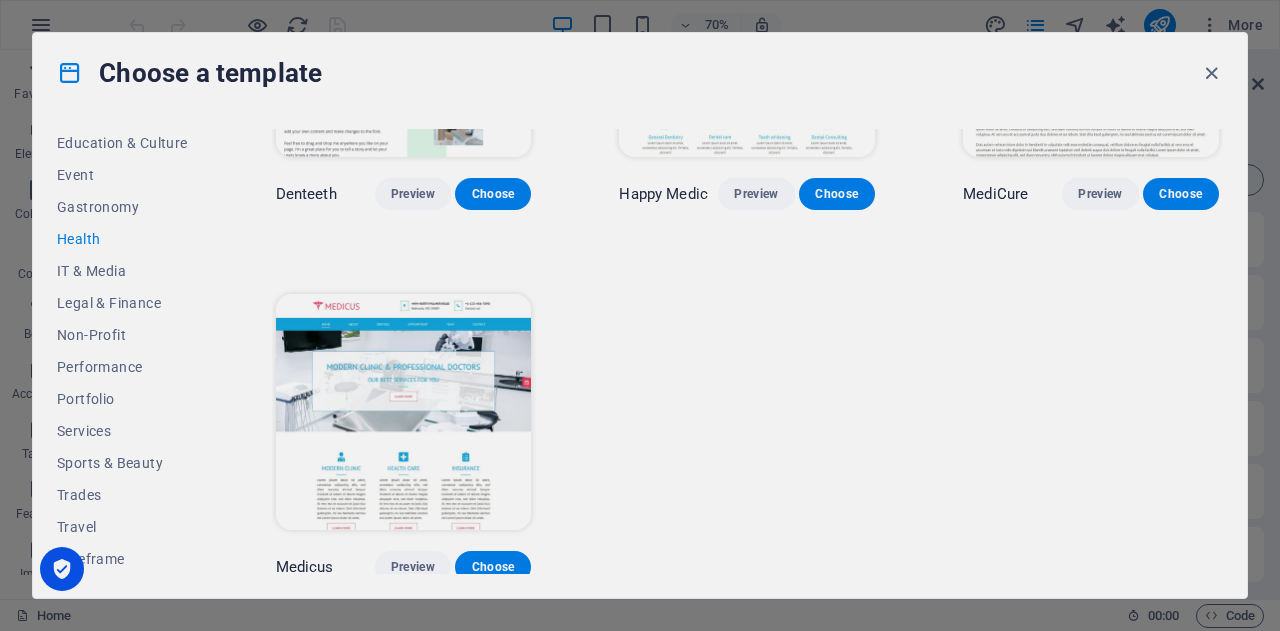 click on "Gastronomy" at bounding box center (122, 207) 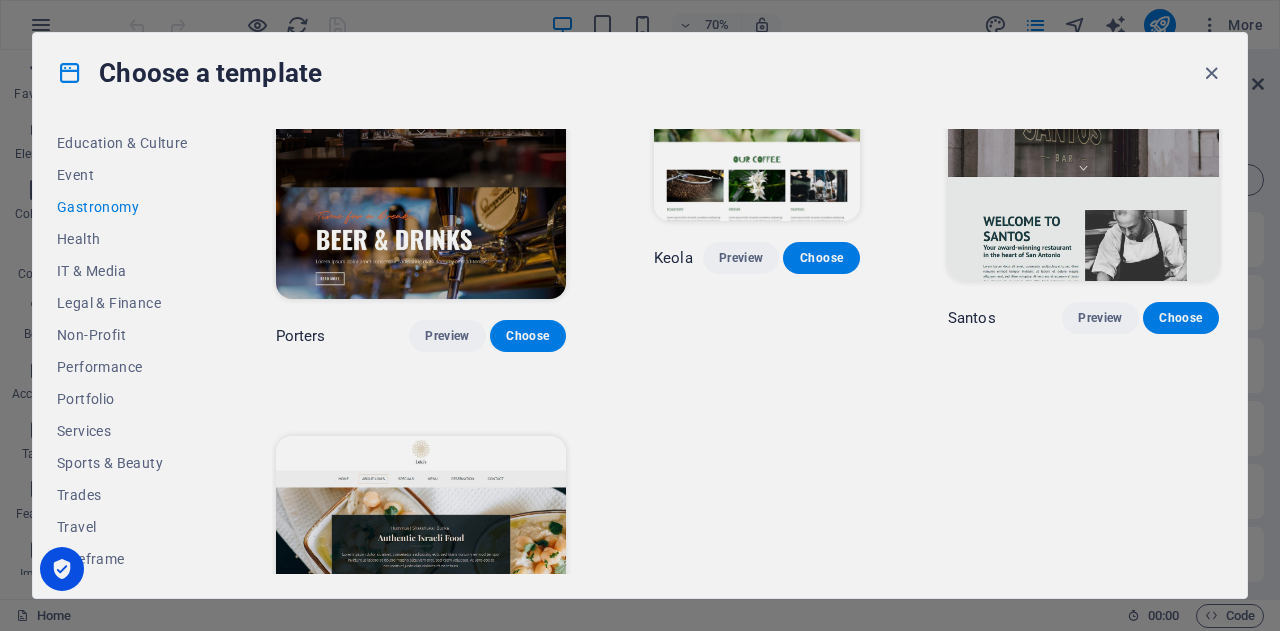 scroll, scrollTop: 254, scrollLeft: 0, axis: vertical 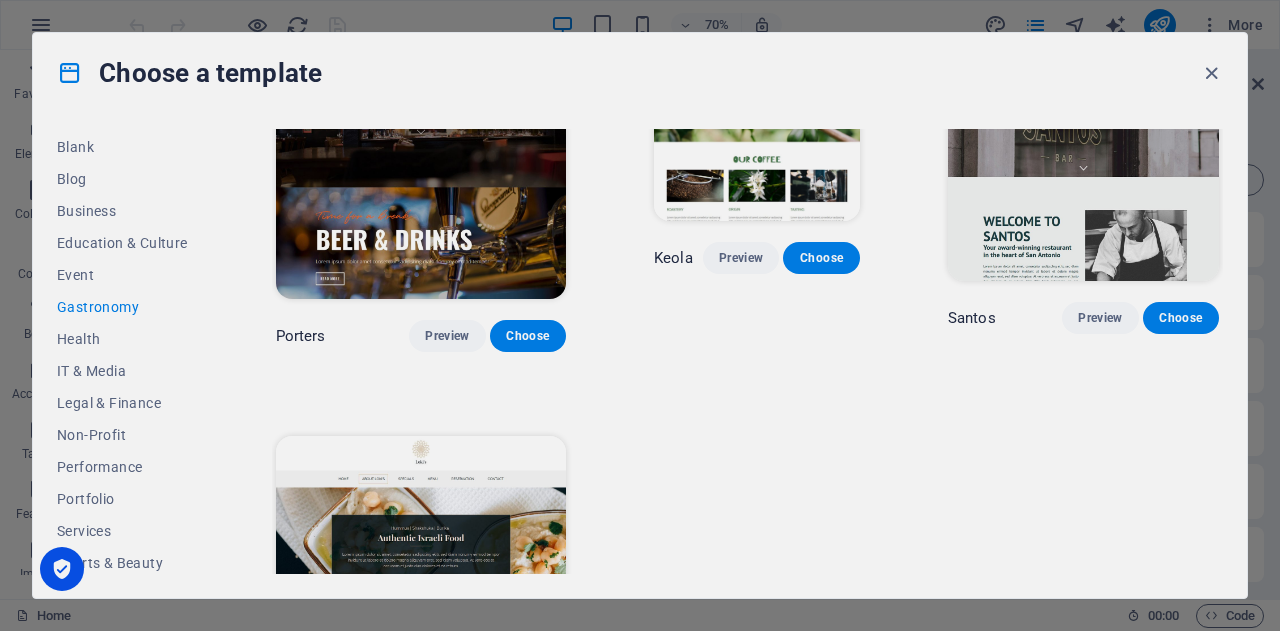 click on "Education & Culture" at bounding box center [122, 243] 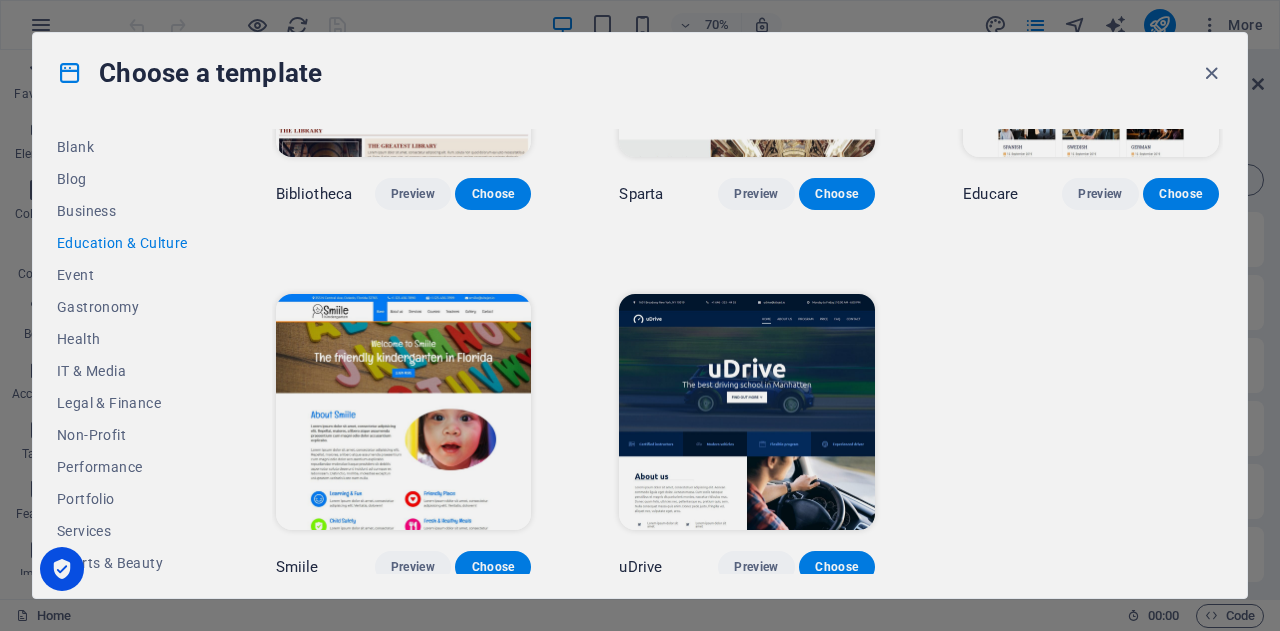 click on "Event" at bounding box center (122, 275) 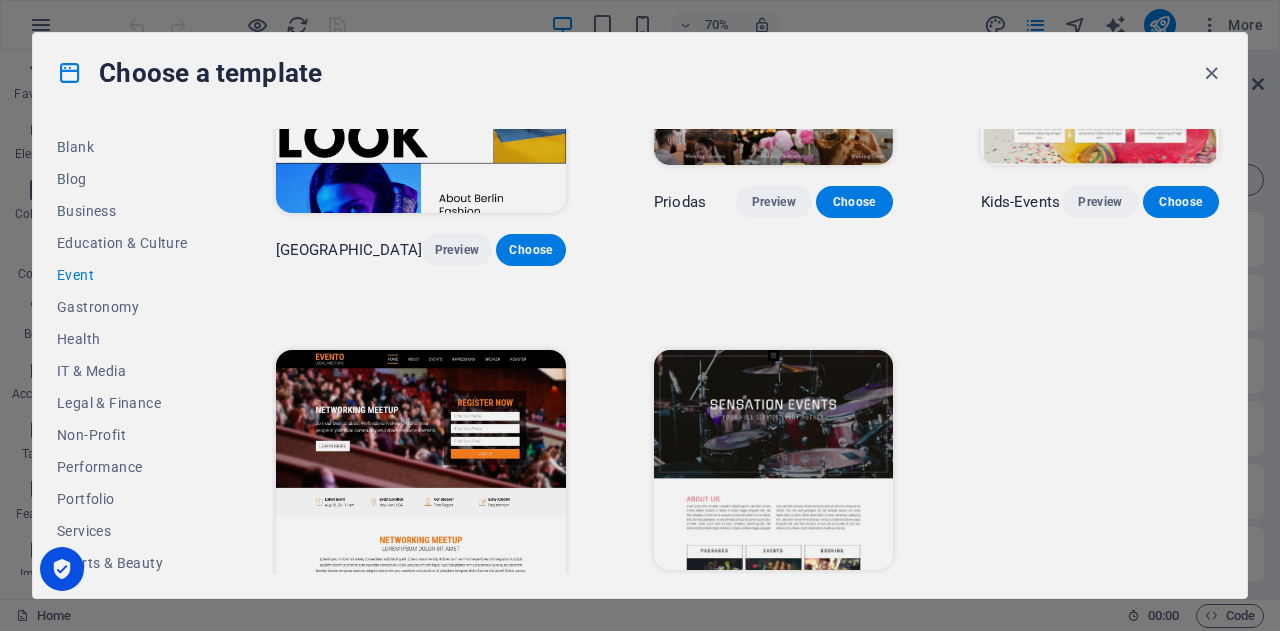 click on "Blog" at bounding box center (122, 179) 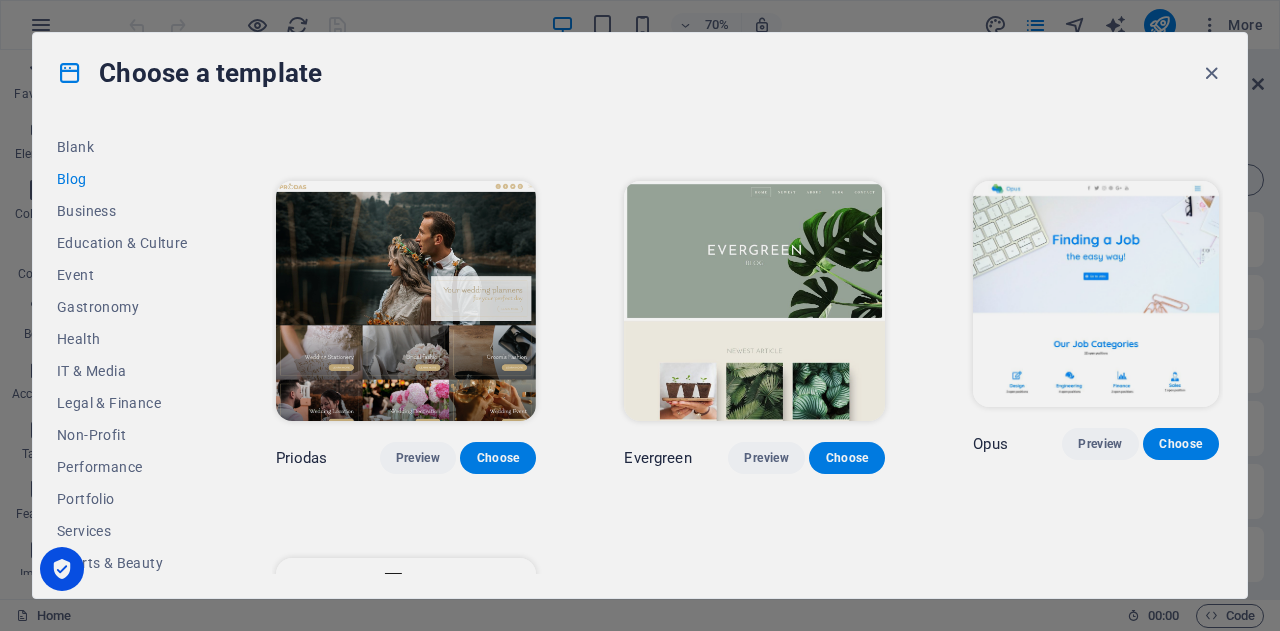 scroll, scrollTop: 2244, scrollLeft: 0, axis: vertical 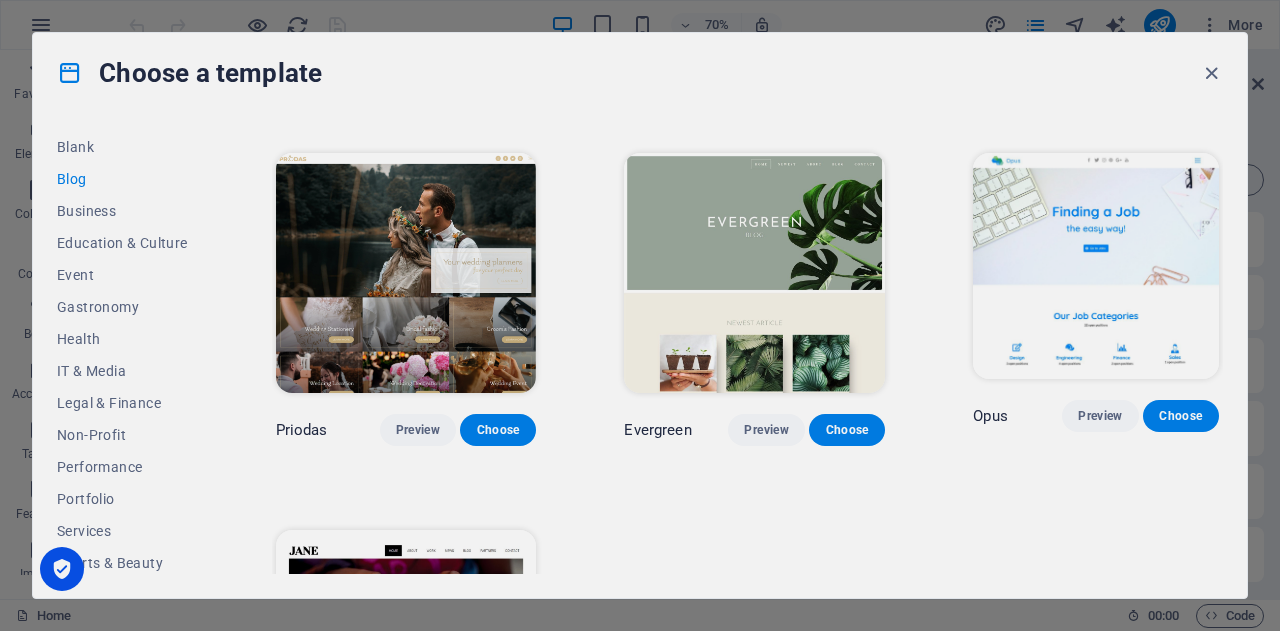 click on "Preview" at bounding box center [766, 430] 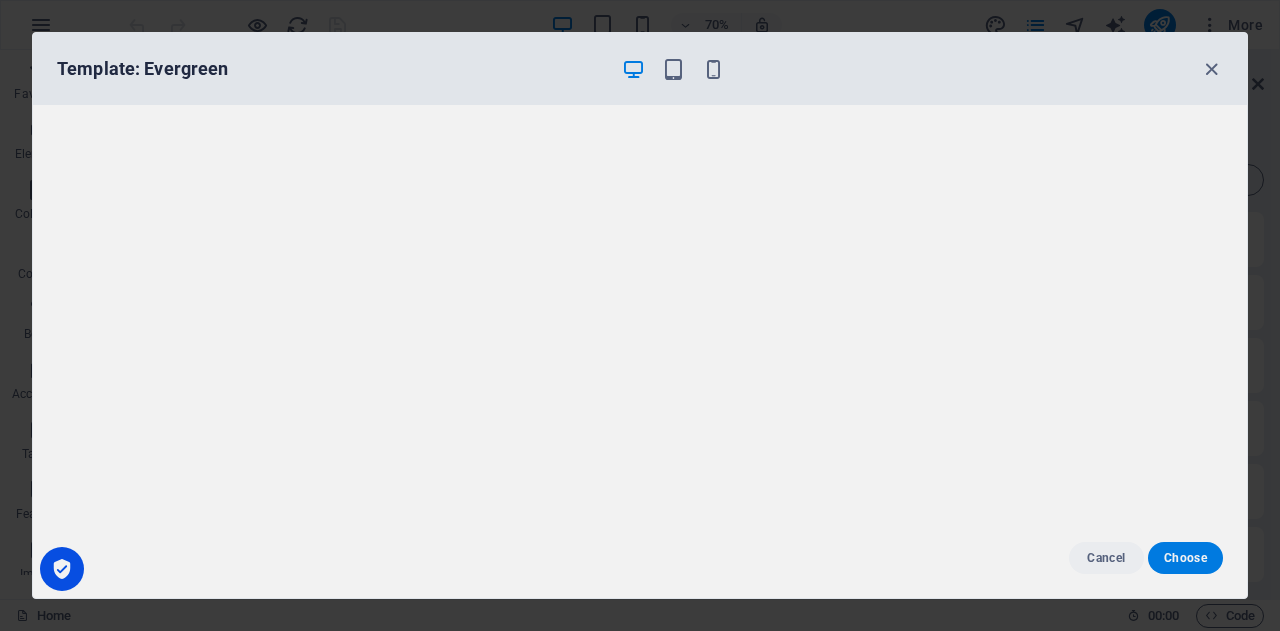 click at bounding box center (1211, 69) 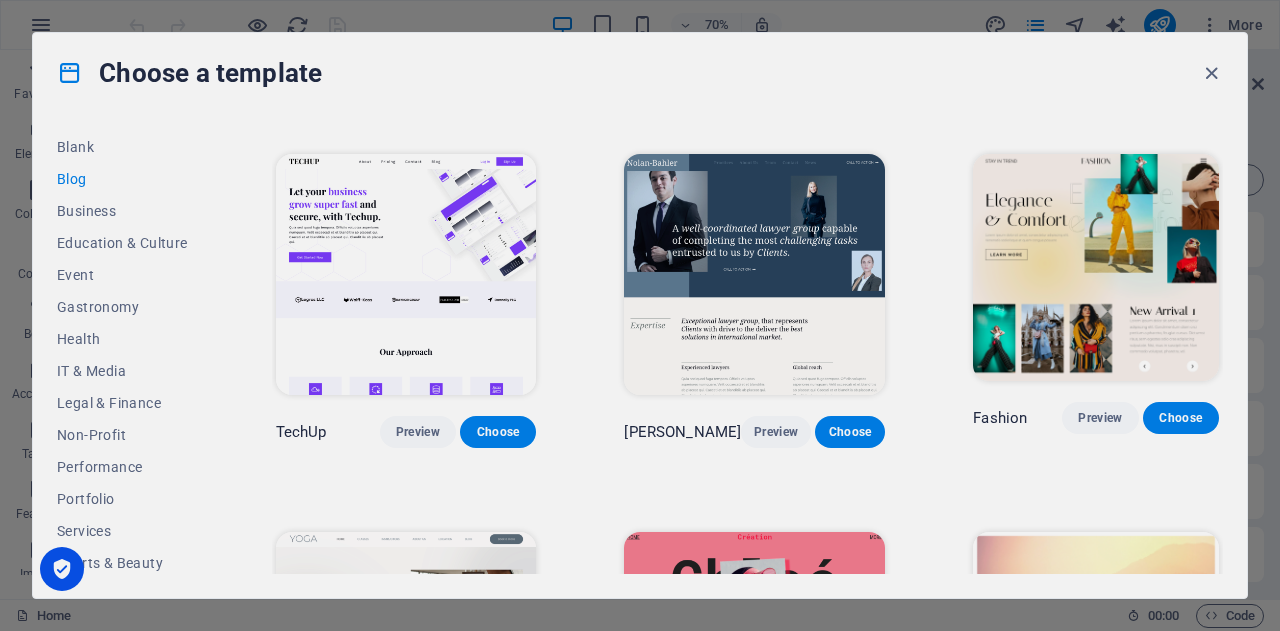 scroll, scrollTop: 1444, scrollLeft: 0, axis: vertical 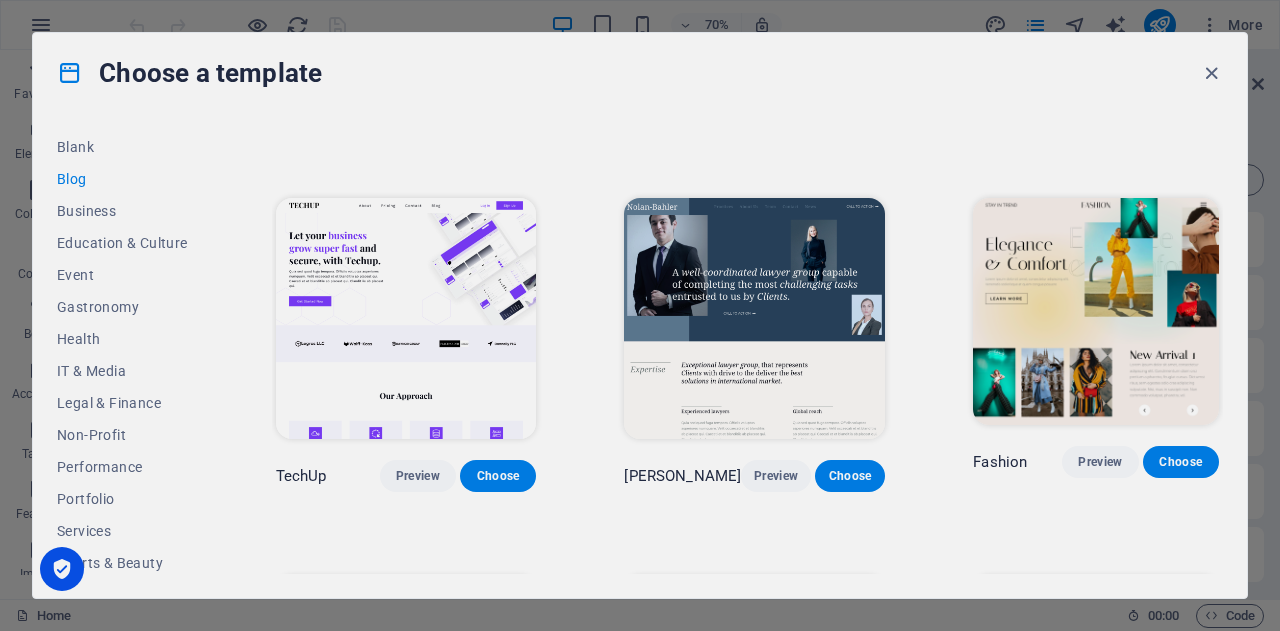 click on "Preview" at bounding box center [418, 476] 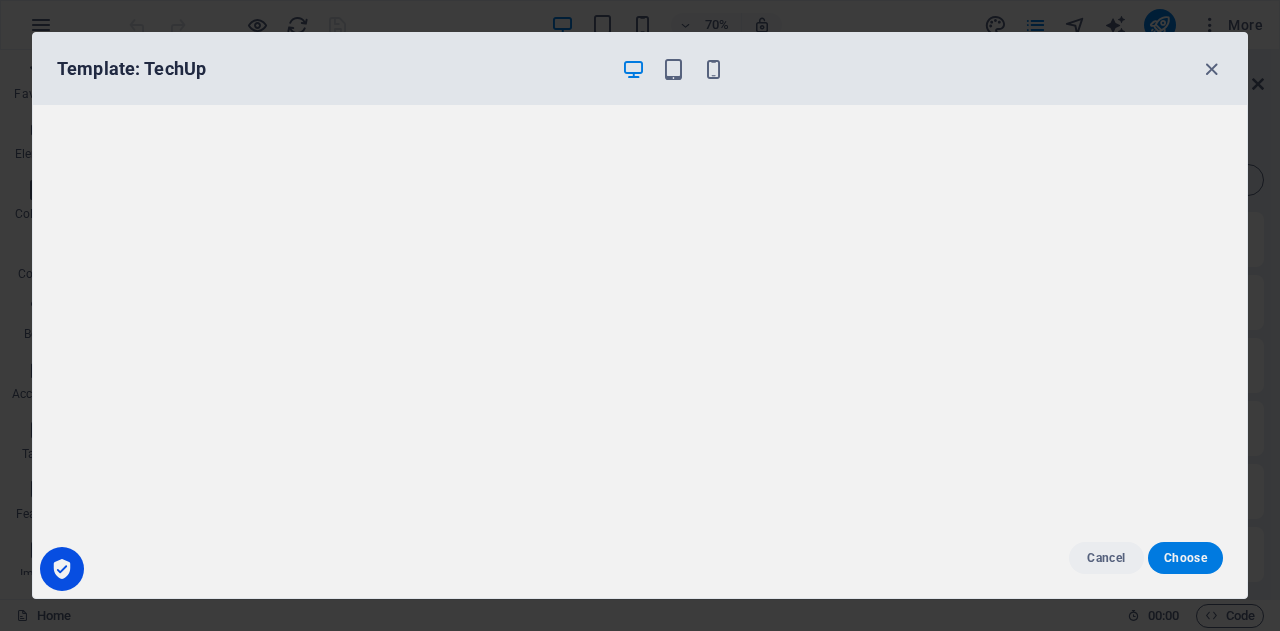 click at bounding box center (1211, 69) 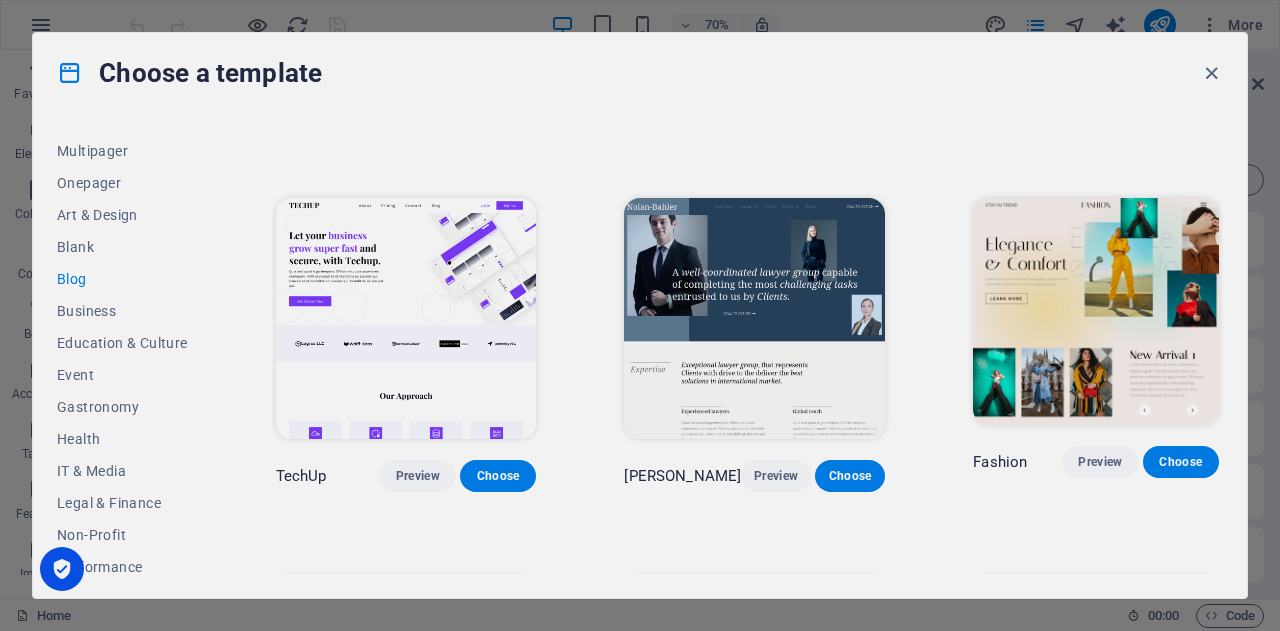 scroll, scrollTop: 354, scrollLeft: 0, axis: vertical 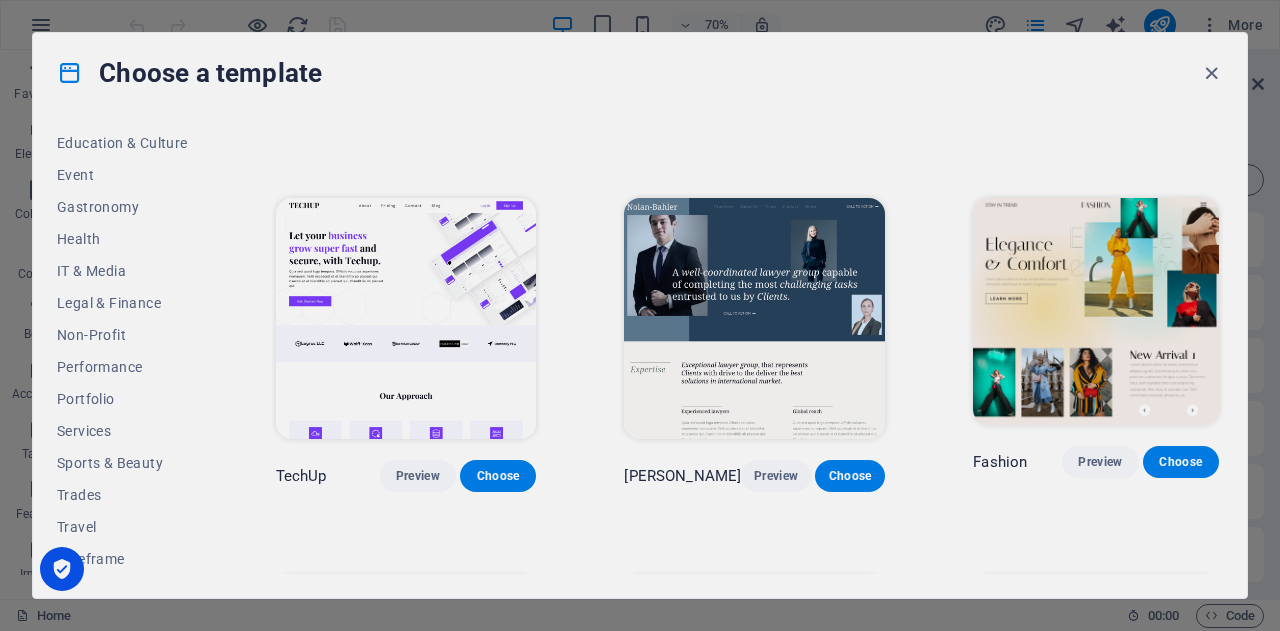 click on "Portfolio" at bounding box center [122, 399] 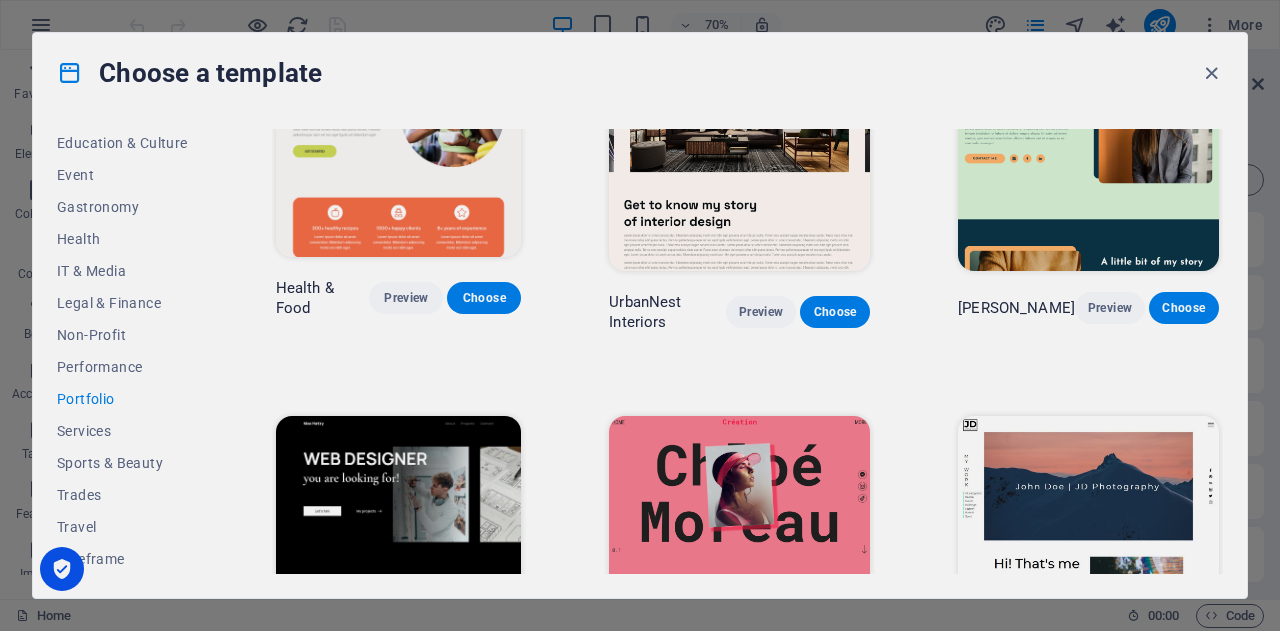 scroll, scrollTop: 300, scrollLeft: 0, axis: vertical 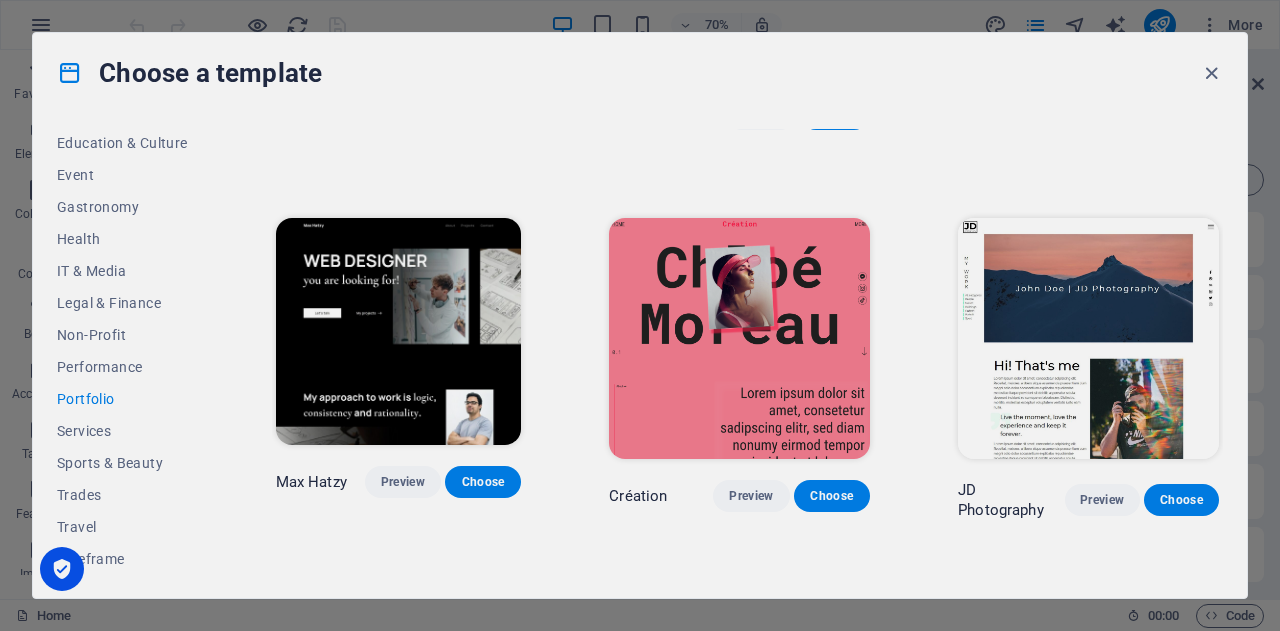 click on "Performance" at bounding box center [122, 367] 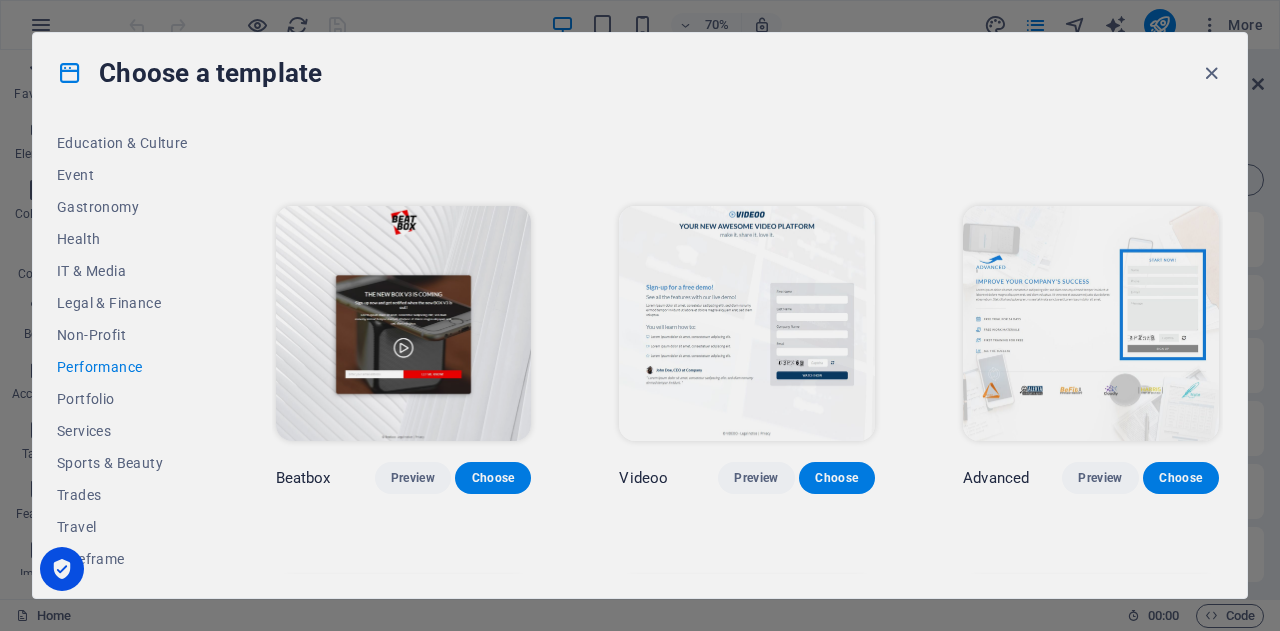 click on "Non-Profit" at bounding box center (122, 335) 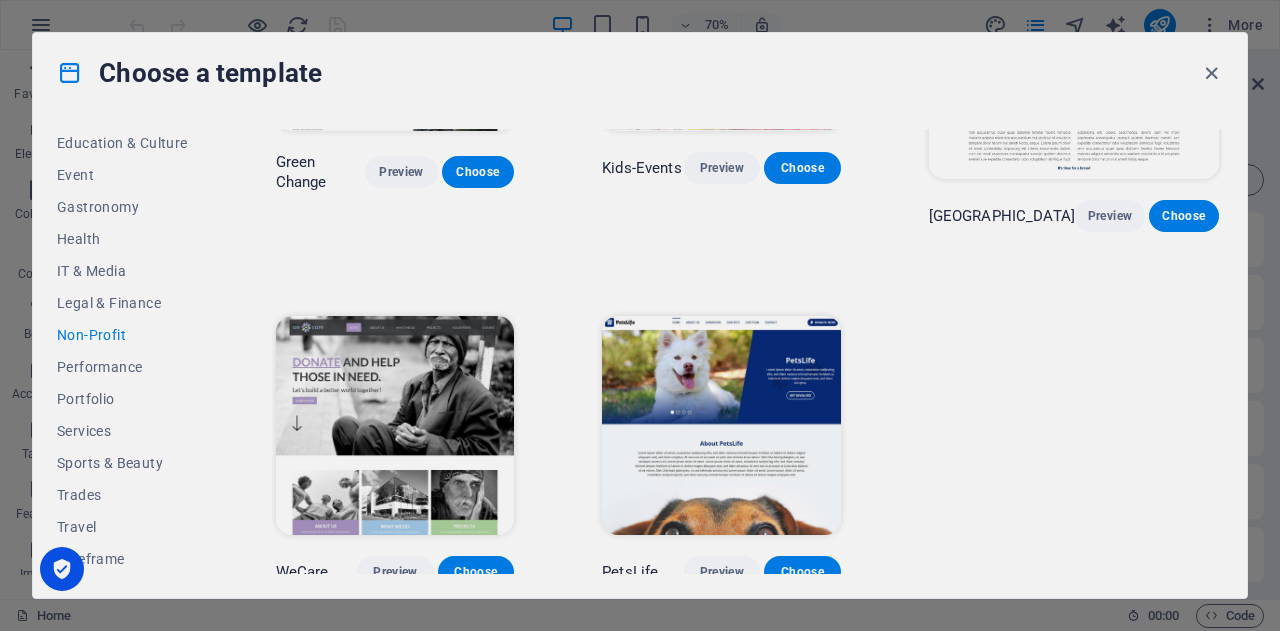 click on "Legal & Finance" at bounding box center (122, 303) 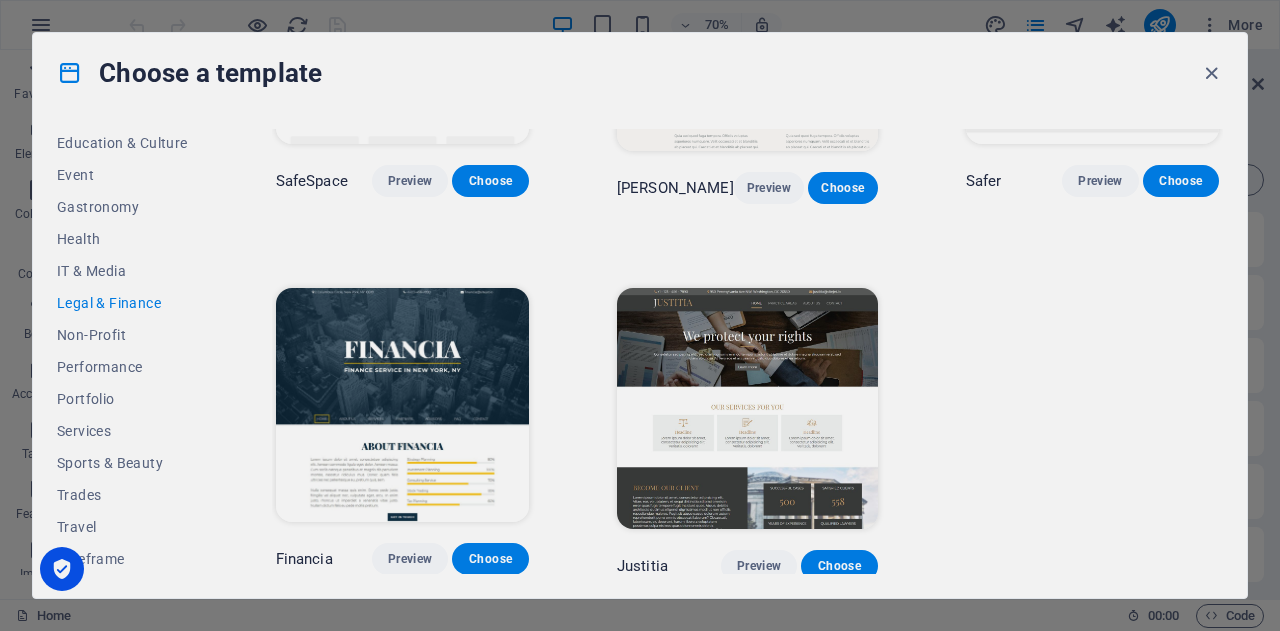scroll, scrollTop: 214, scrollLeft: 0, axis: vertical 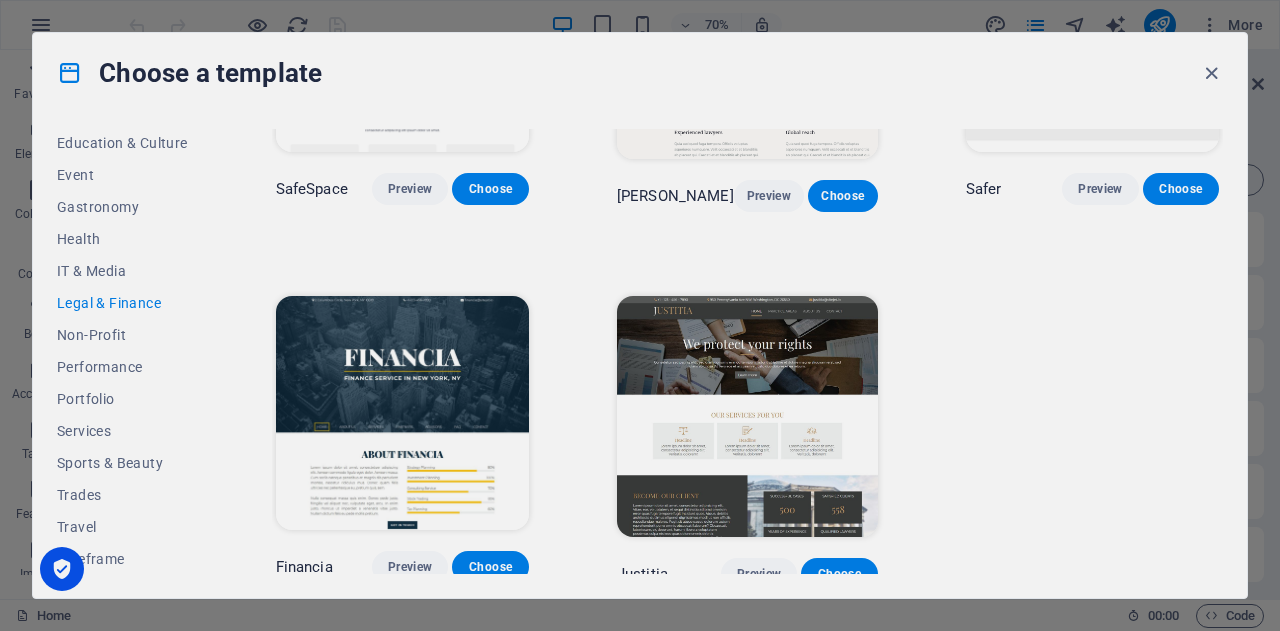 click on "IT & Media" at bounding box center (122, 271) 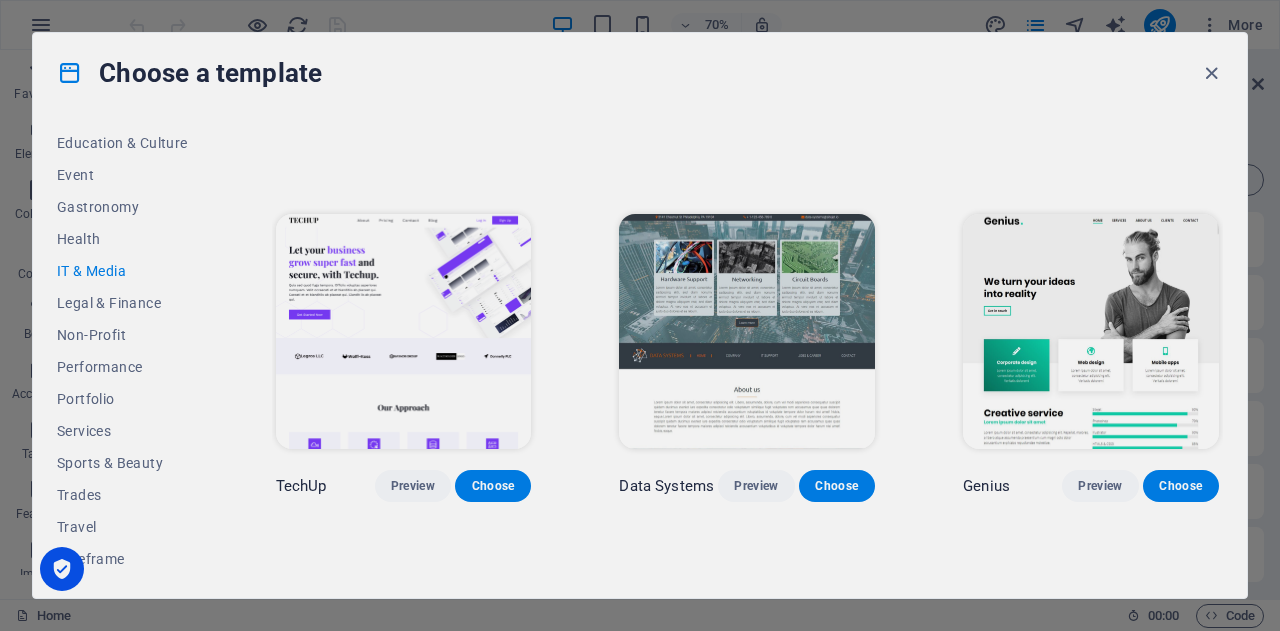 click on "Health" at bounding box center (122, 239) 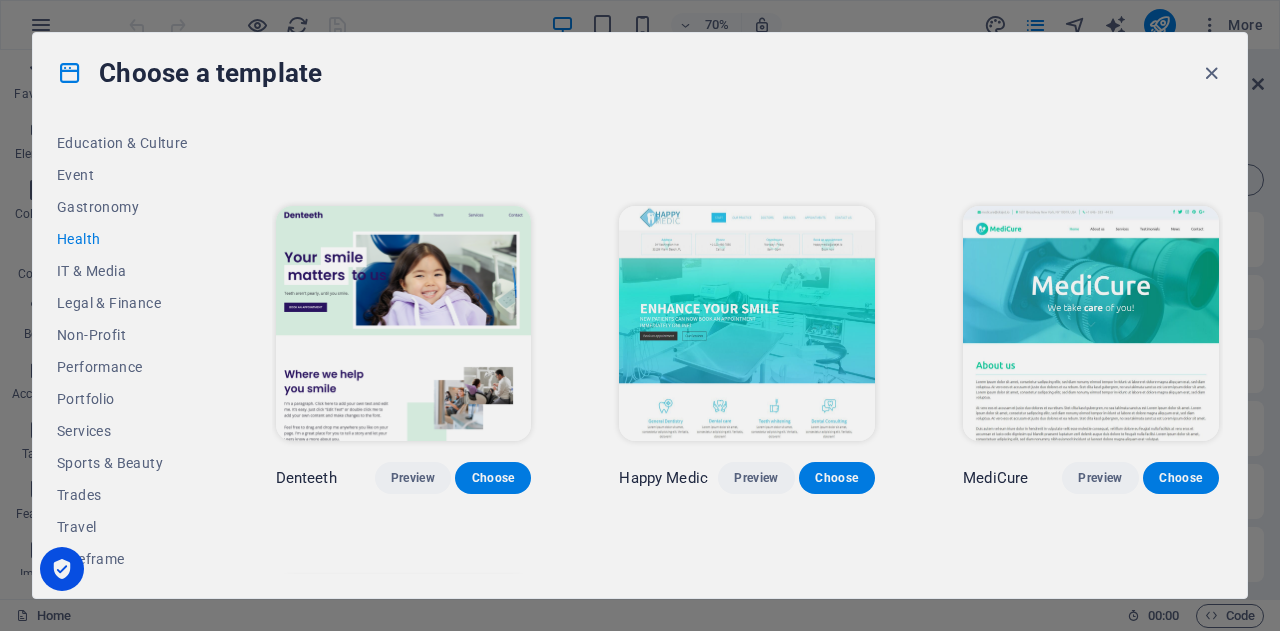 click on "Gastronomy" at bounding box center (122, 207) 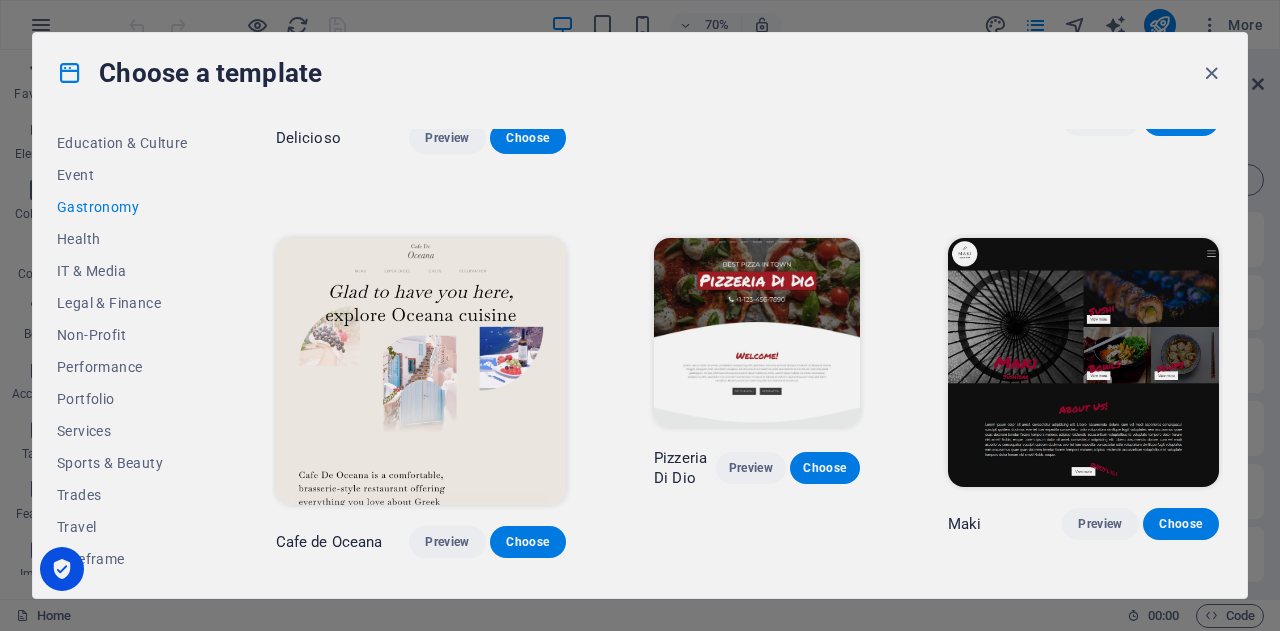 scroll, scrollTop: 154, scrollLeft: 0, axis: vertical 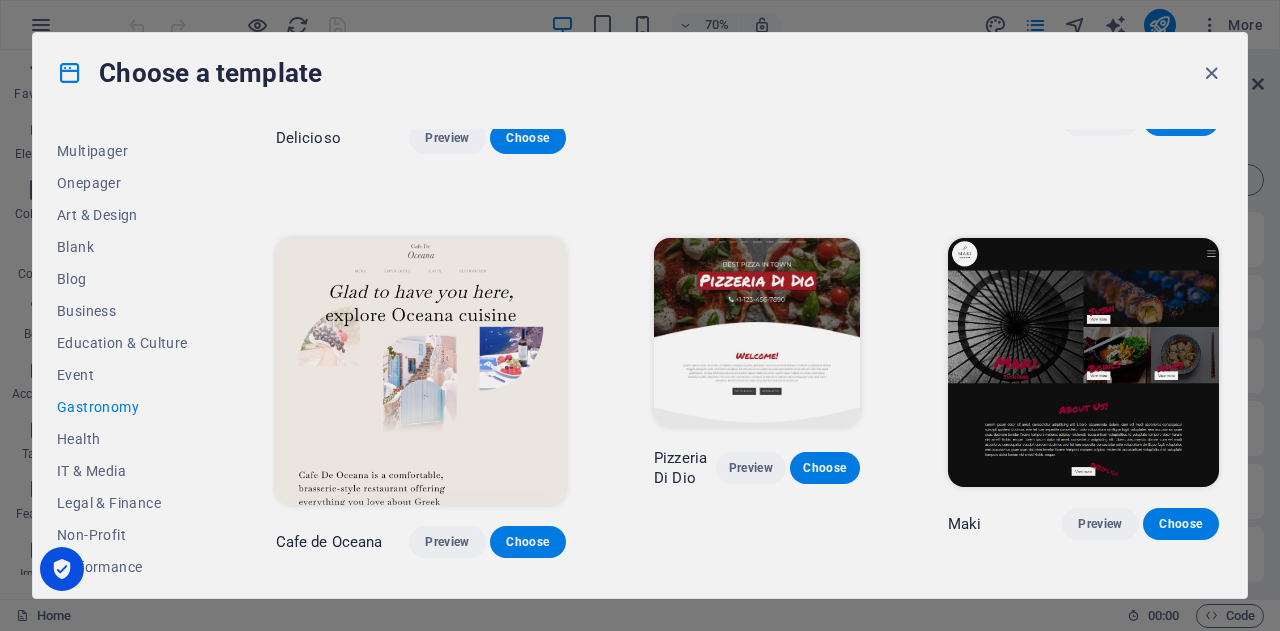 click on "Blank" at bounding box center (122, 247) 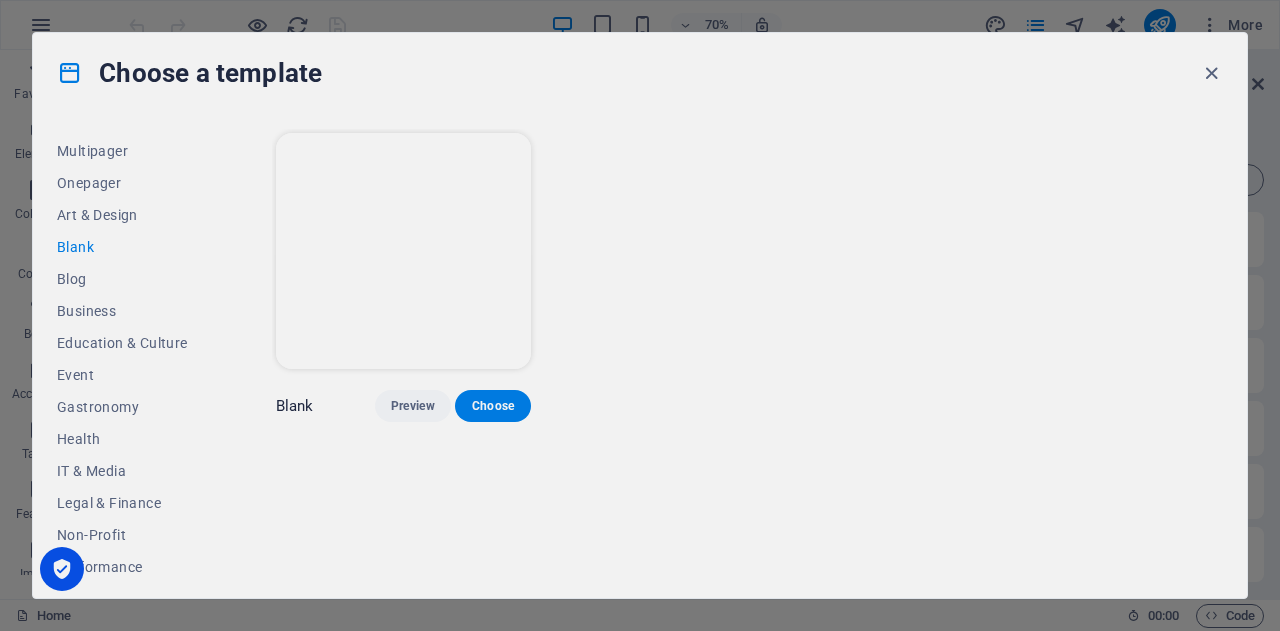 scroll, scrollTop: 0, scrollLeft: 0, axis: both 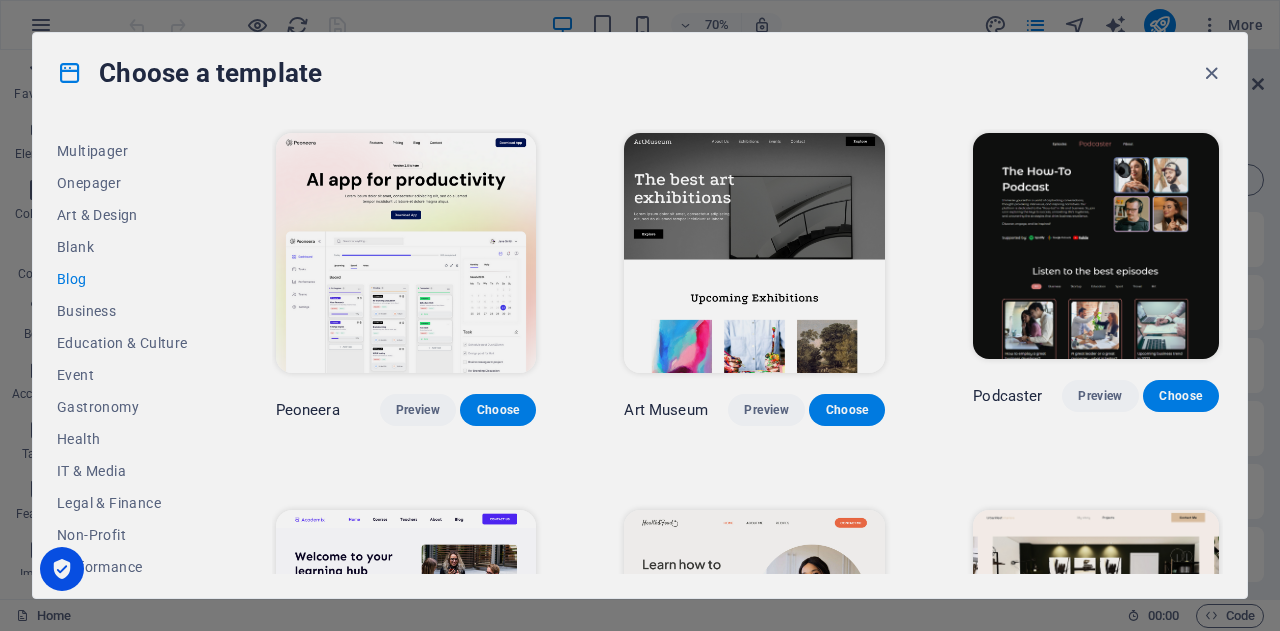 click on "Art & Design" at bounding box center (122, 215) 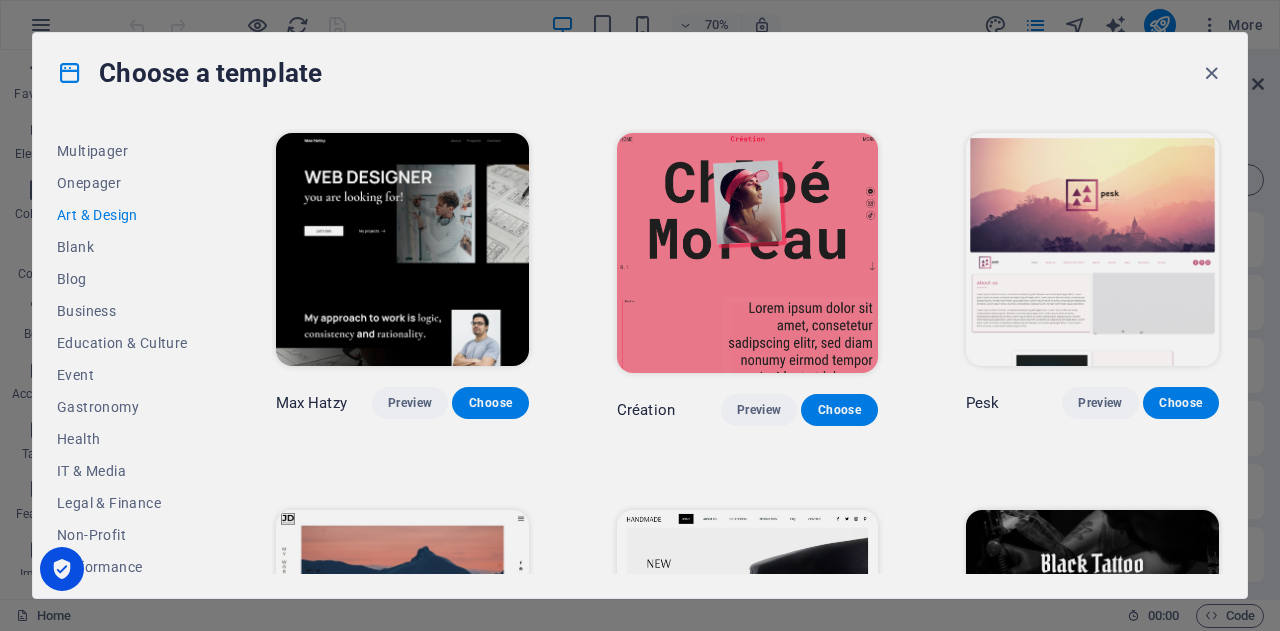scroll, scrollTop: 54, scrollLeft: 0, axis: vertical 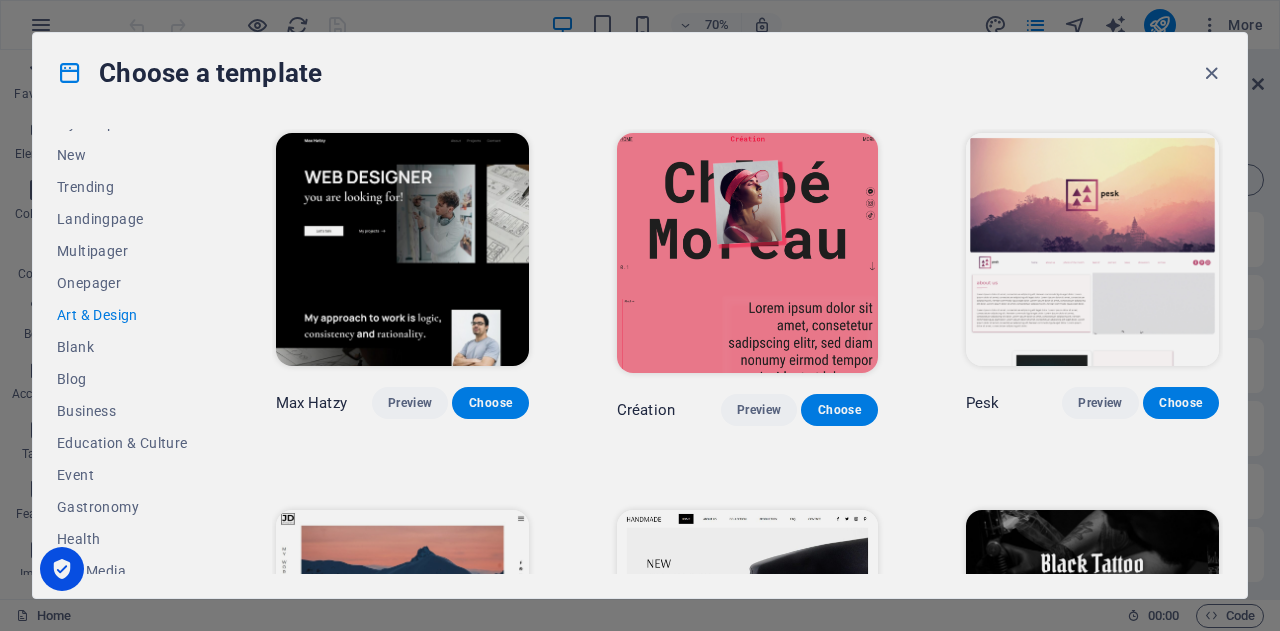 click on "Onepager" at bounding box center [122, 283] 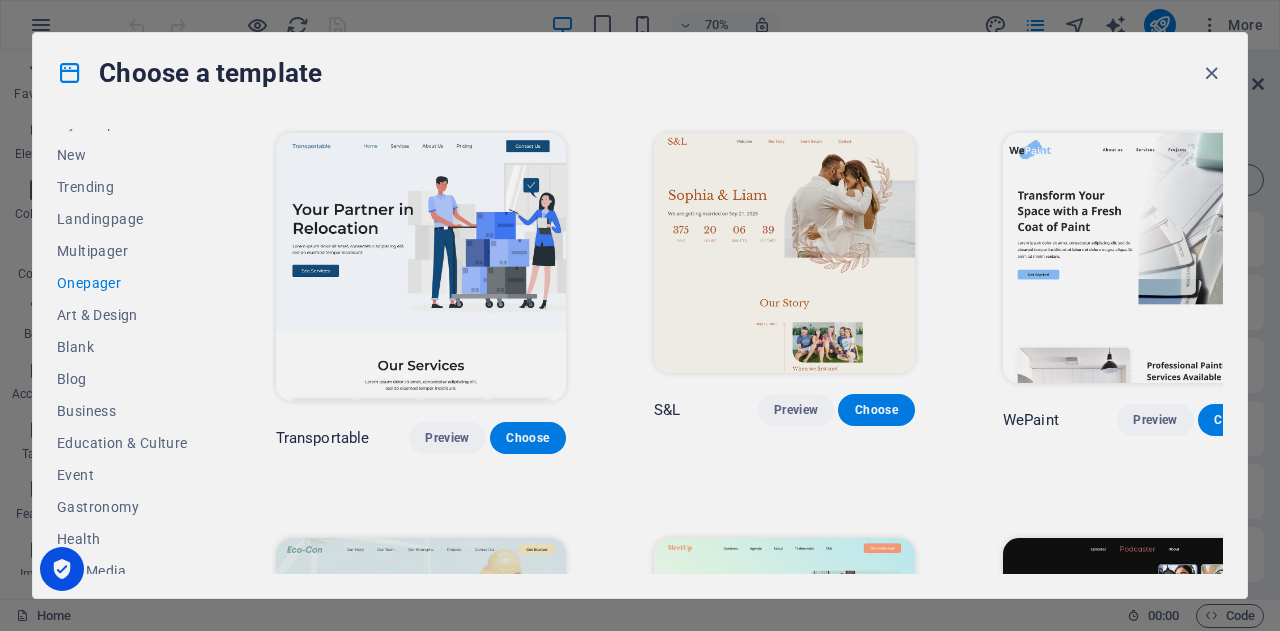 click on "Multipager" at bounding box center [122, 251] 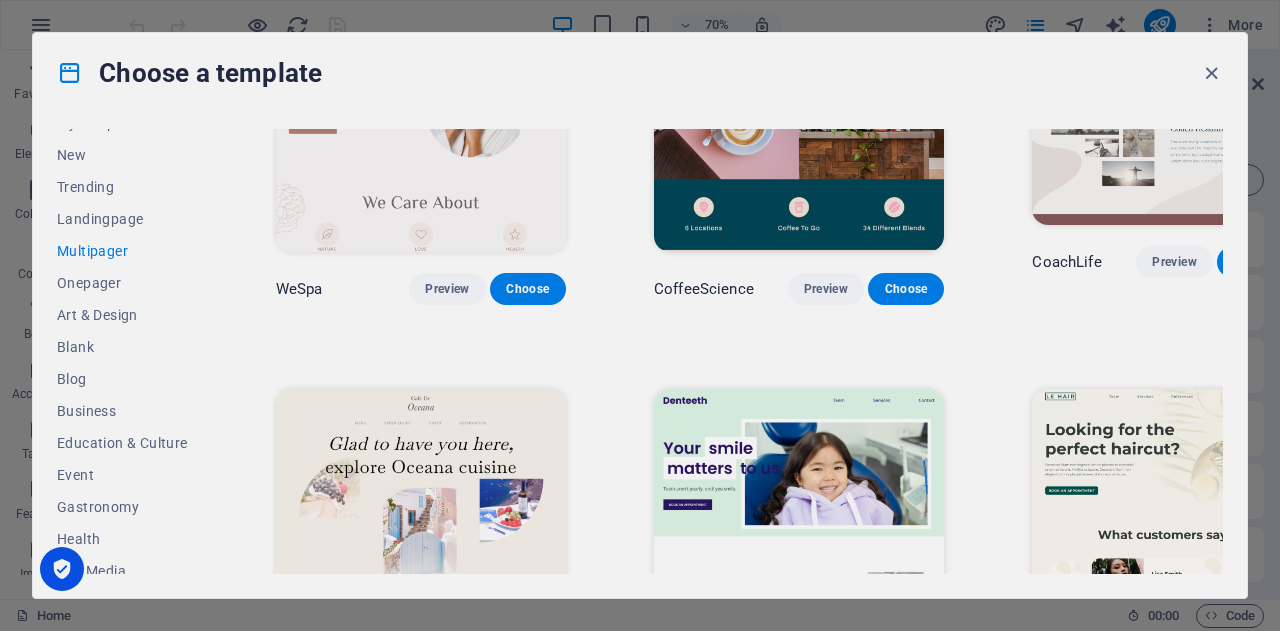 scroll, scrollTop: 2600, scrollLeft: 0, axis: vertical 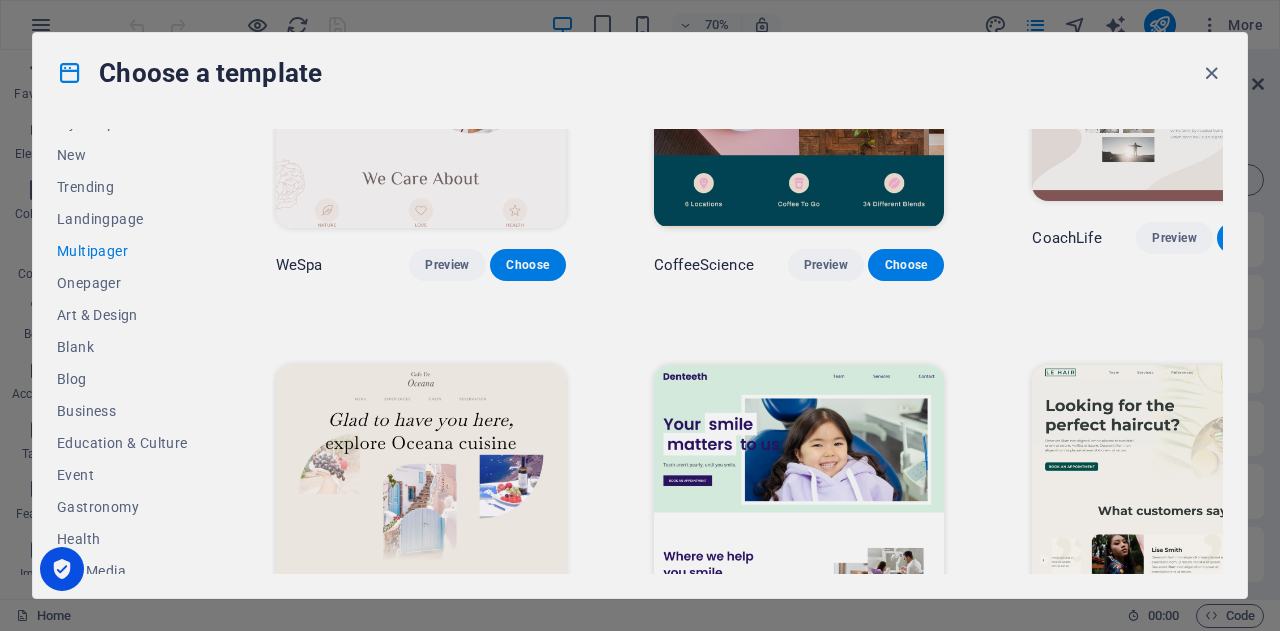 click on "Preview" at bounding box center (826, 669) 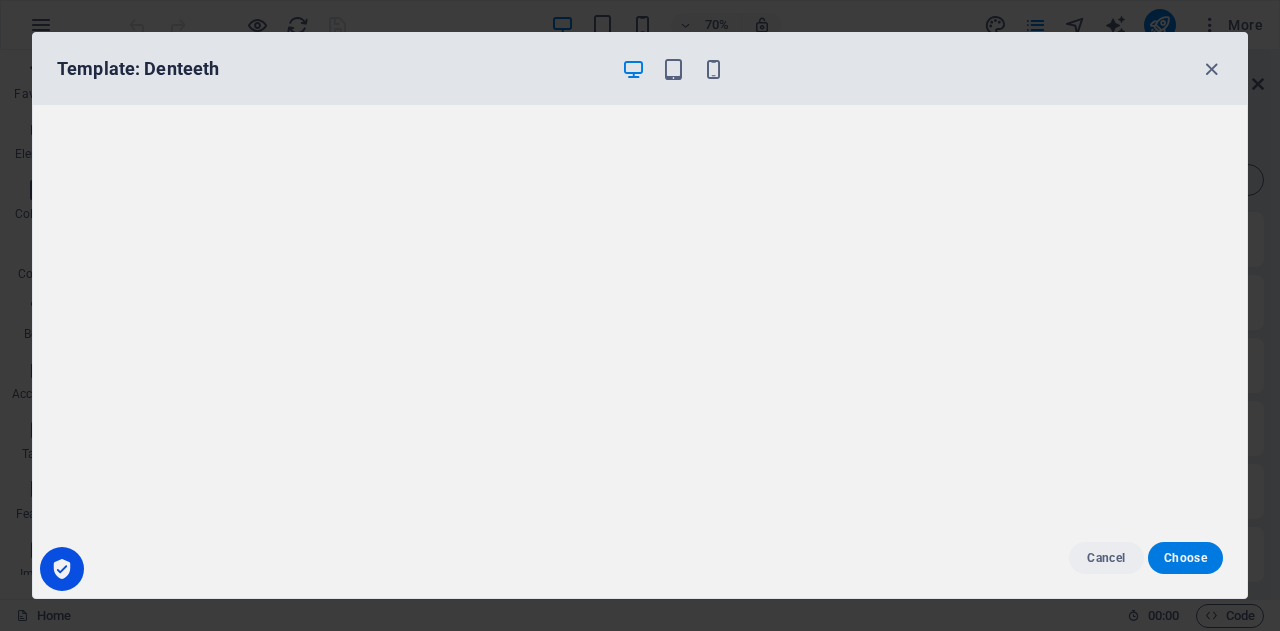 click at bounding box center [673, 69] 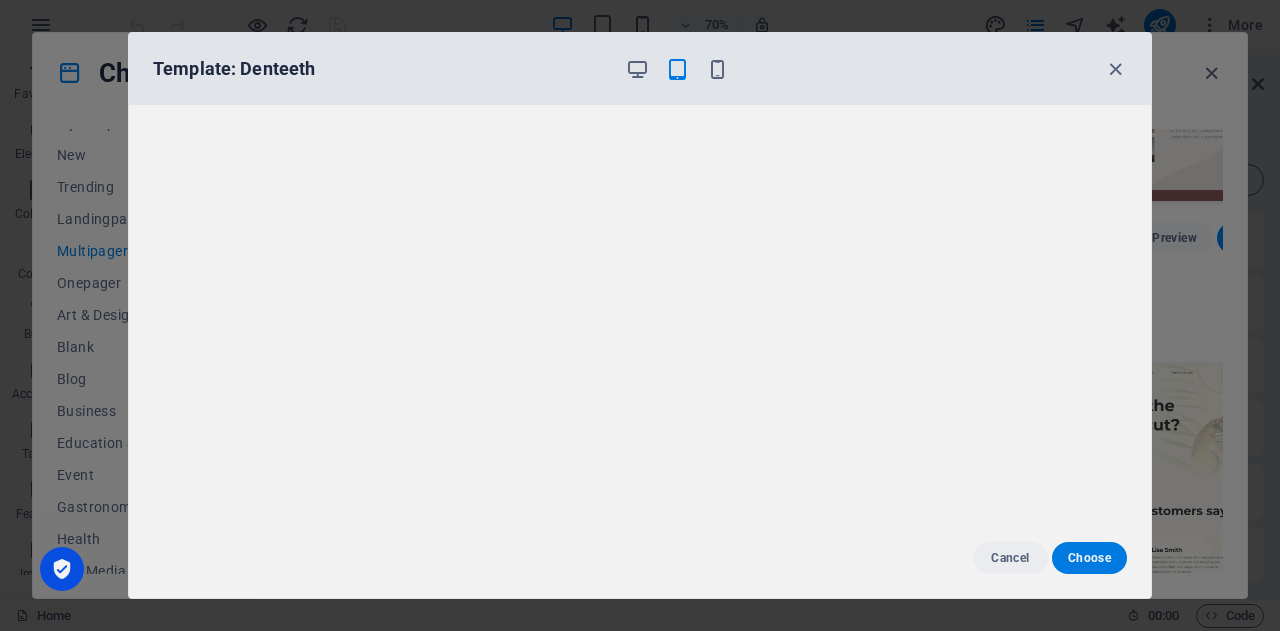 click at bounding box center [717, 69] 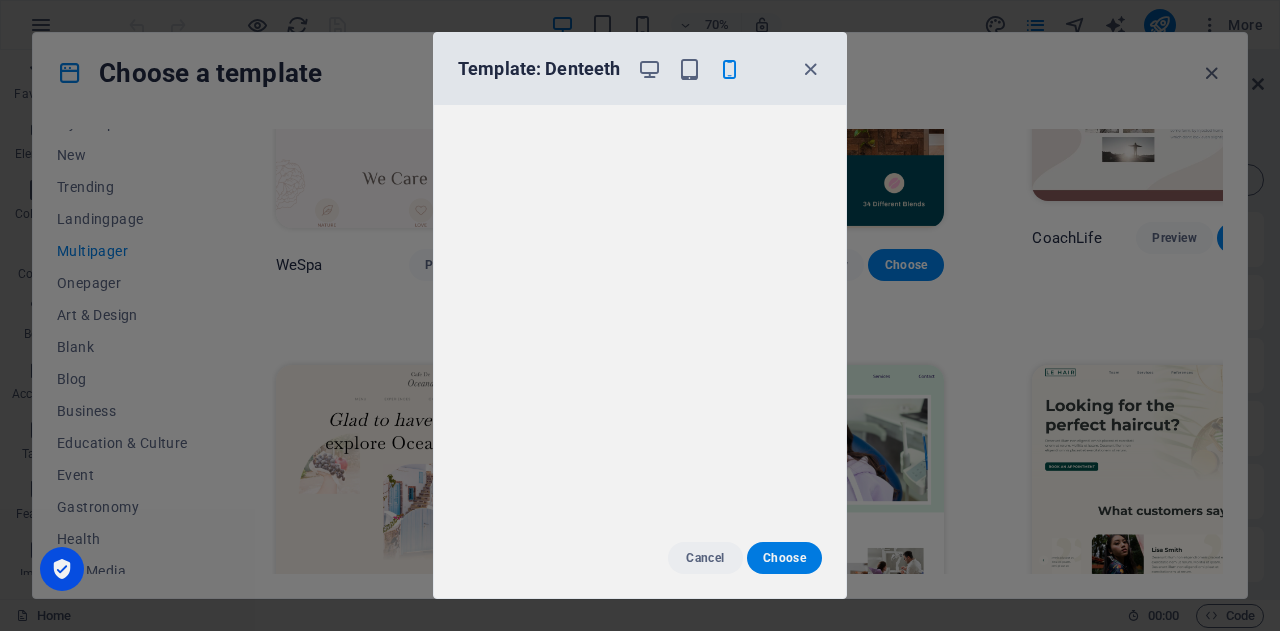 click at bounding box center (649, 69) 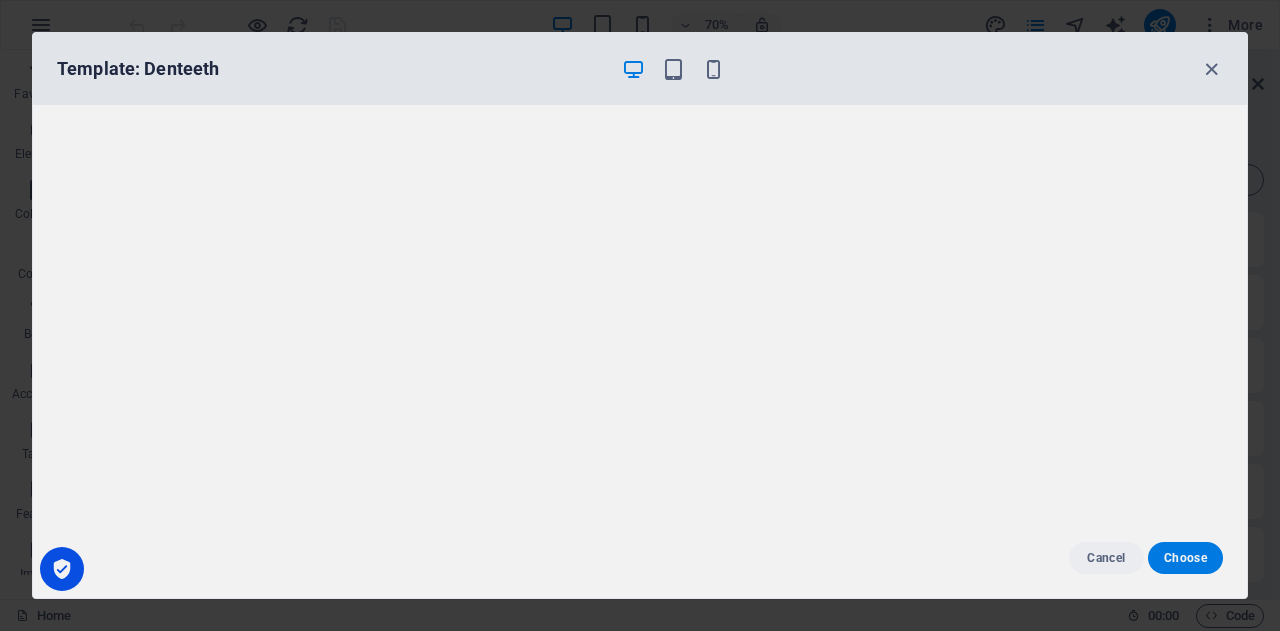 click on "Cancel Choose" at bounding box center (640, 558) 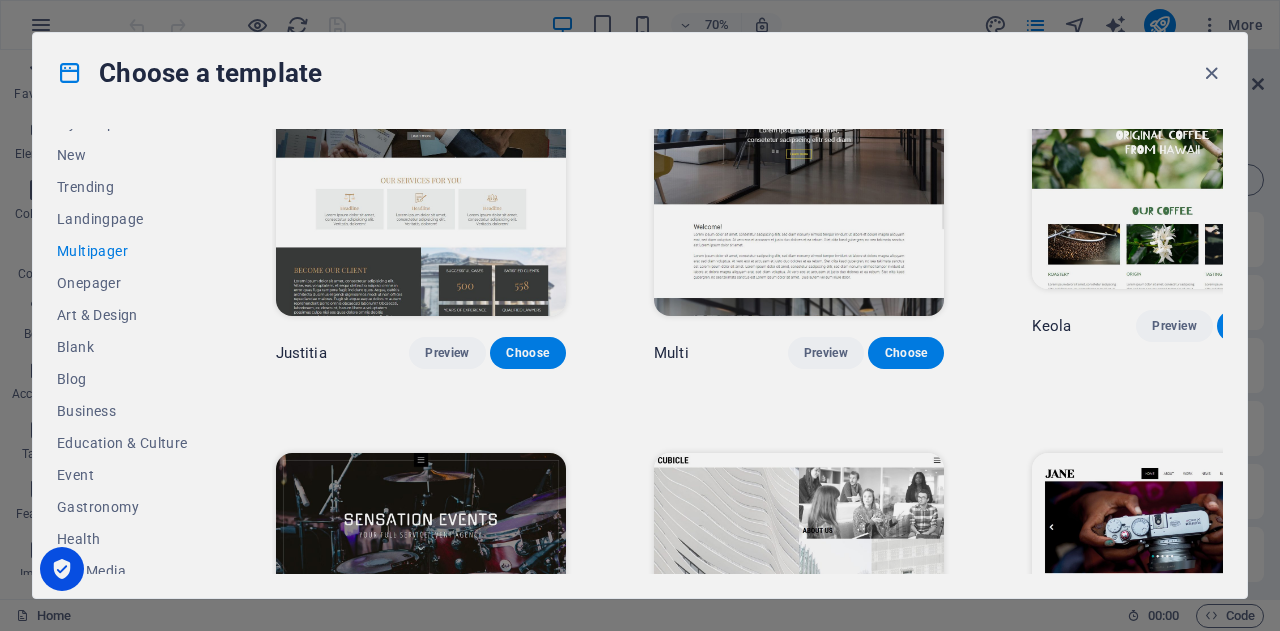scroll, scrollTop: 7847, scrollLeft: 0, axis: vertical 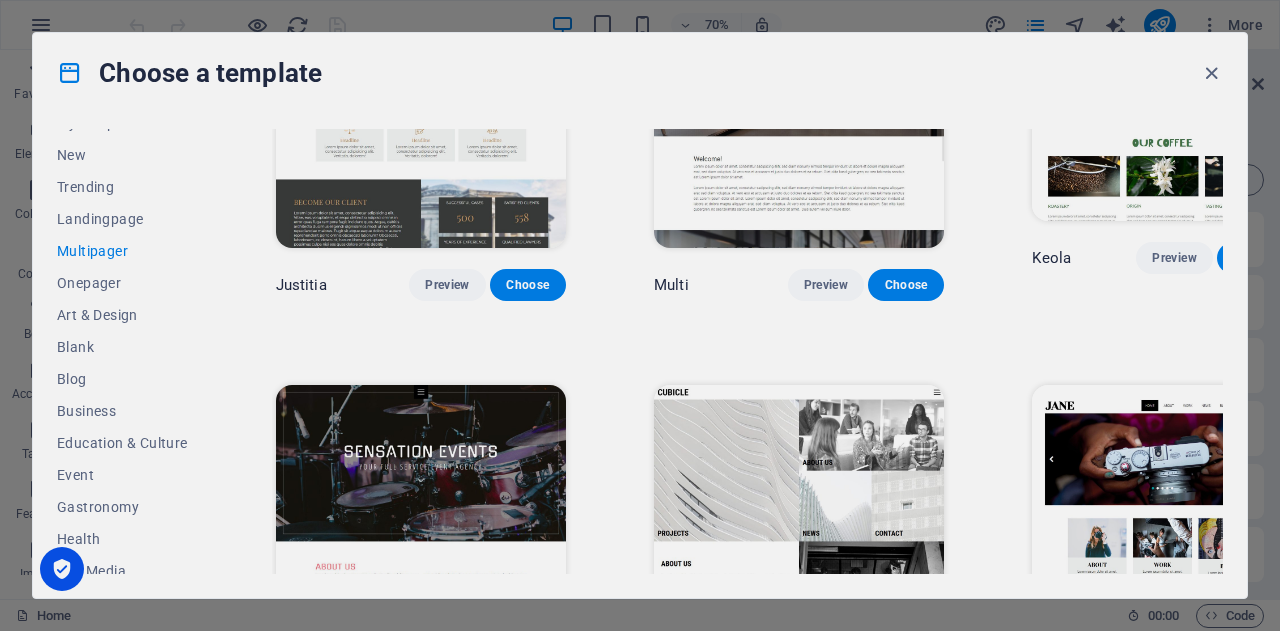 click on "Preview" at bounding box center (447, 1094) 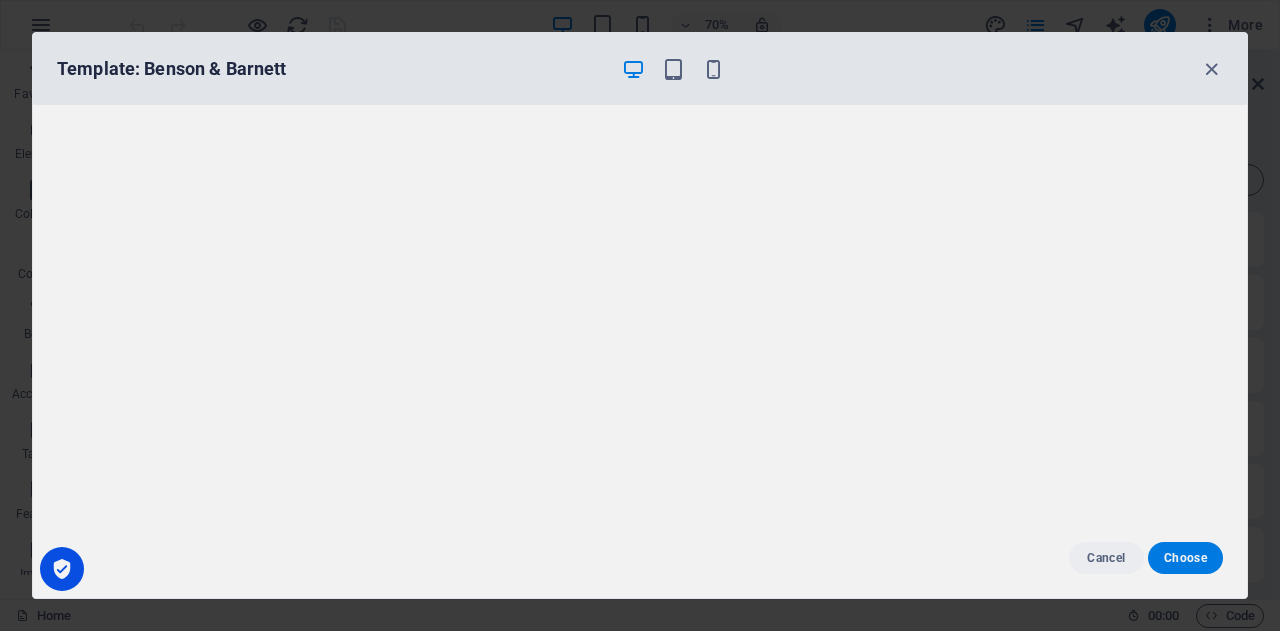 scroll, scrollTop: 0, scrollLeft: 0, axis: both 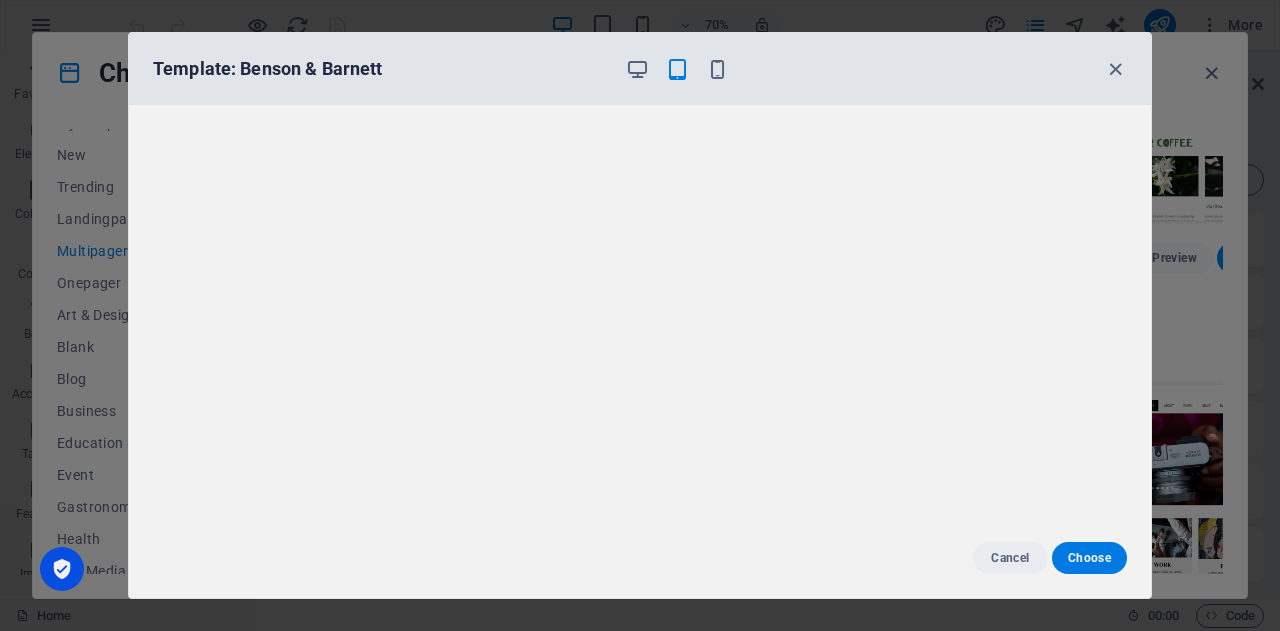 click at bounding box center [637, 69] 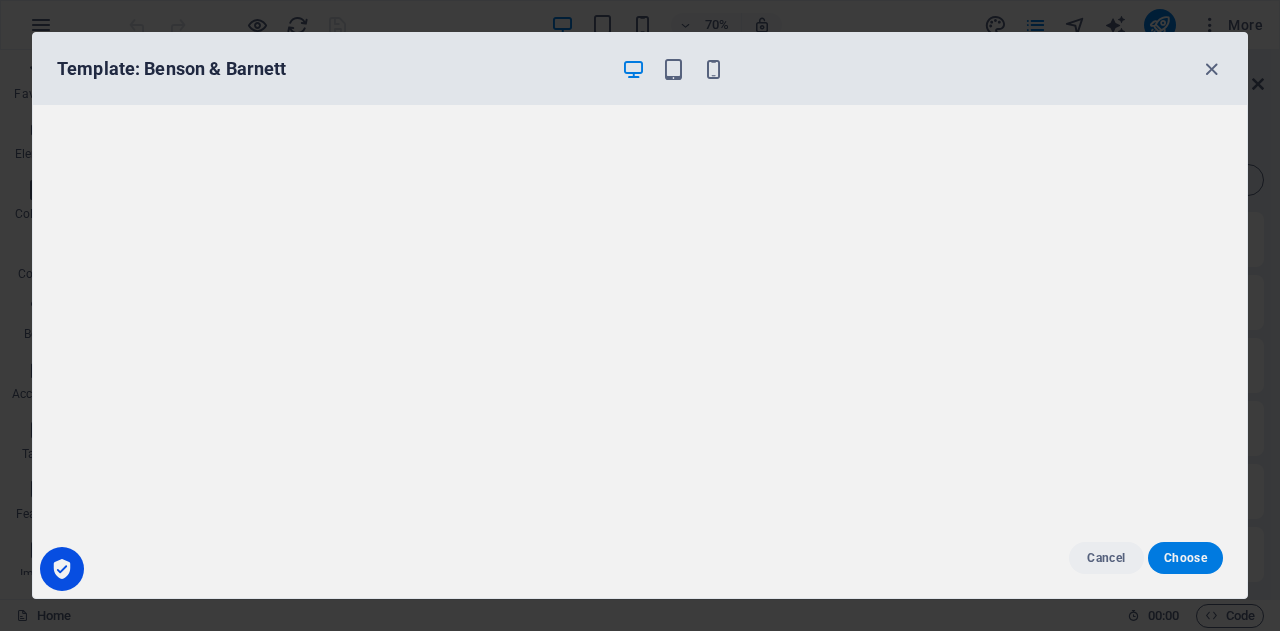 click at bounding box center [673, 69] 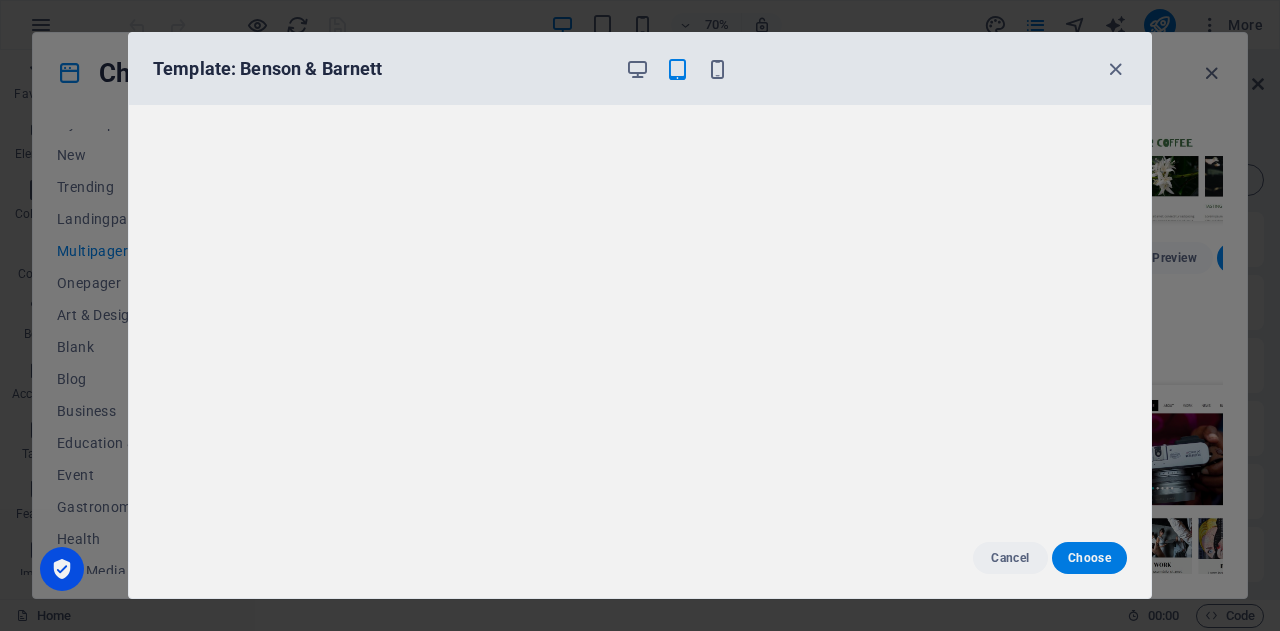 click at bounding box center [717, 69] 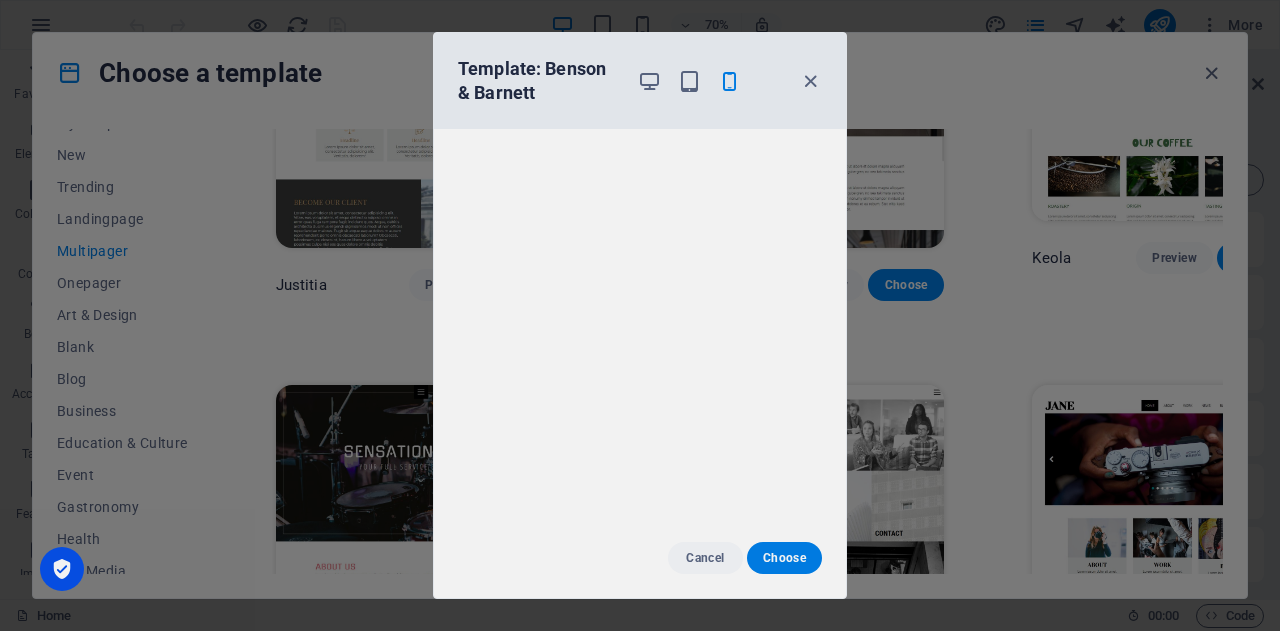 click at bounding box center (689, 81) 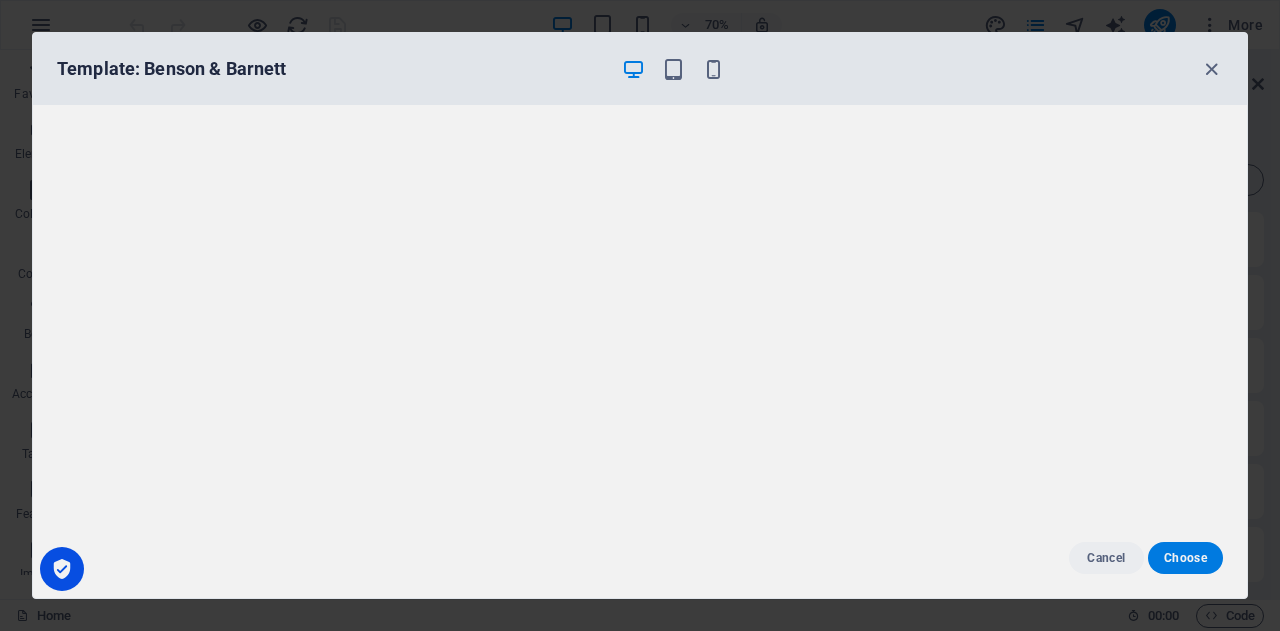 click at bounding box center [1211, 69] 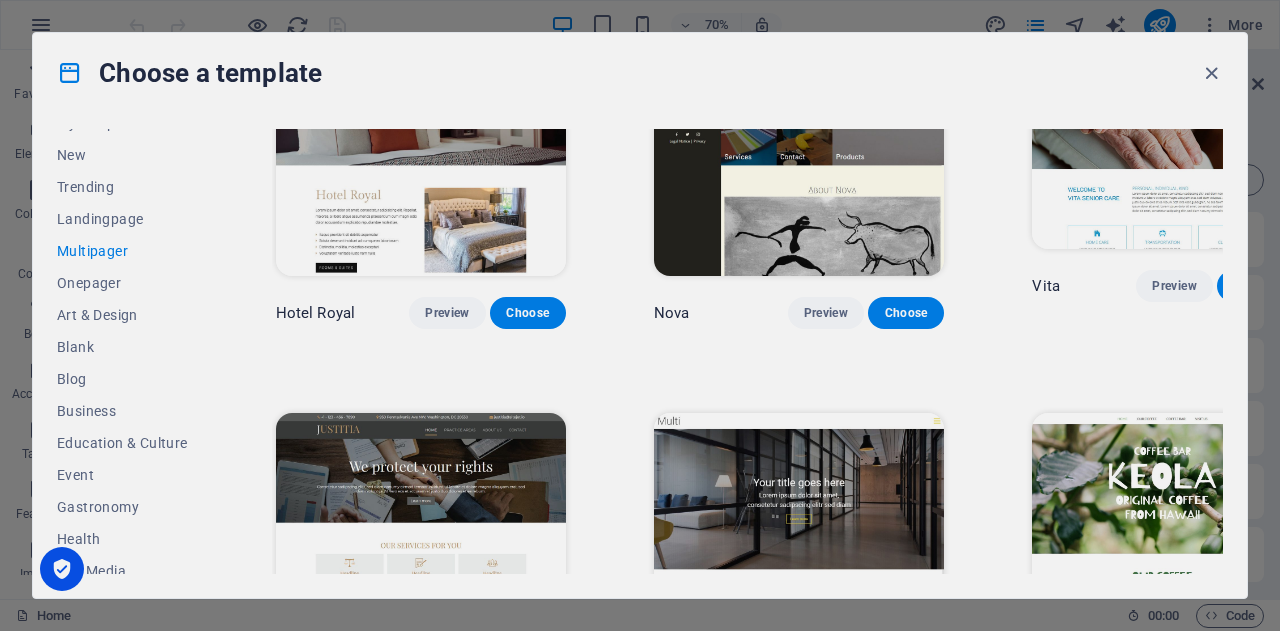 scroll, scrollTop: 7347, scrollLeft: 0, axis: vertical 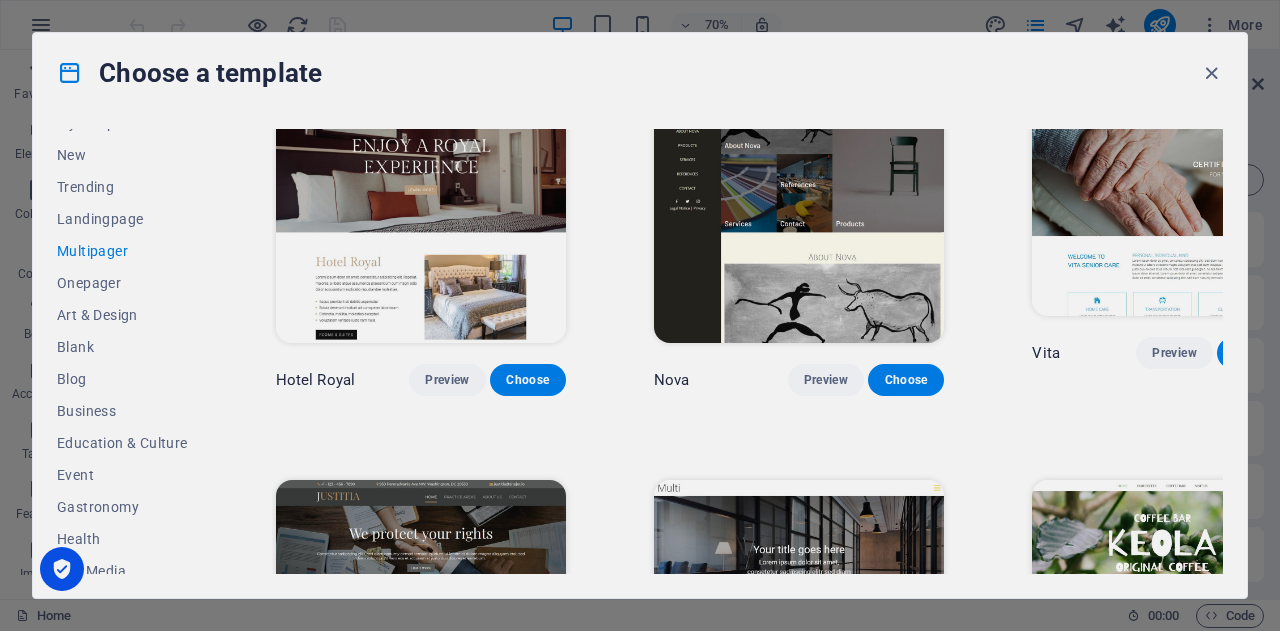 click on "Onepager" at bounding box center [122, 283] 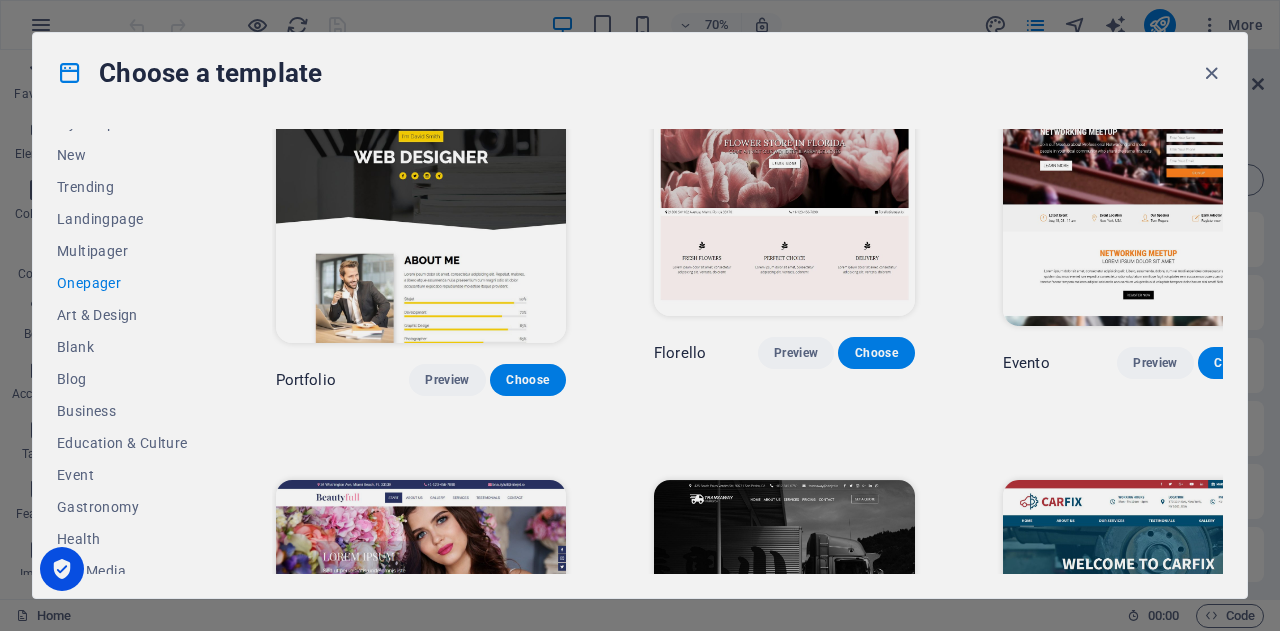 click on "Landingpage" at bounding box center (122, 219) 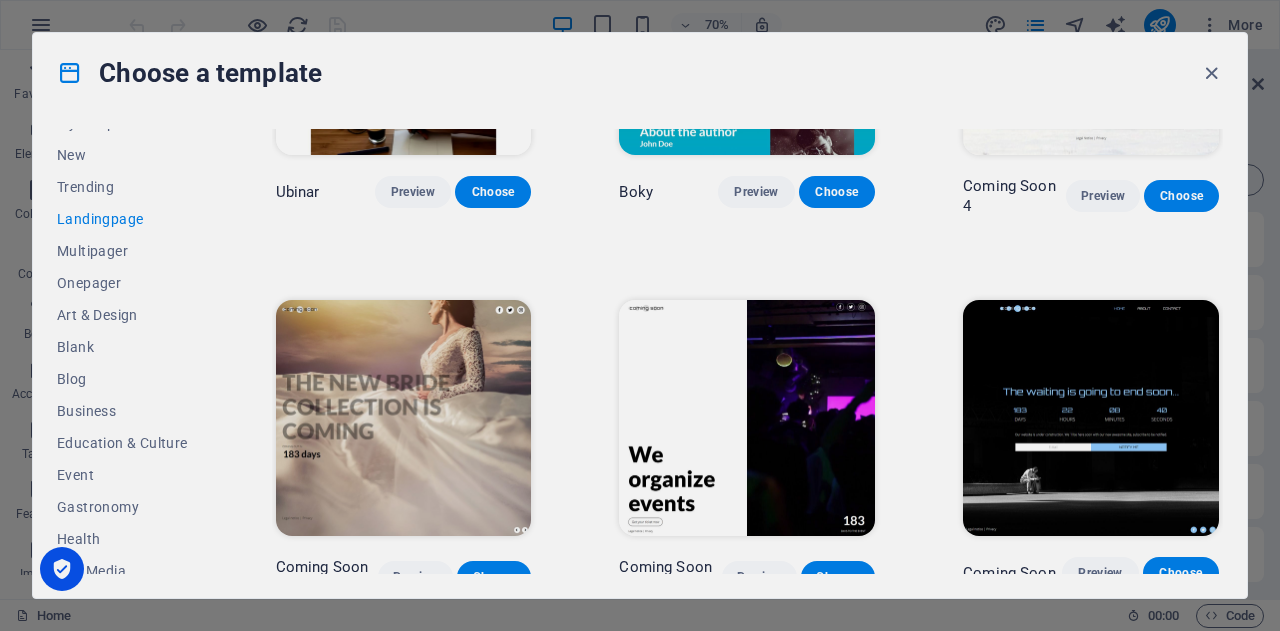 click on "Trending" at bounding box center (122, 187) 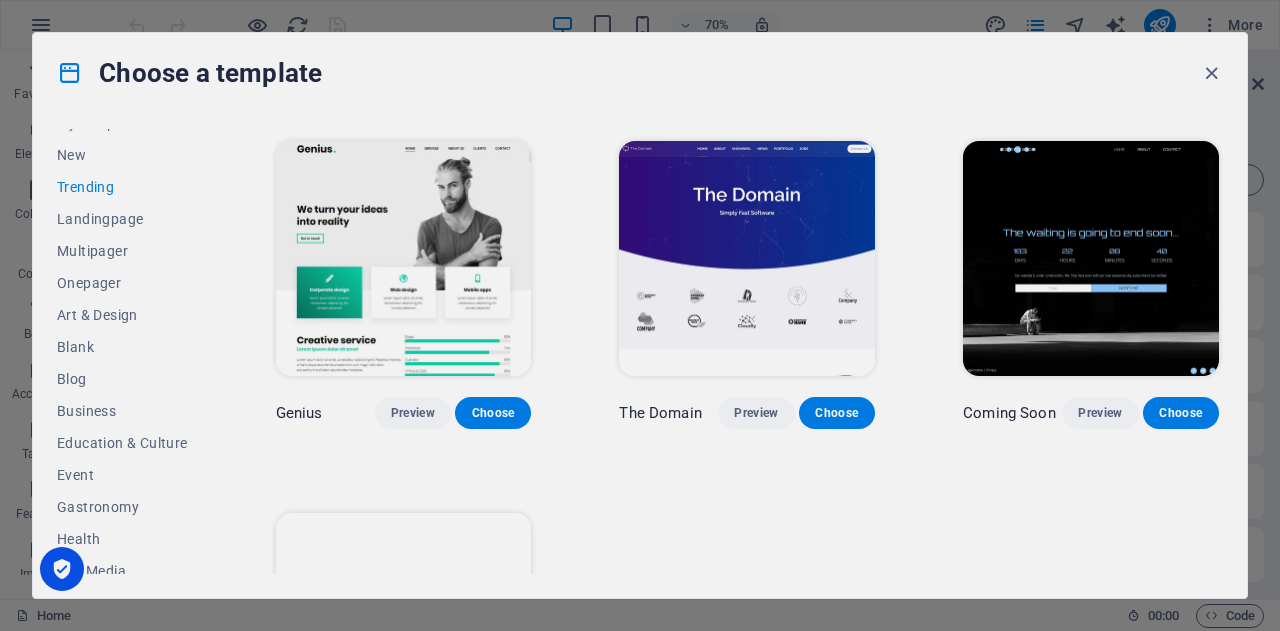 scroll, scrollTop: 1412, scrollLeft: 0, axis: vertical 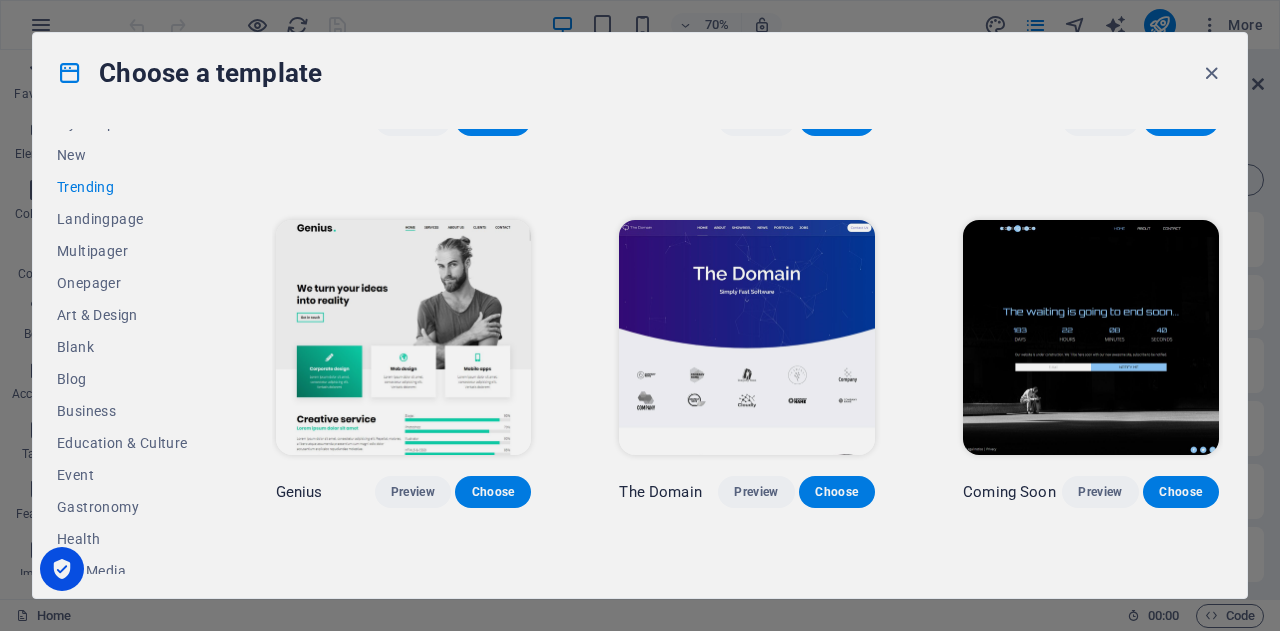click on "New" at bounding box center (122, 155) 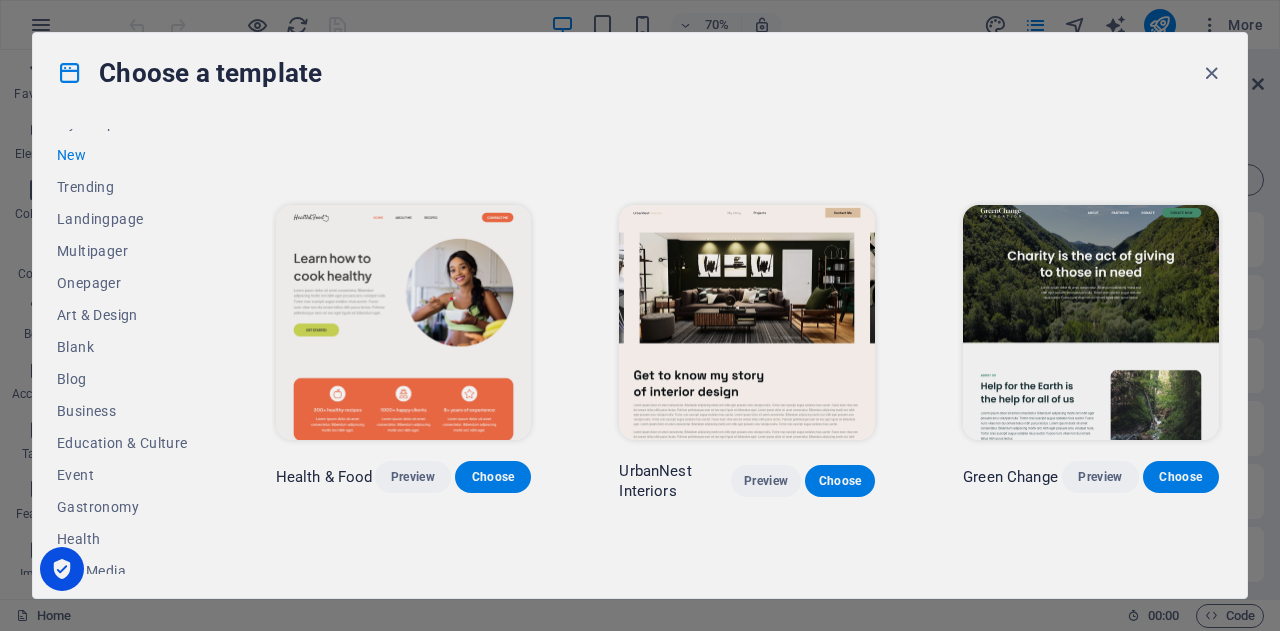 scroll, scrollTop: 1328, scrollLeft: 0, axis: vertical 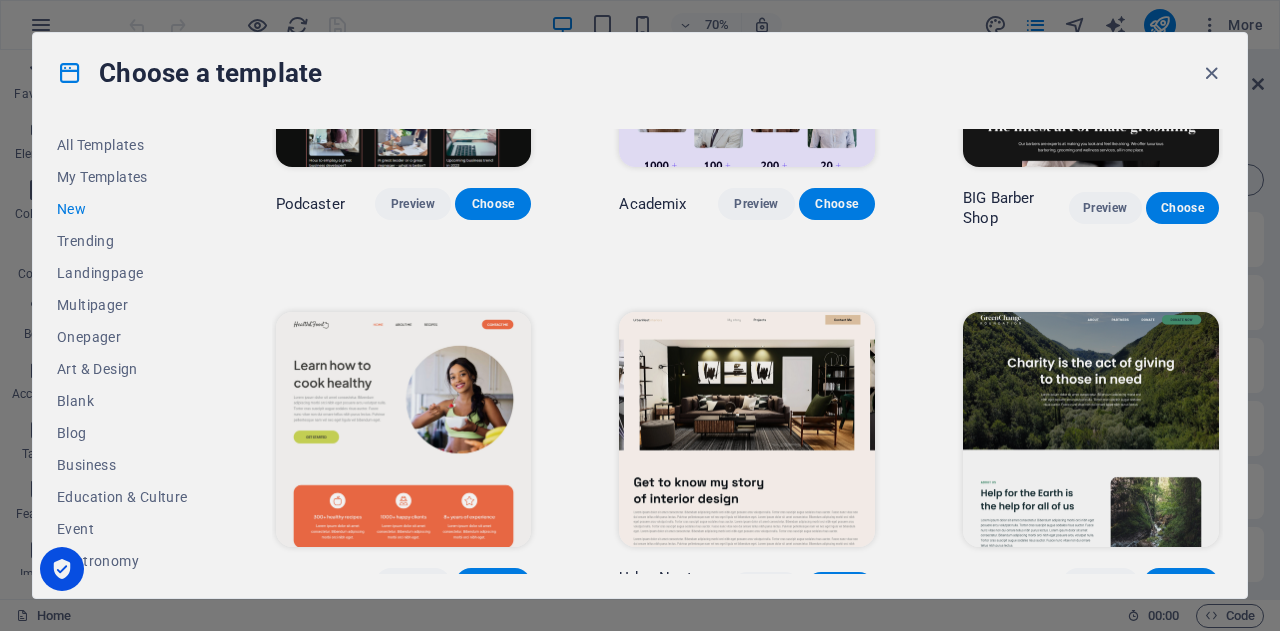 click on "Landingpage" at bounding box center [122, 273] 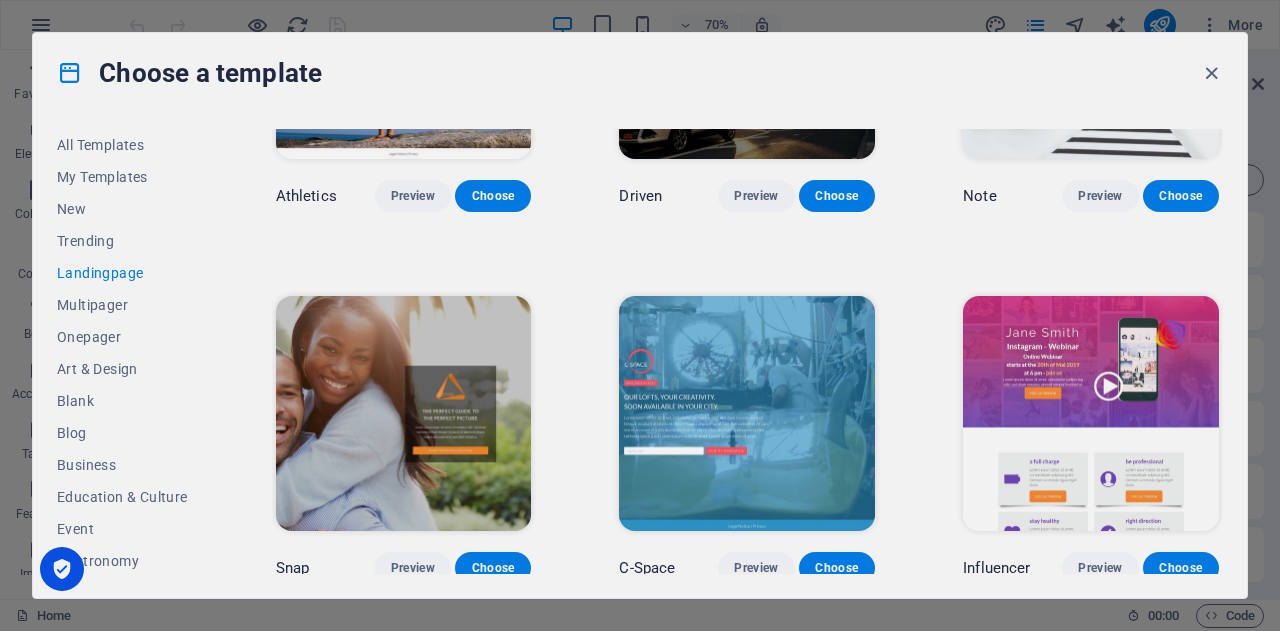 click on "Multipager" at bounding box center [122, 305] 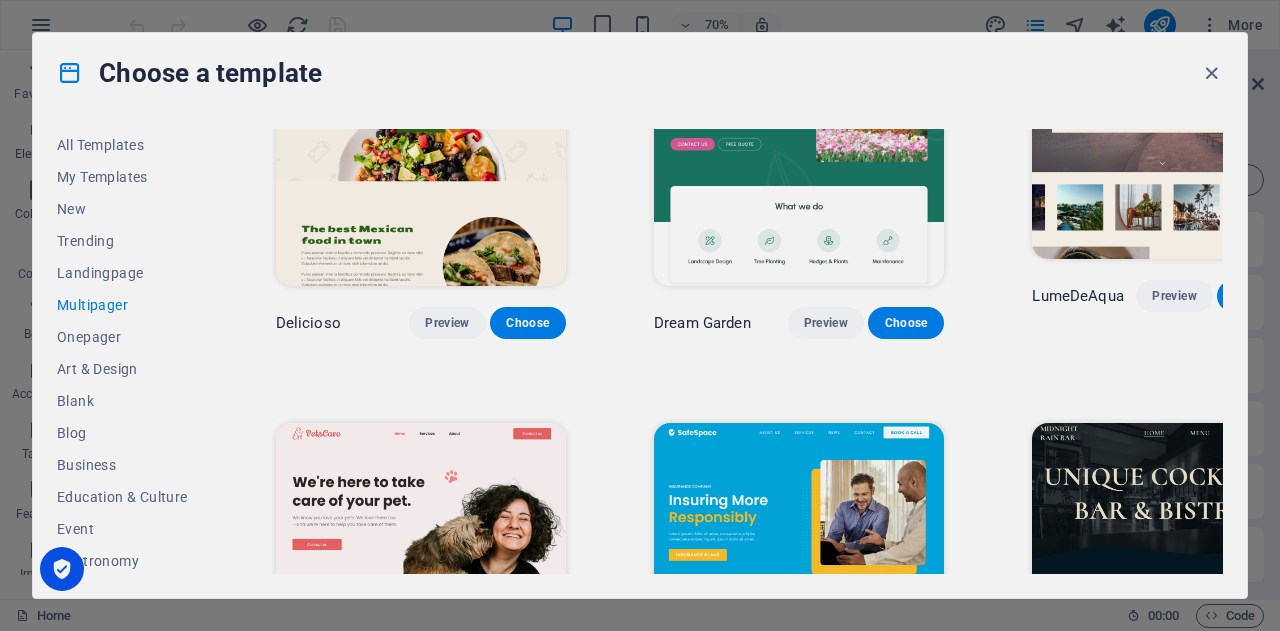 click at bounding box center [421, 557] 